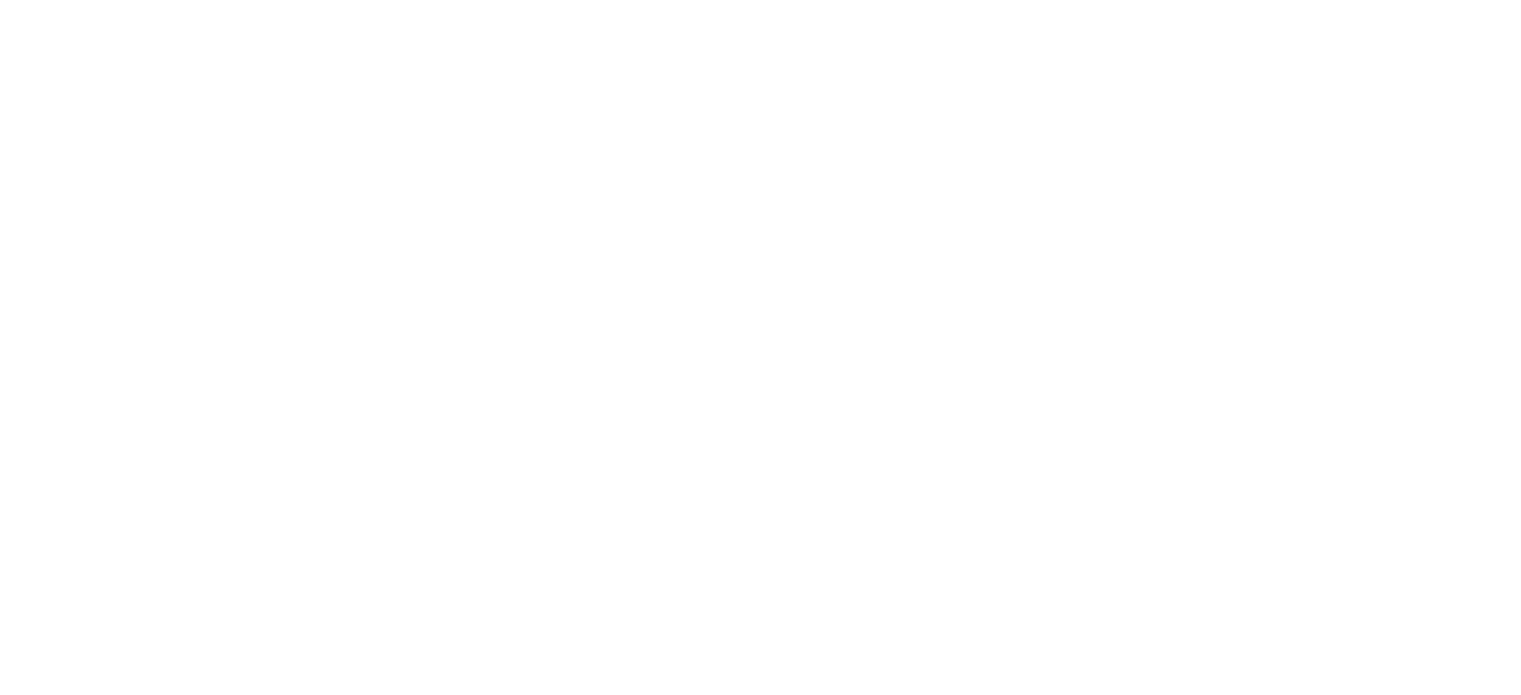scroll, scrollTop: 0, scrollLeft: 0, axis: both 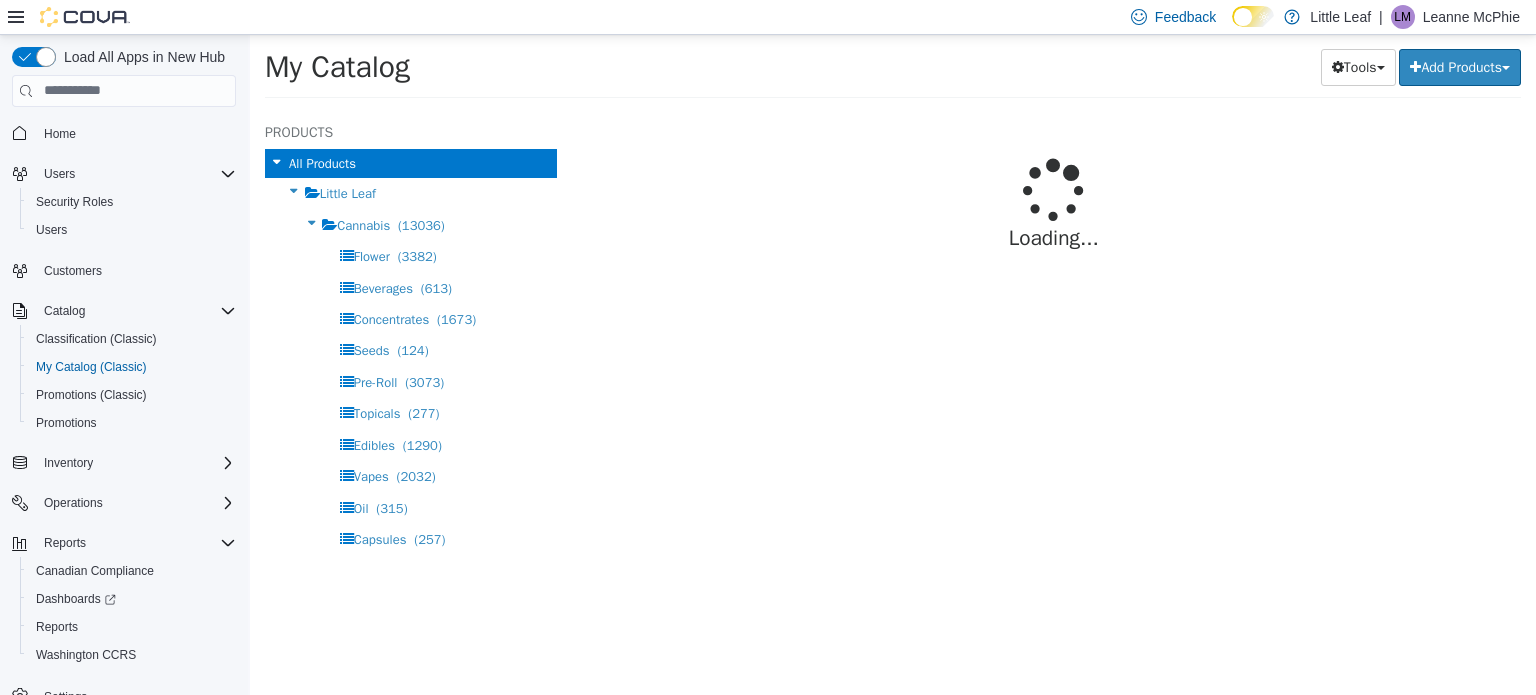 select on "**********" 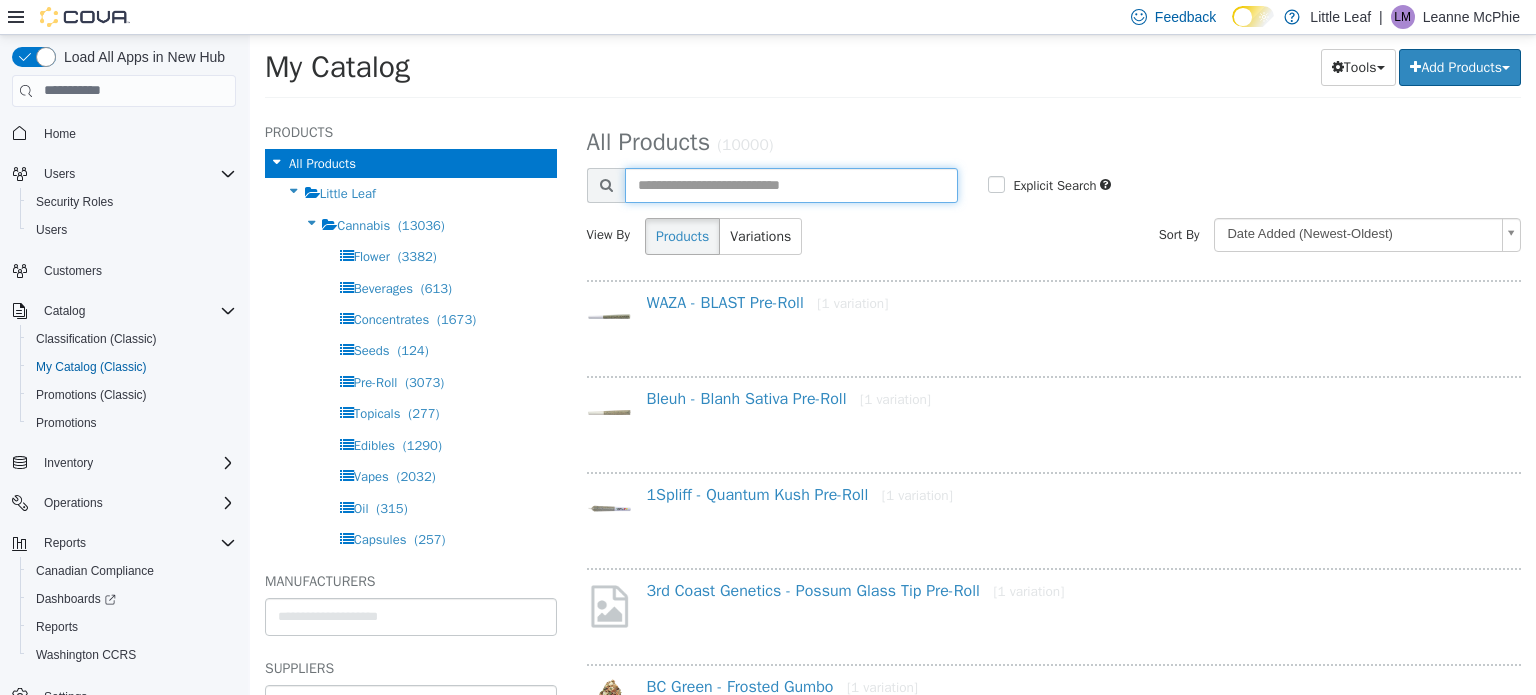 click at bounding box center [792, 184] 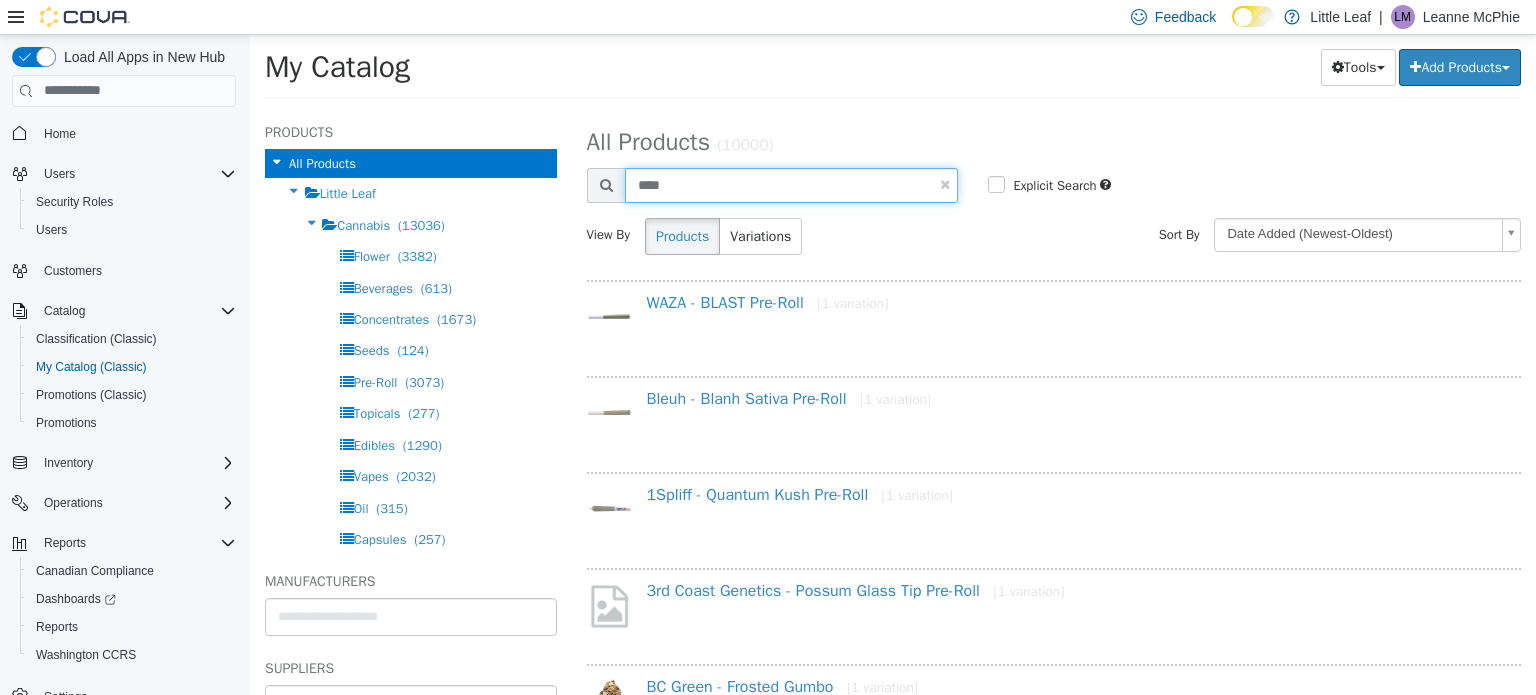 type on "****" 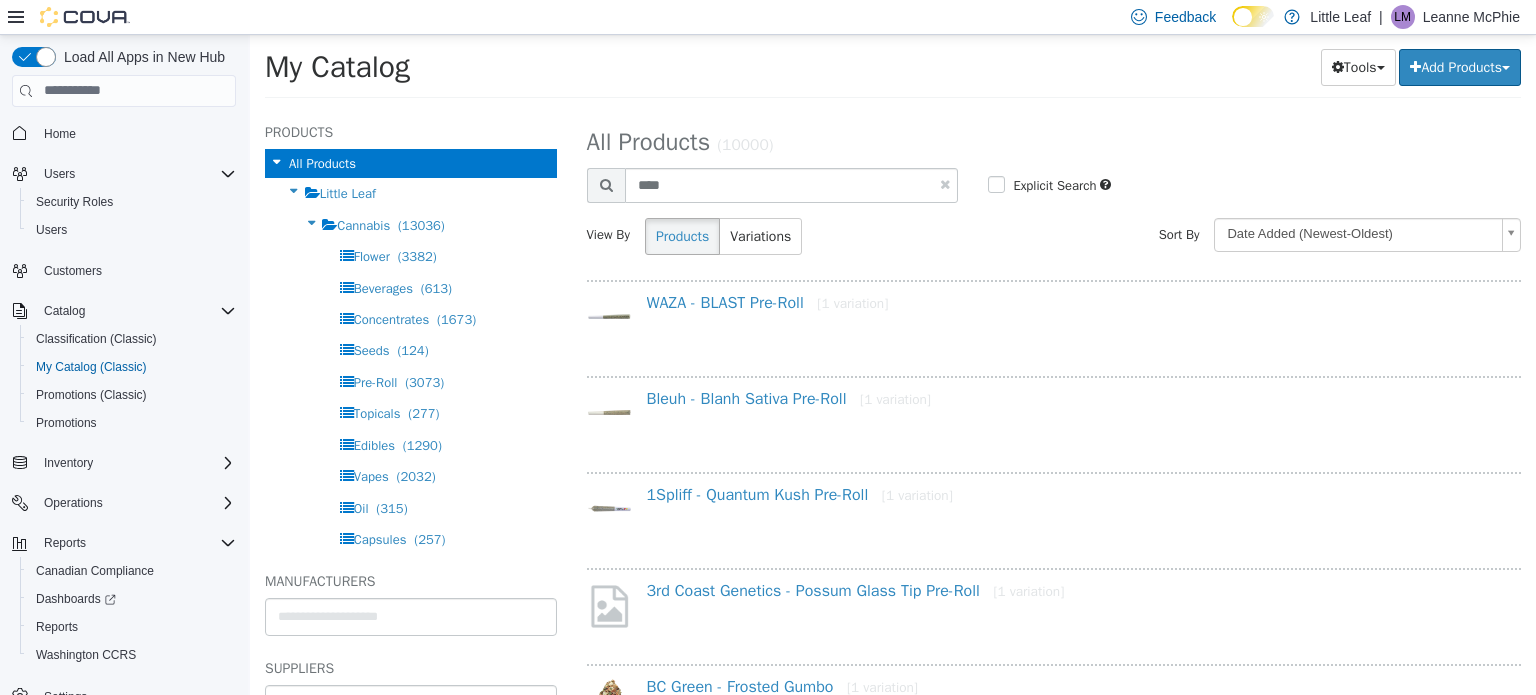 select on "**********" 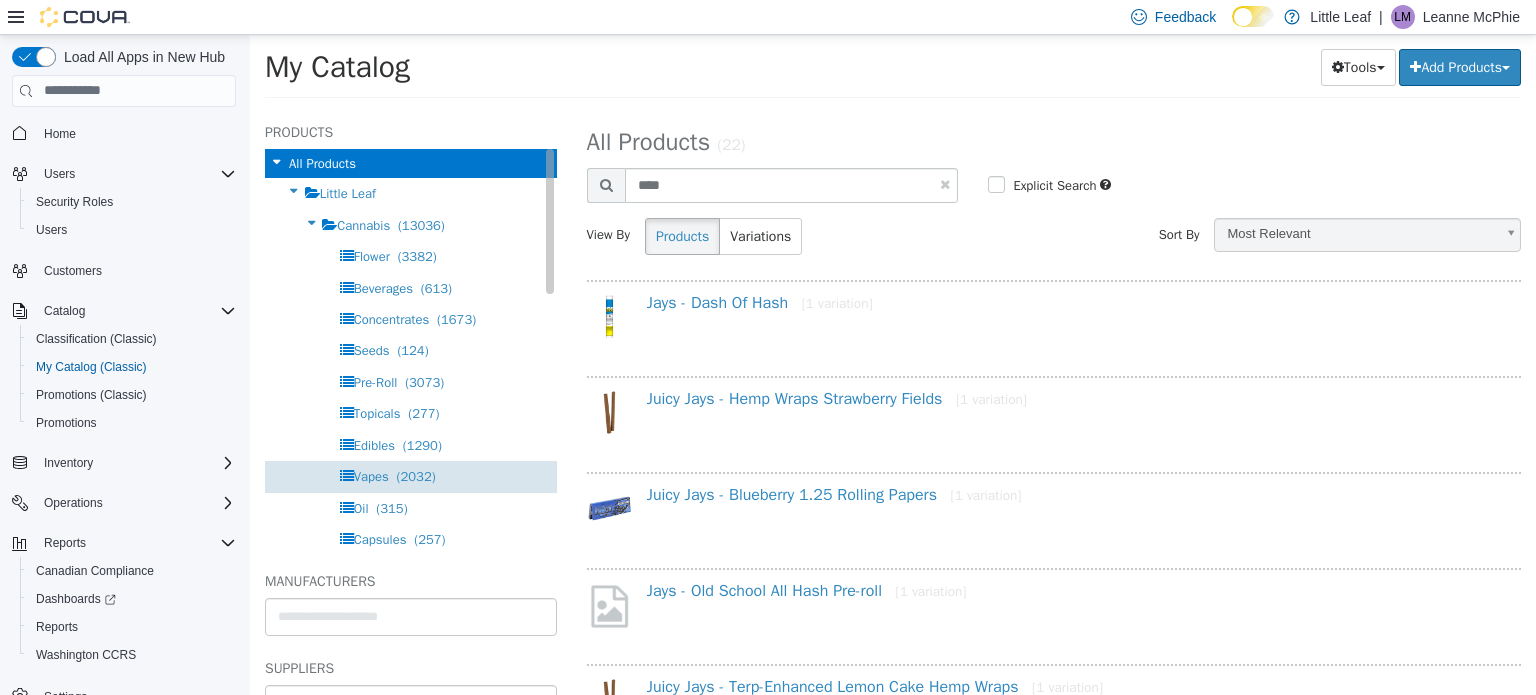 click on "Vapes" at bounding box center (371, 475) 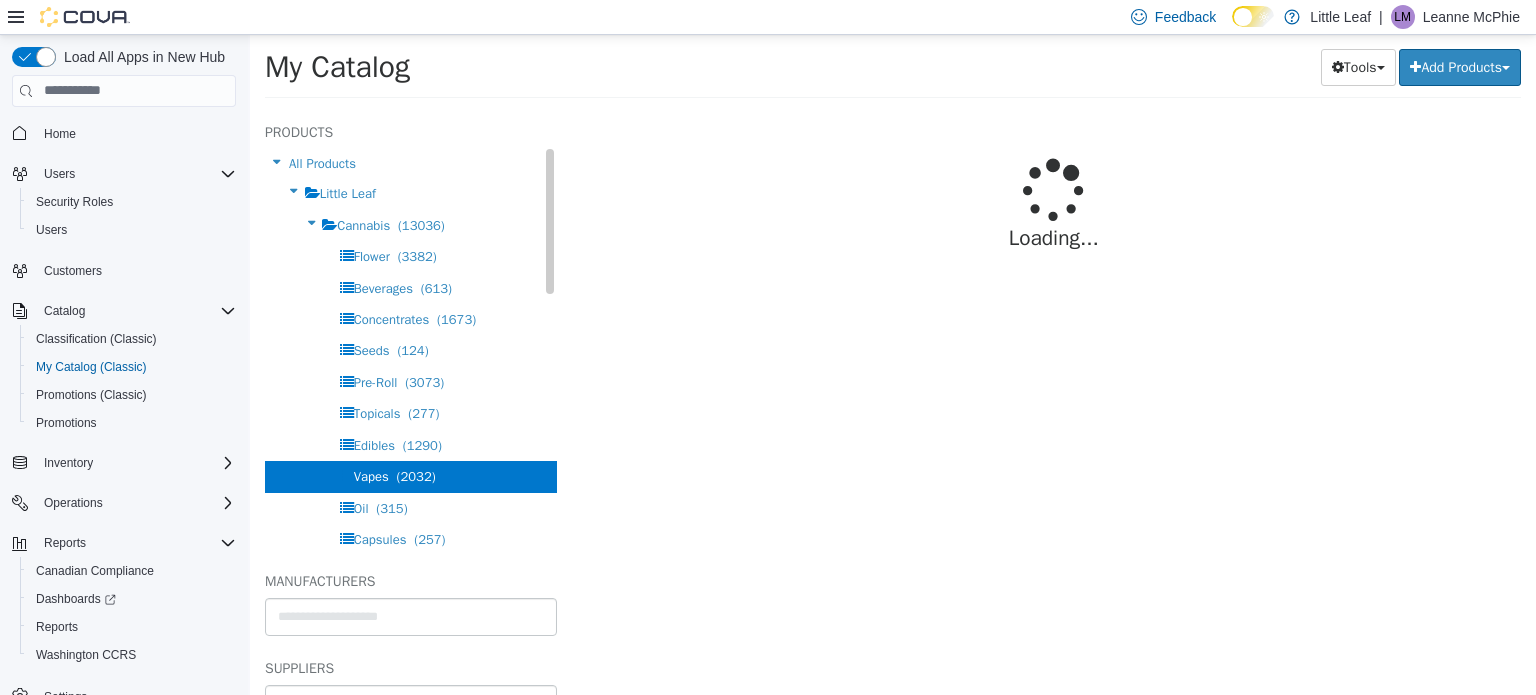select on "**********" 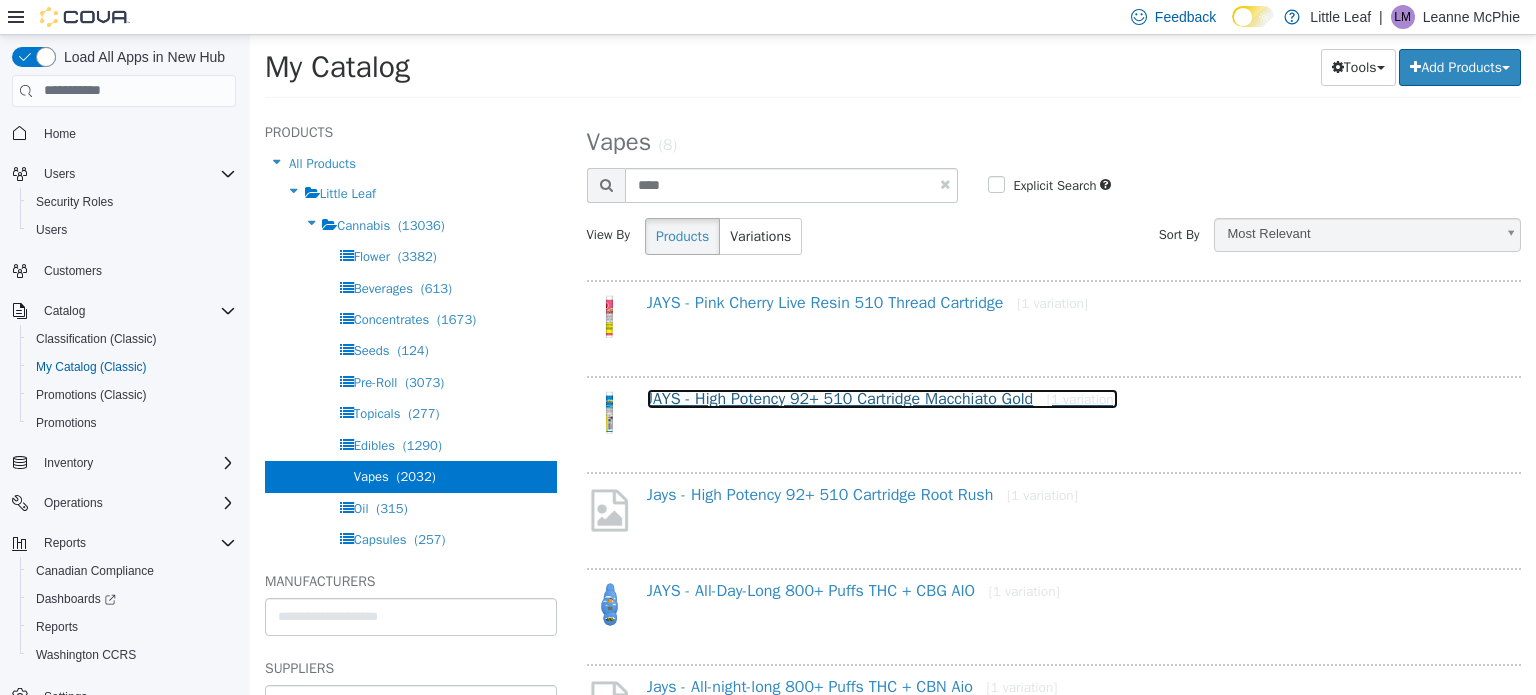 click on "JAYS - High Potency 92+ 510 Cartridge Macchiato Gold
[1 variation]" at bounding box center [882, 398] 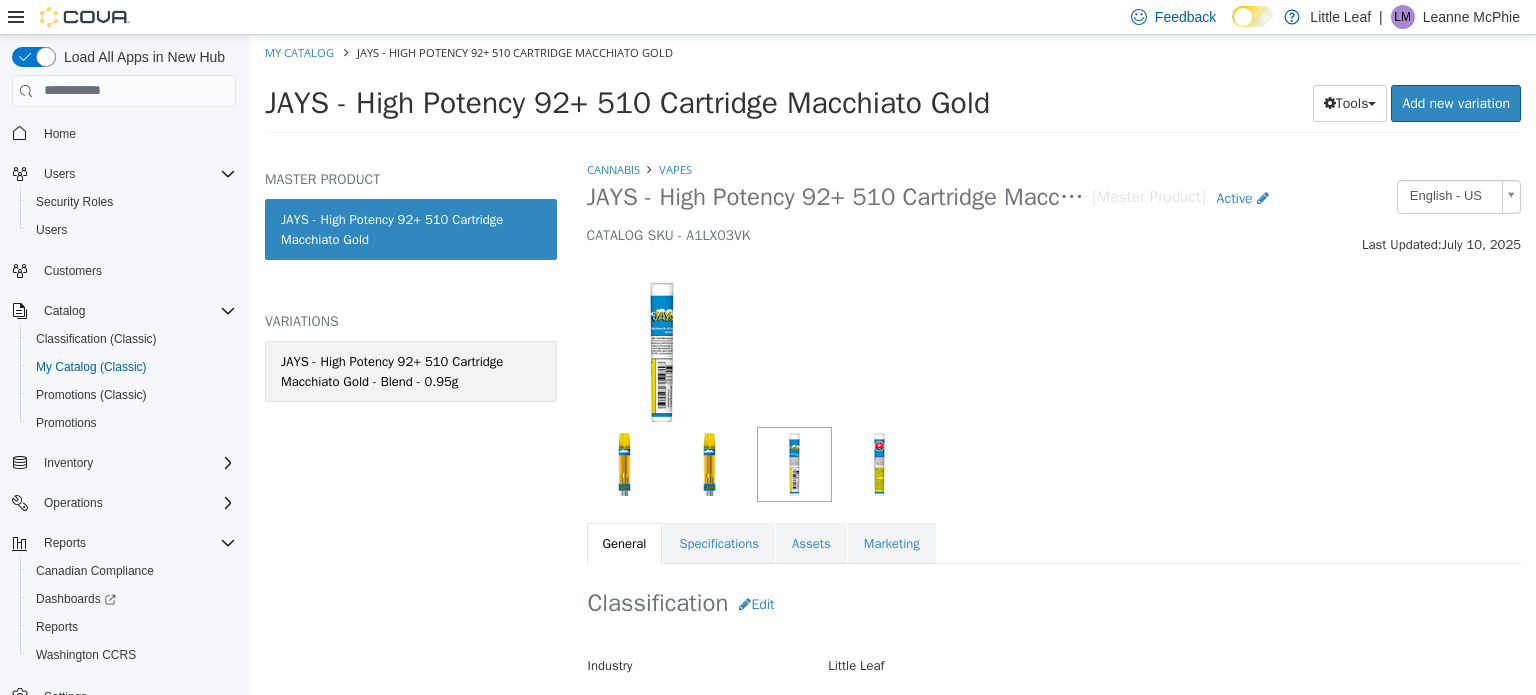 click on "JAYS - High Potency 92+ 510 Cartridge Macchiato Gold - Blend - 0.95g" at bounding box center [411, 370] 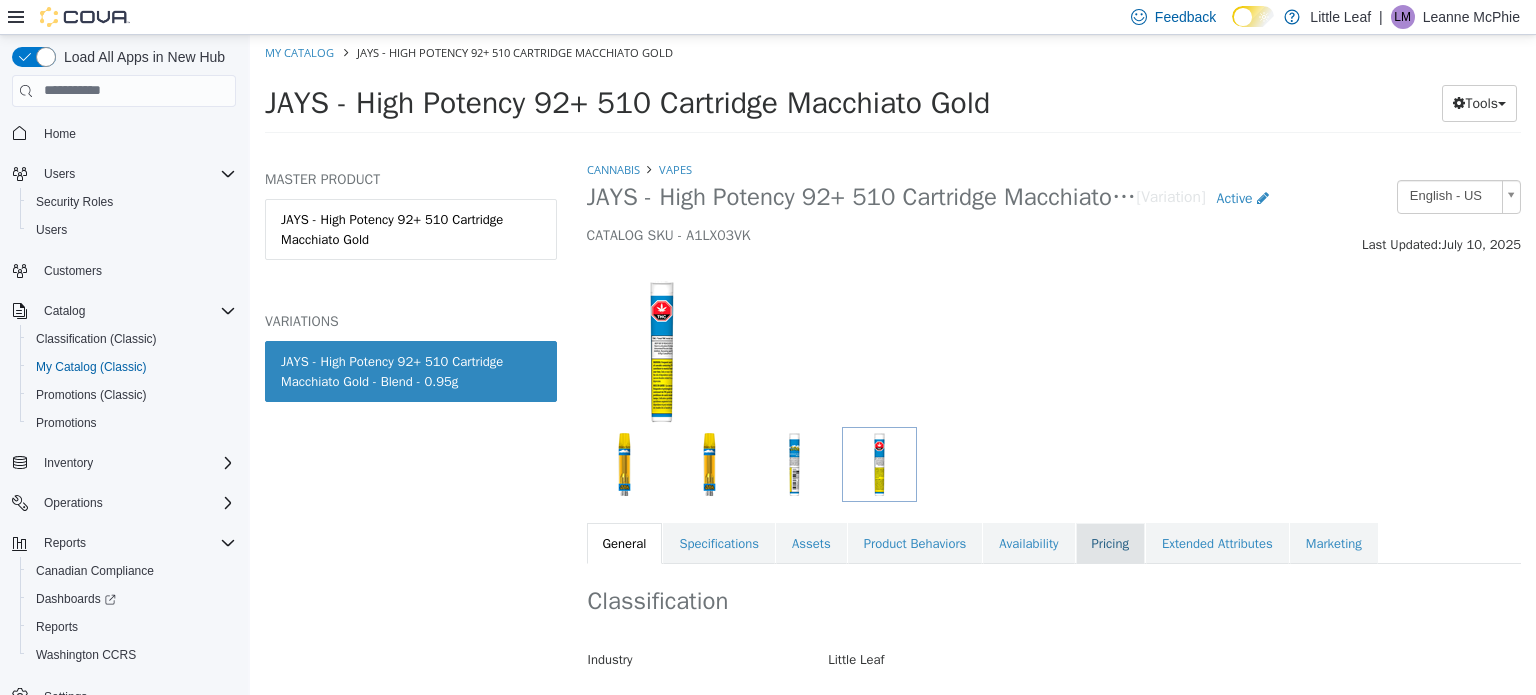 click on "Pricing" at bounding box center (1110, 543) 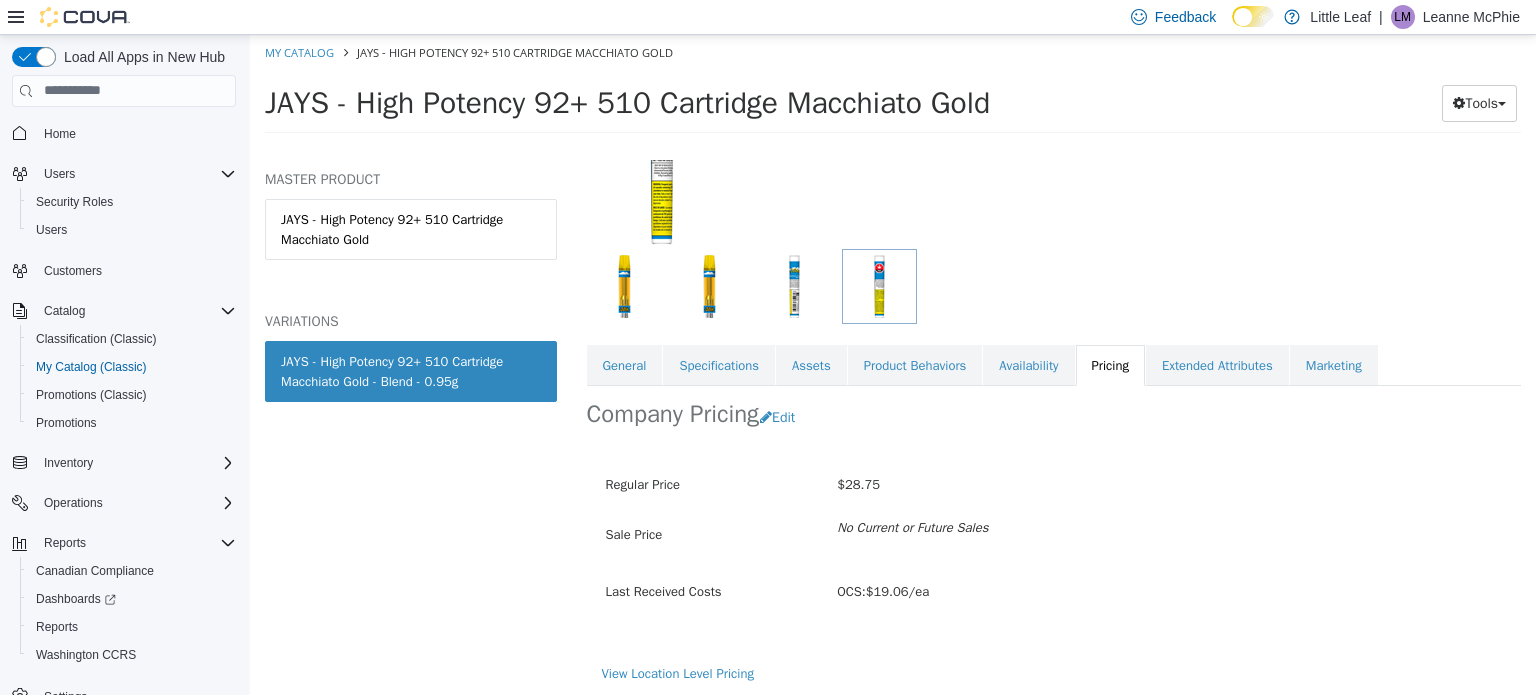 scroll, scrollTop: 179, scrollLeft: 0, axis: vertical 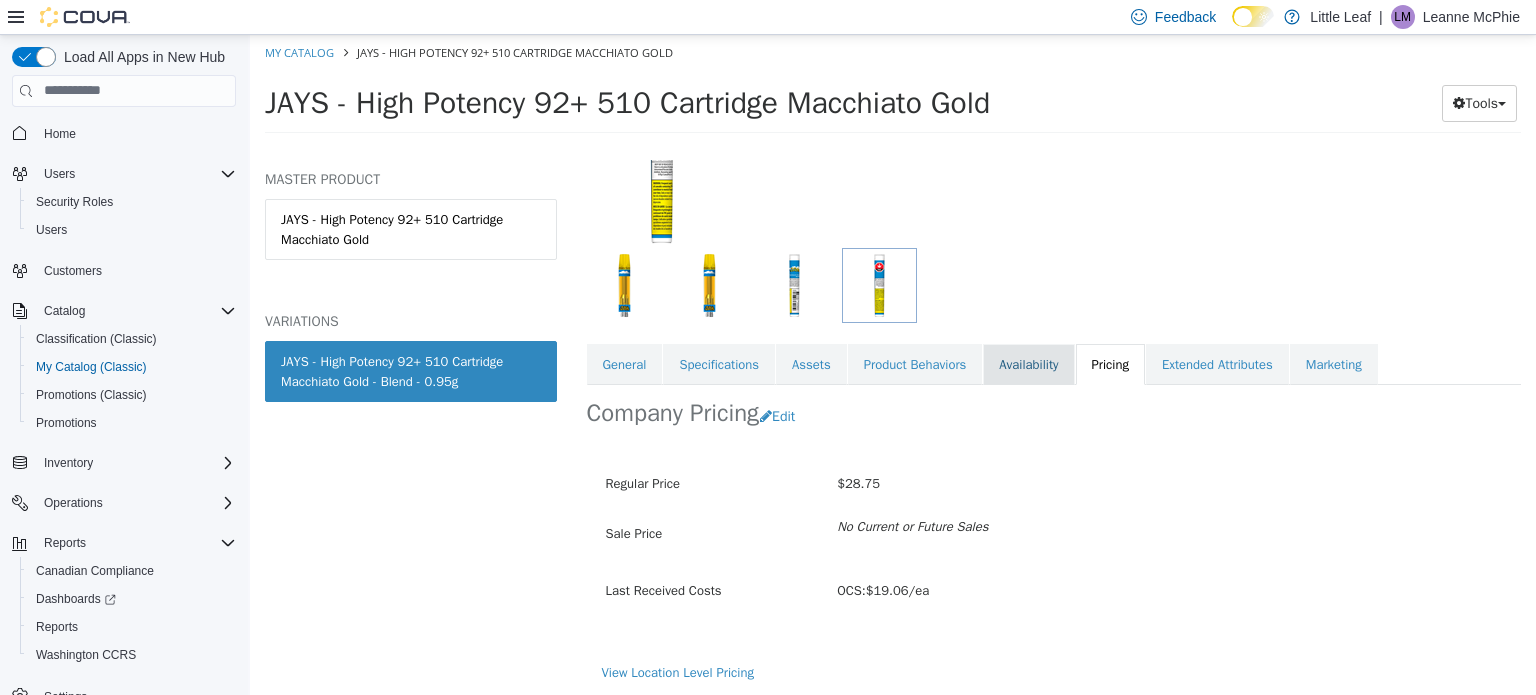 click on "Availability" at bounding box center (1028, 364) 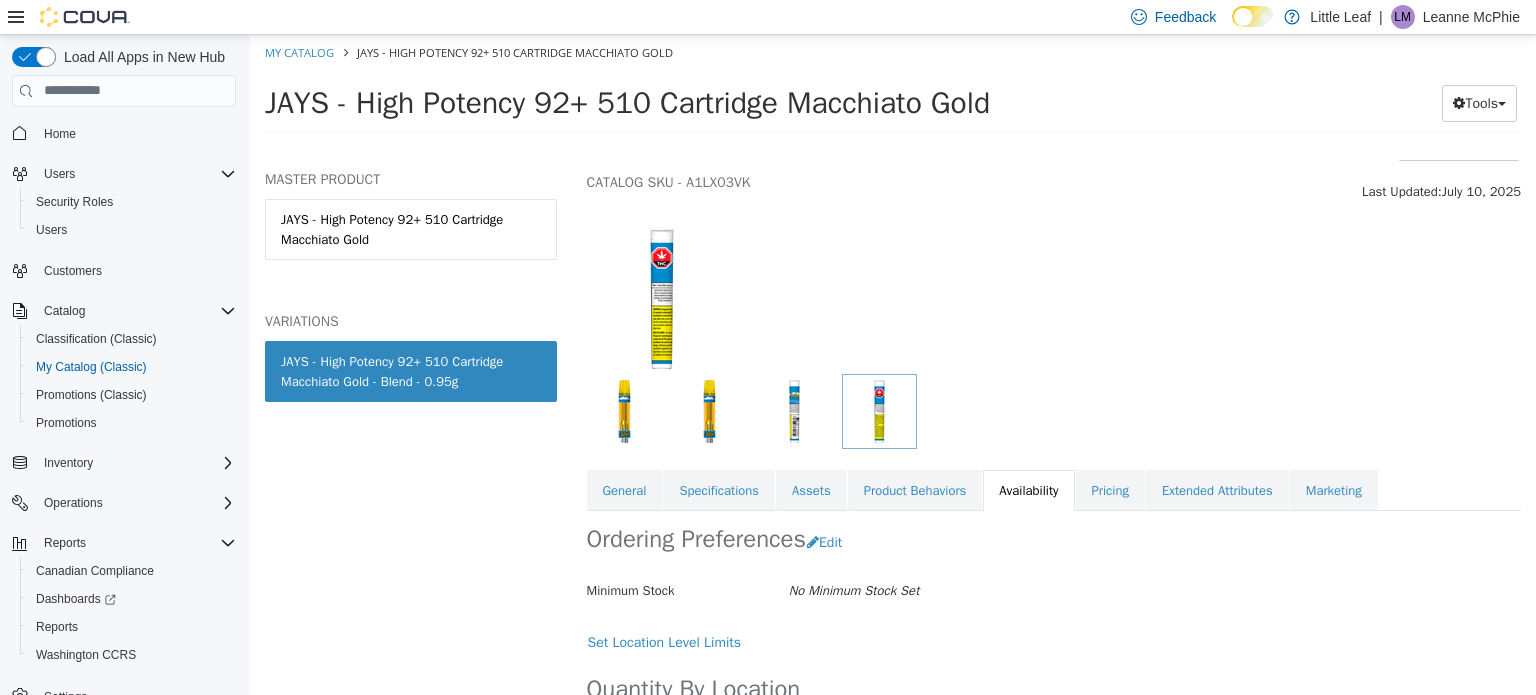 scroll, scrollTop: 0, scrollLeft: 0, axis: both 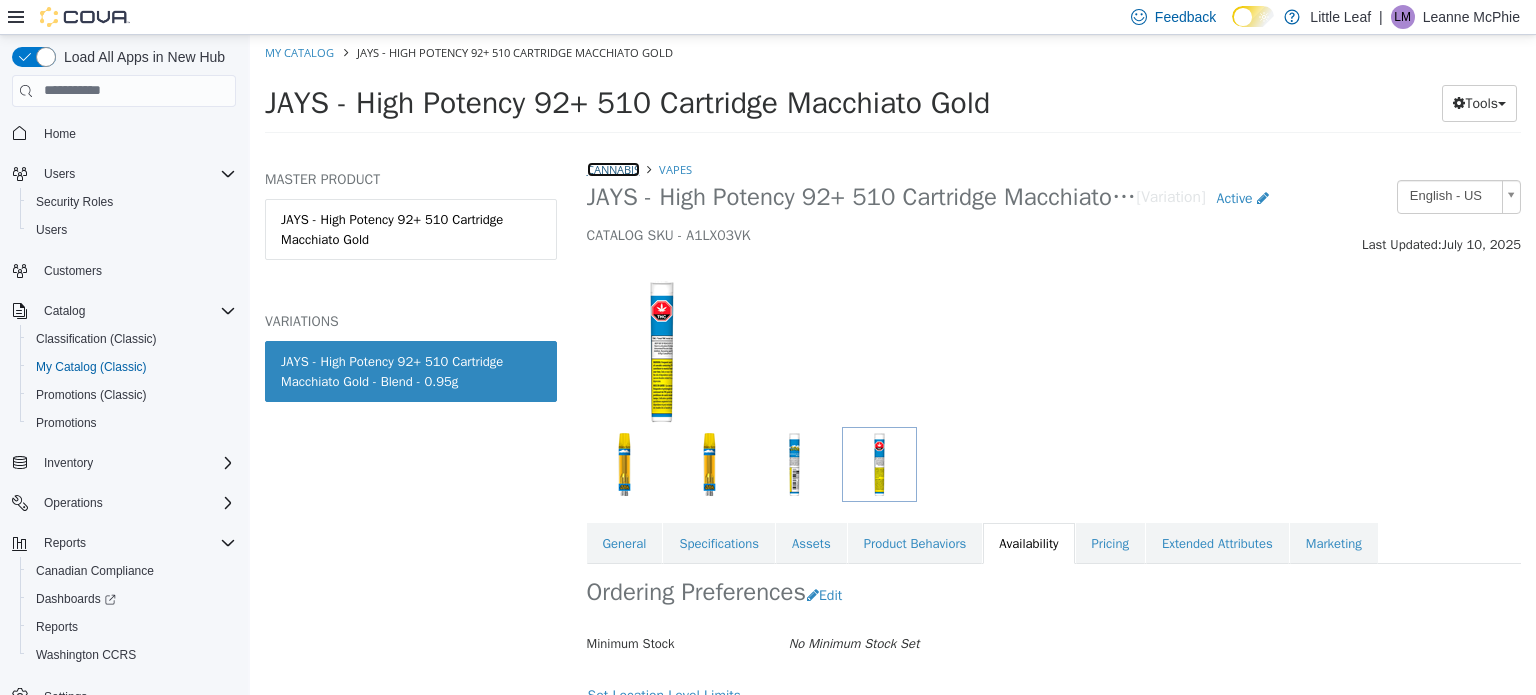 click on "Cannabis" at bounding box center (613, 168) 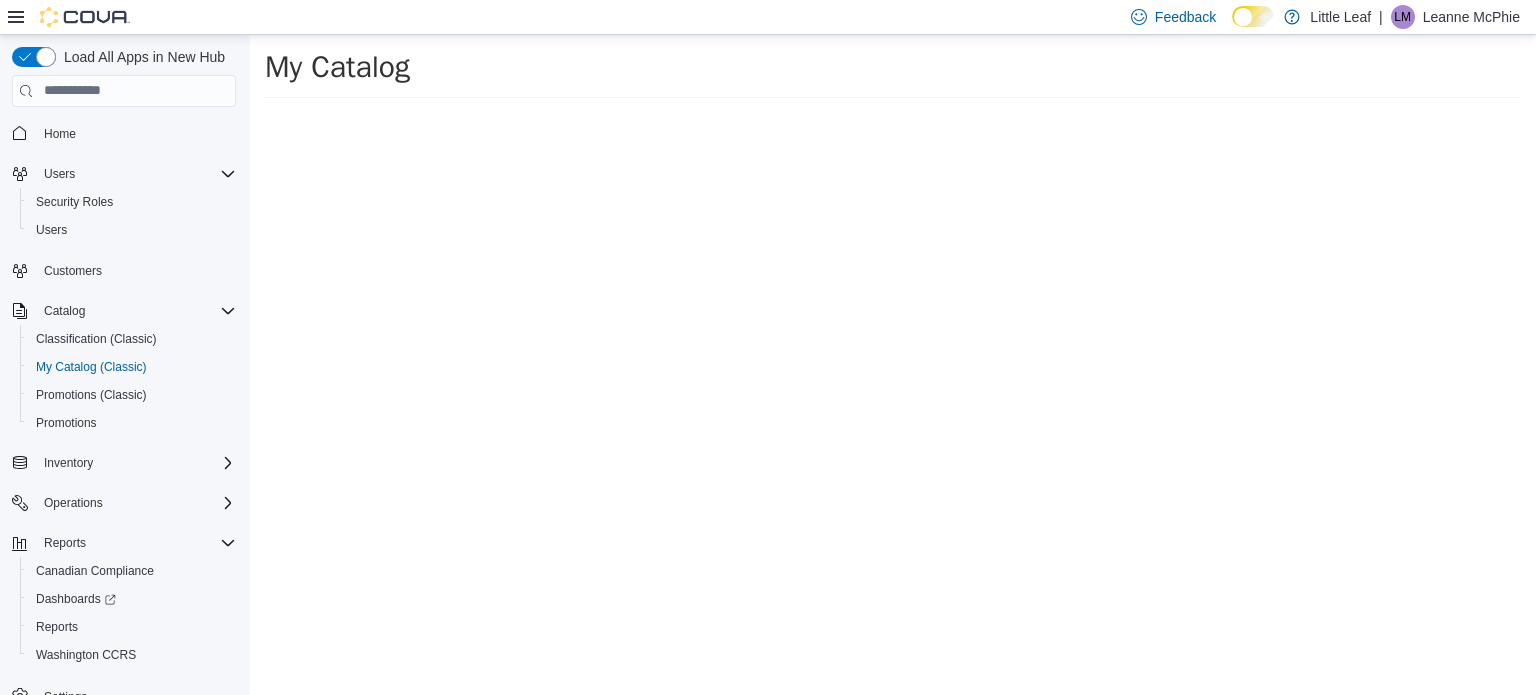 select on "**********" 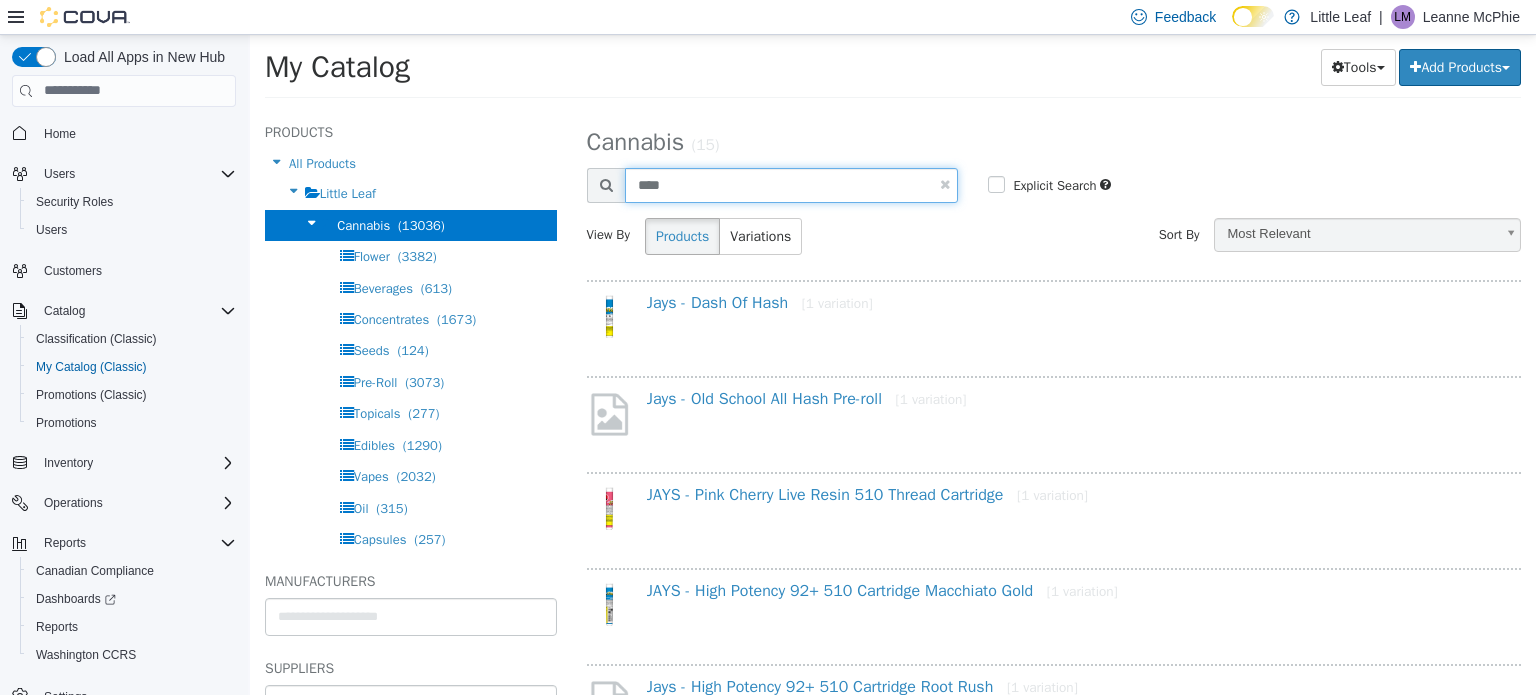 click on "****" at bounding box center (792, 184) 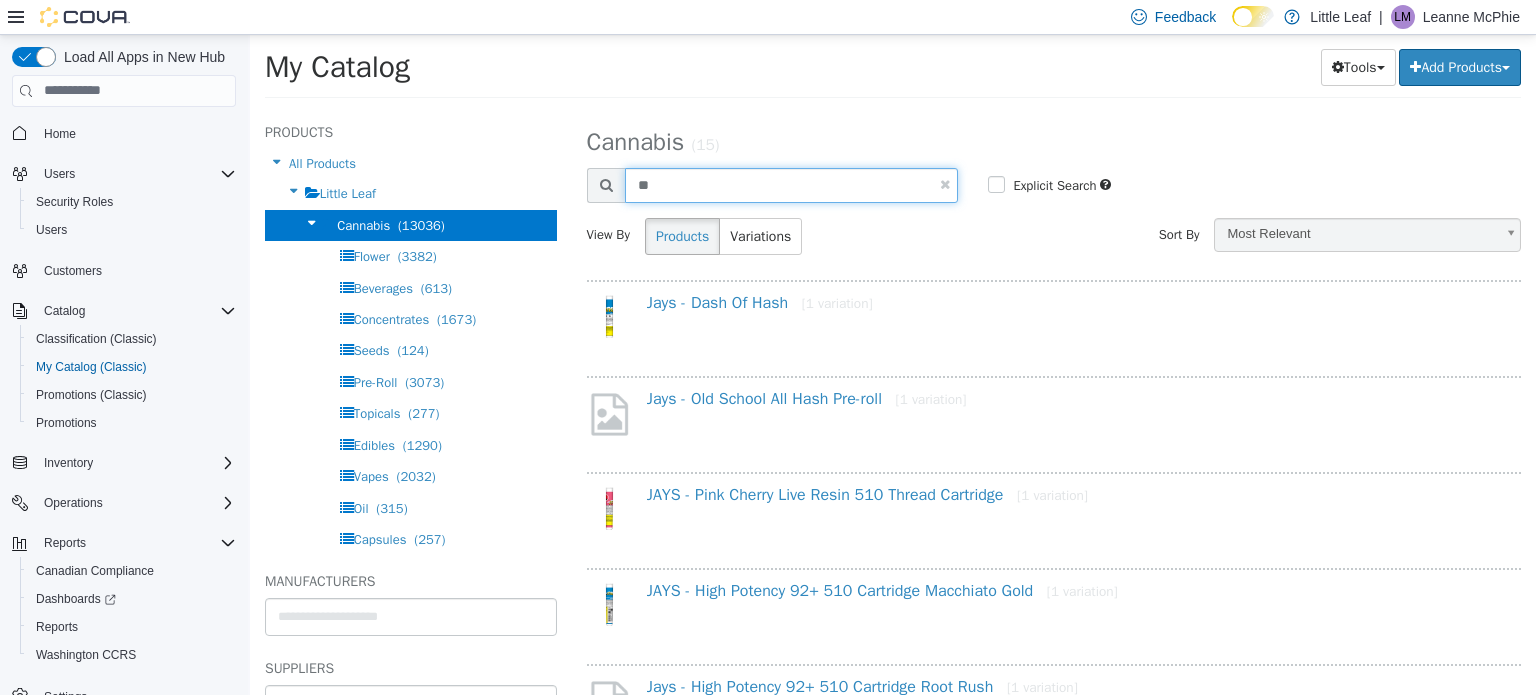 type on "*" 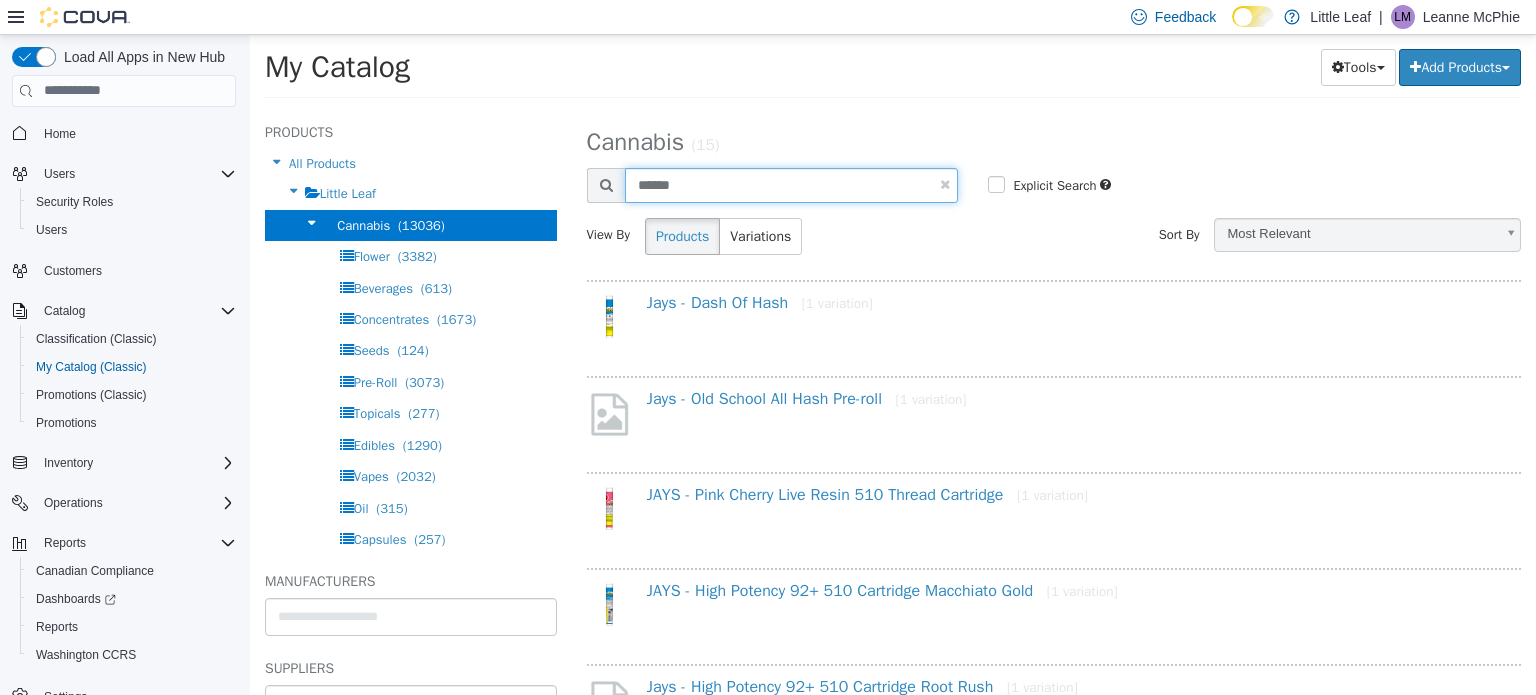 click on "******" at bounding box center (792, 184) 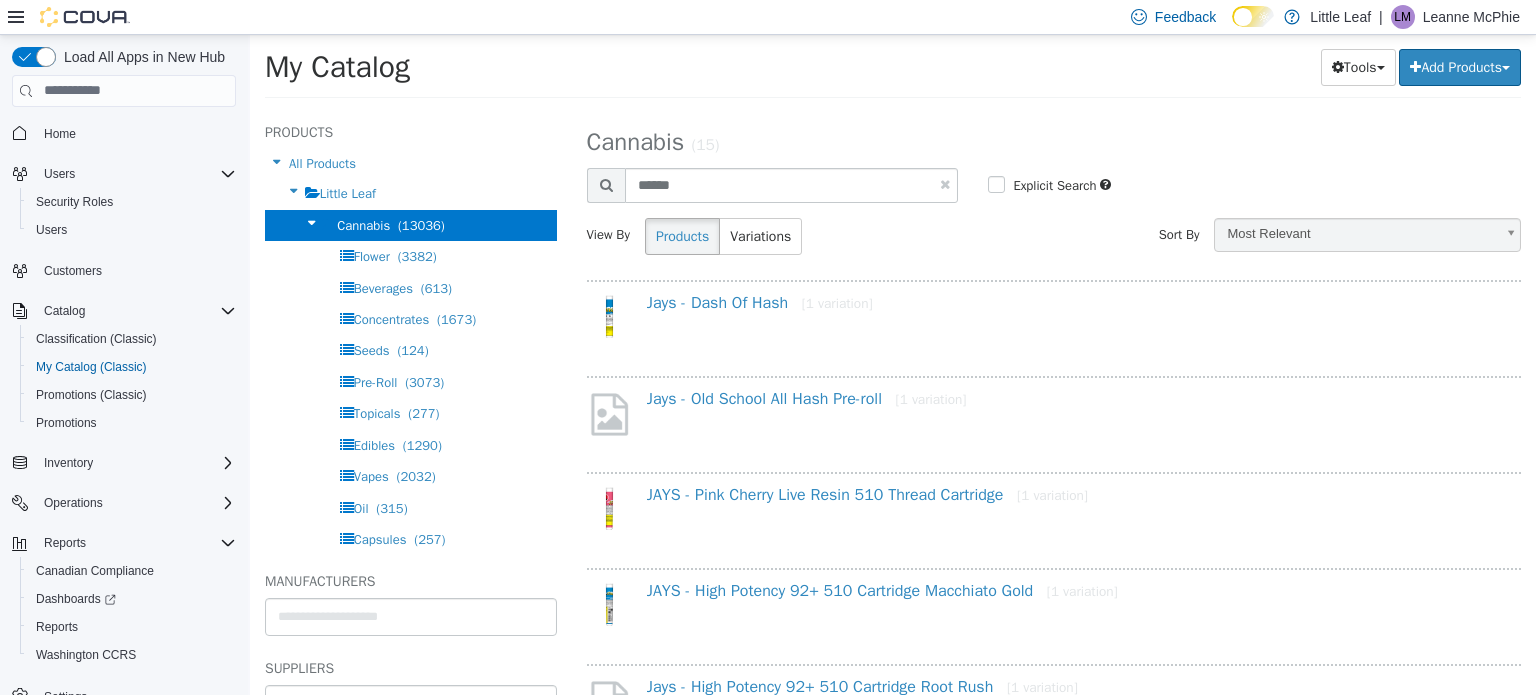 select on "**********" 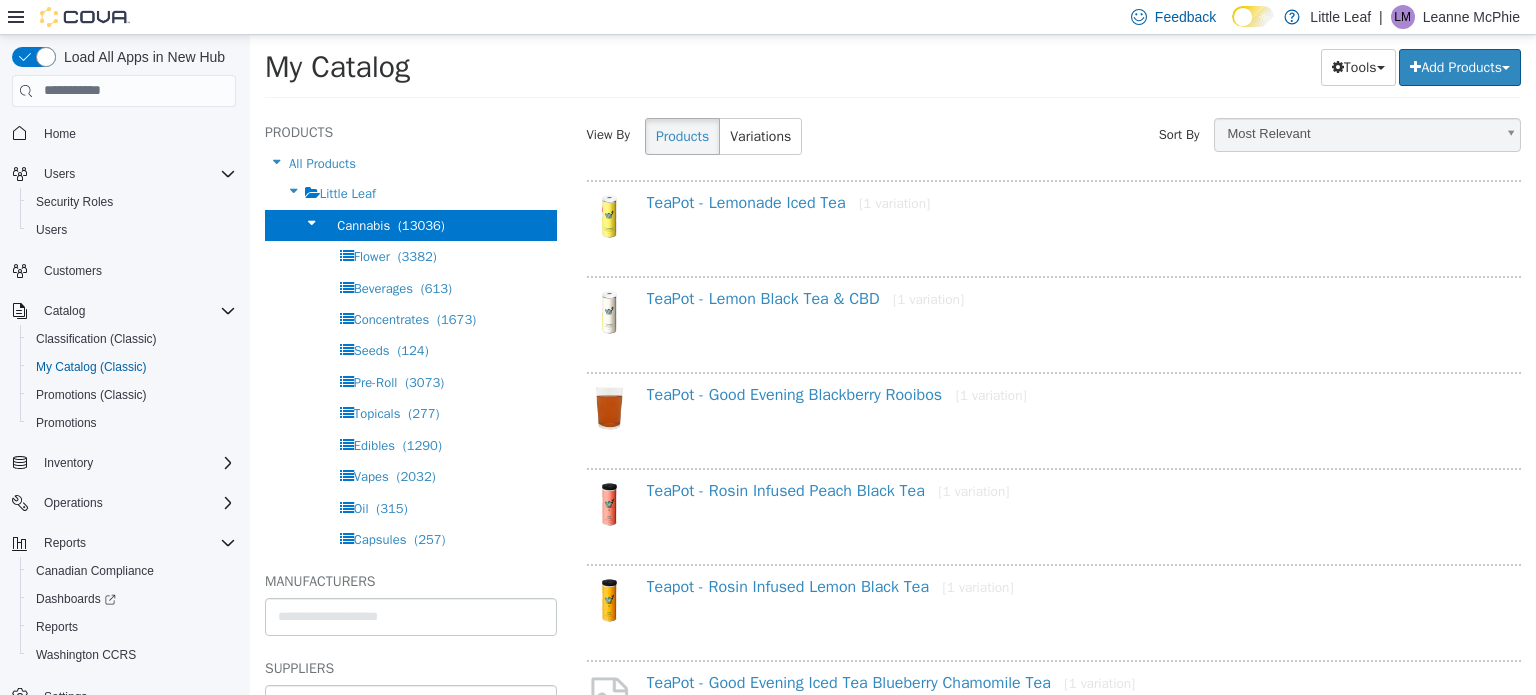 scroll, scrollTop: 200, scrollLeft: 0, axis: vertical 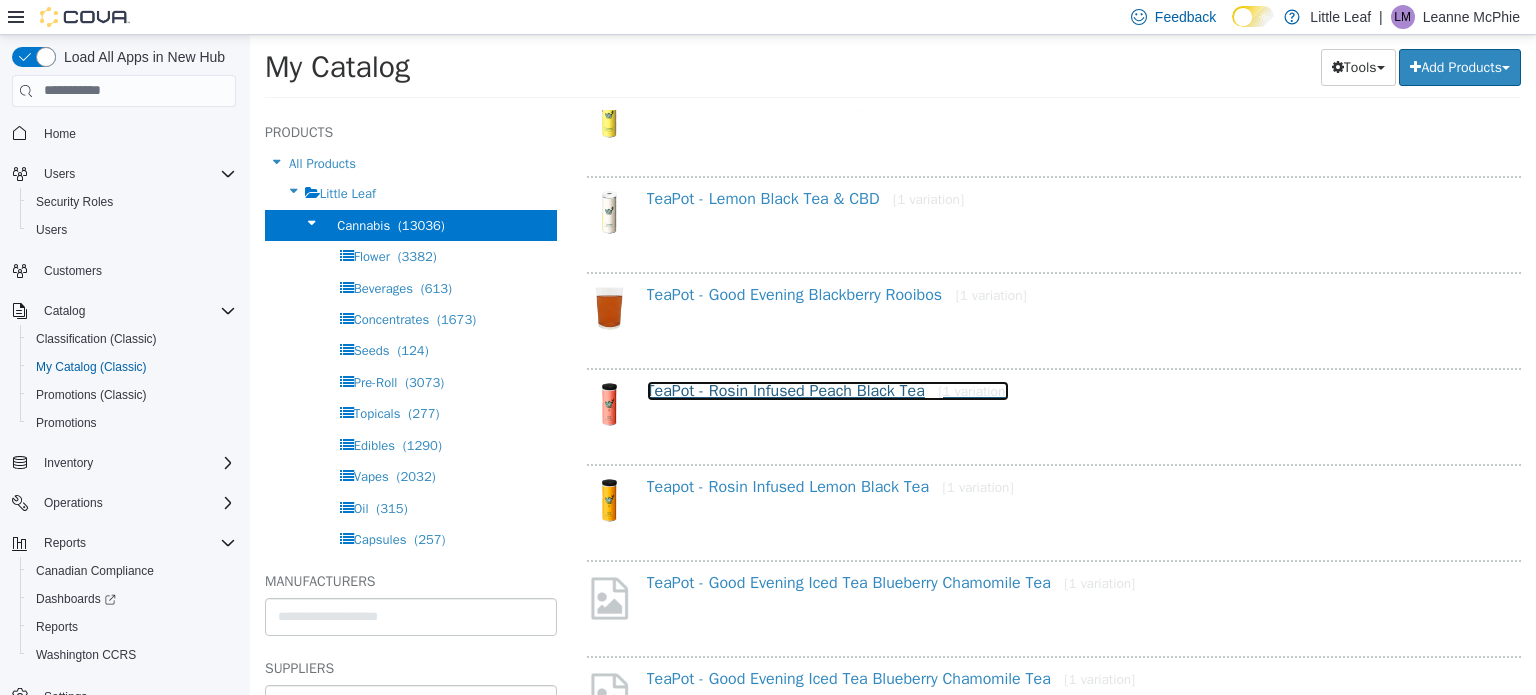 click on "TeaPot - Rosin Infused Peach Black Tea
[1 variation]" at bounding box center [828, 390] 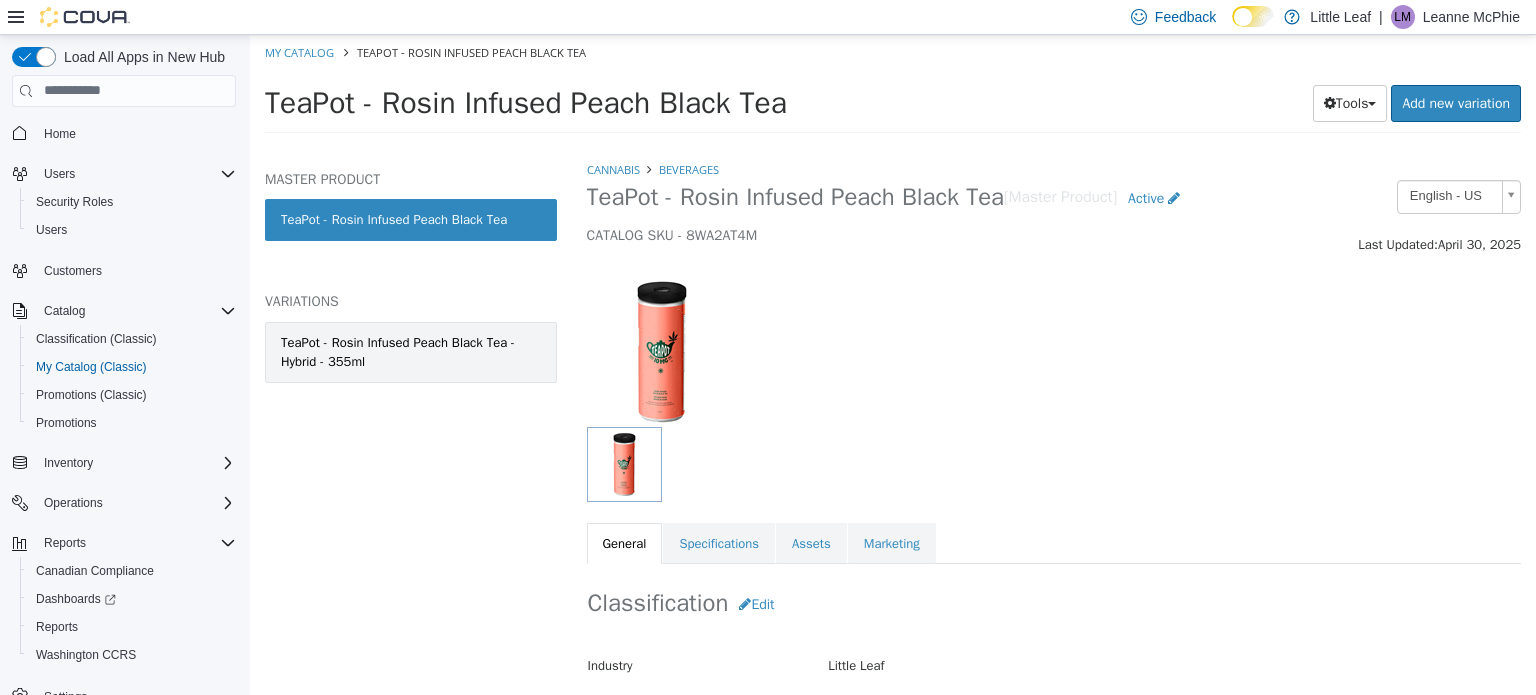 click on "TeaPot - Rosin Infused Peach Black Tea - Hybrid - 355ml" at bounding box center [411, 351] 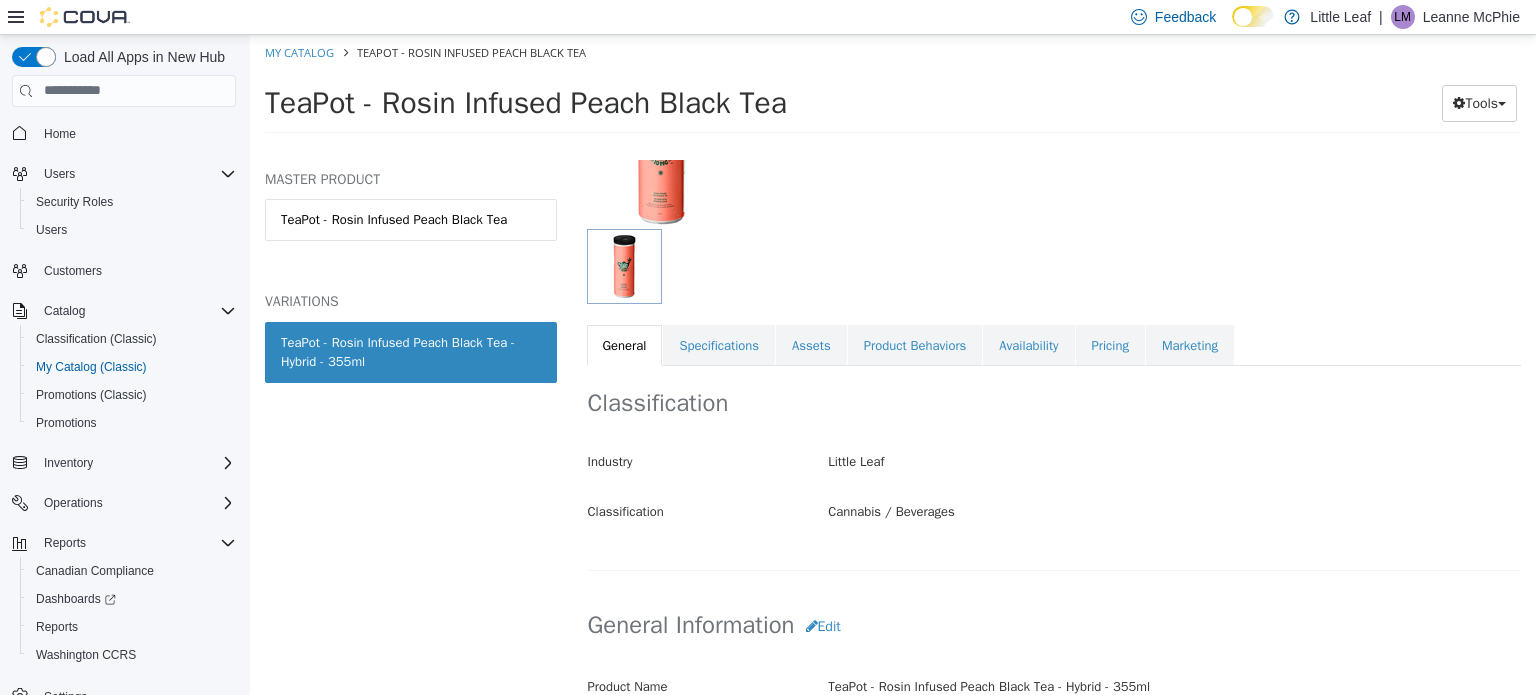 scroll, scrollTop: 200, scrollLeft: 0, axis: vertical 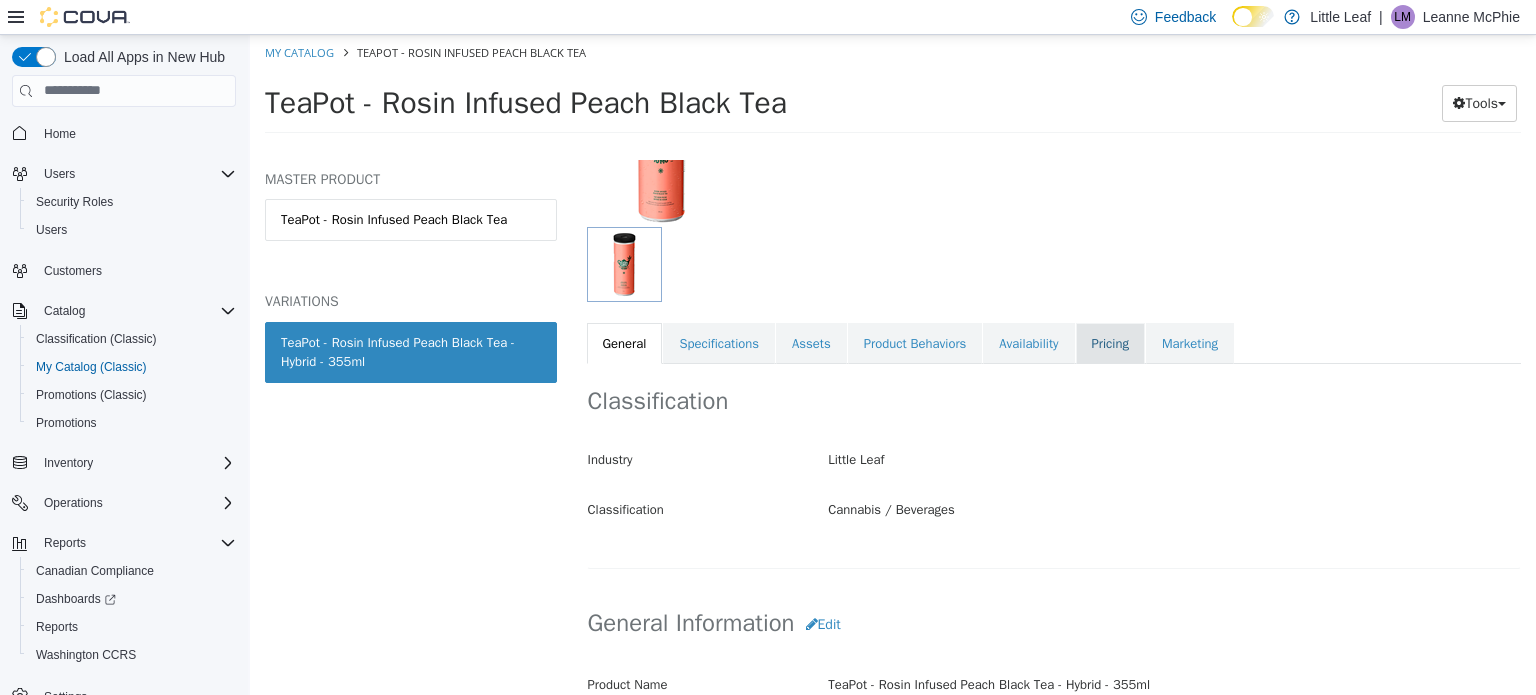 click on "Pricing" at bounding box center [1110, 343] 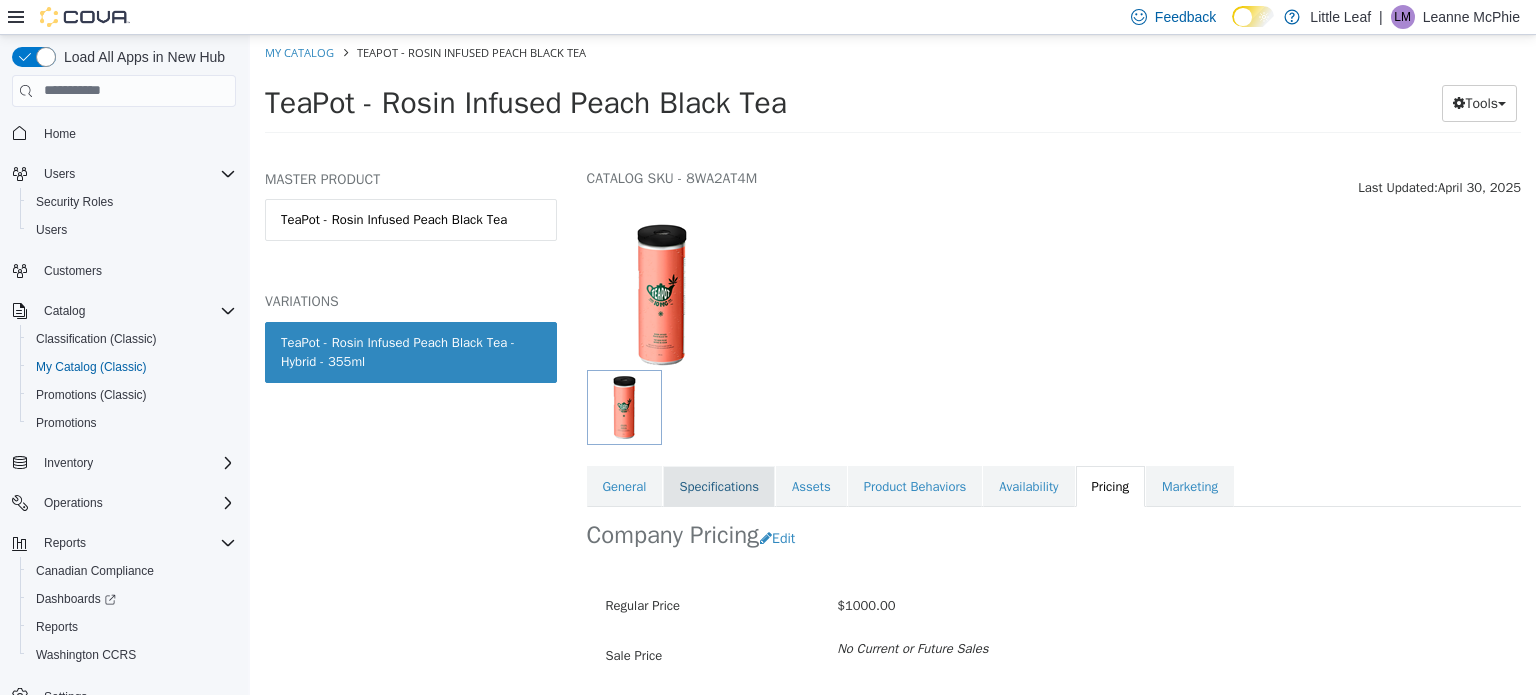 scroll, scrollTop: 0, scrollLeft: 0, axis: both 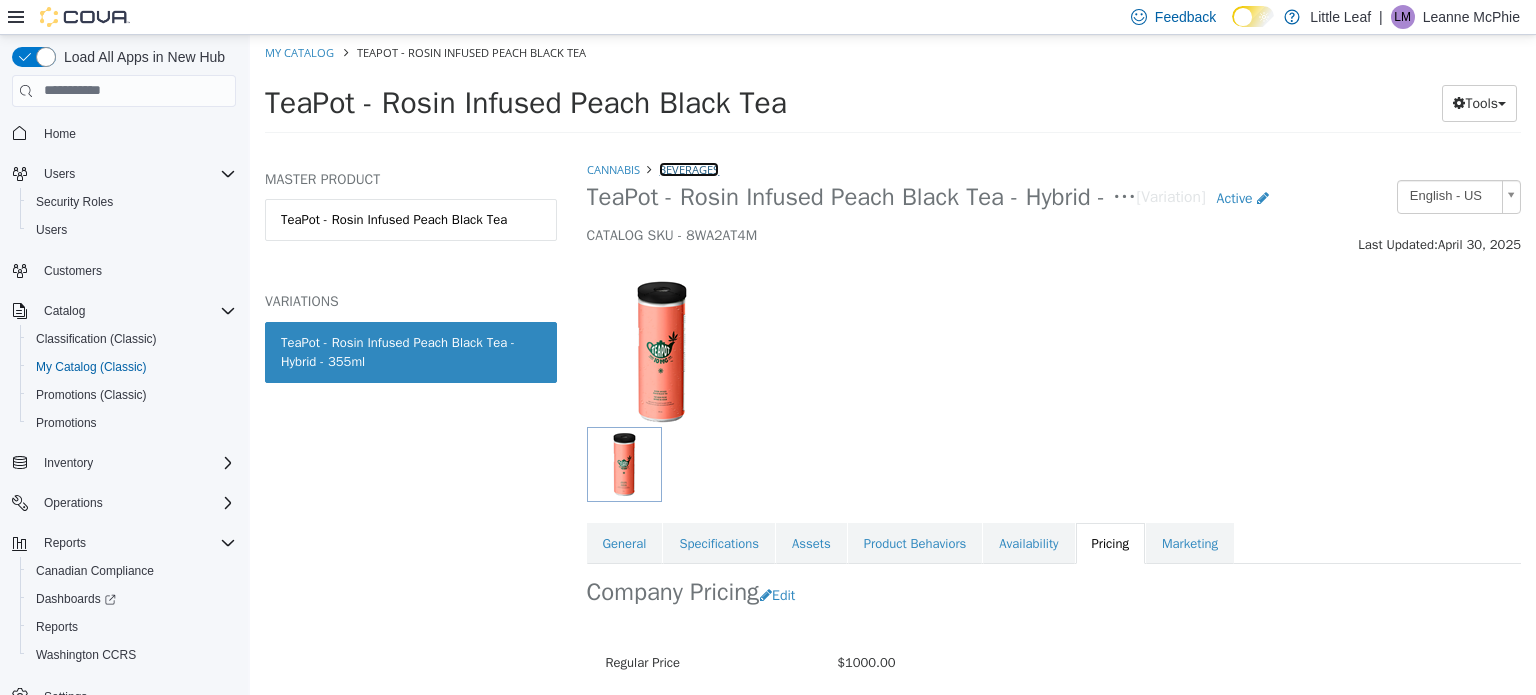 click on "Beverages" at bounding box center (689, 168) 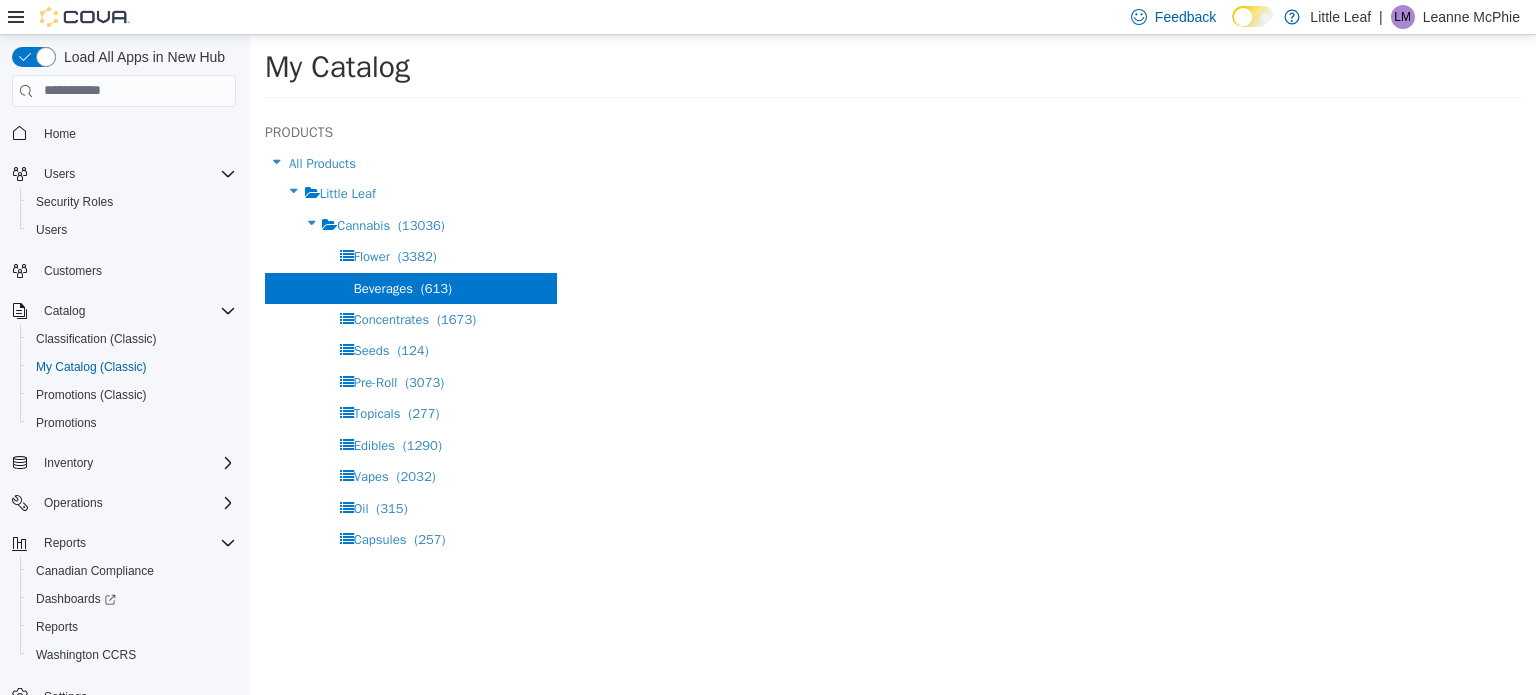 select on "**********" 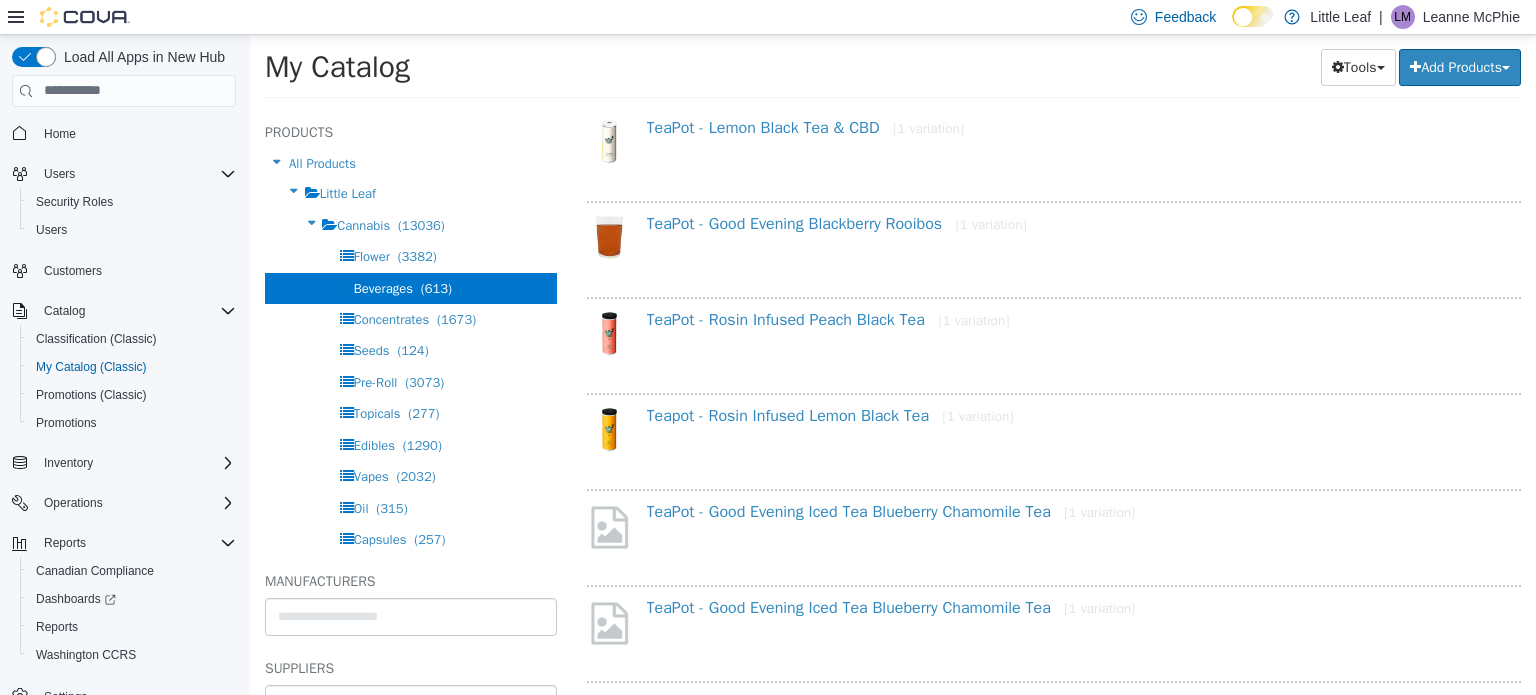 scroll, scrollTop: 300, scrollLeft: 0, axis: vertical 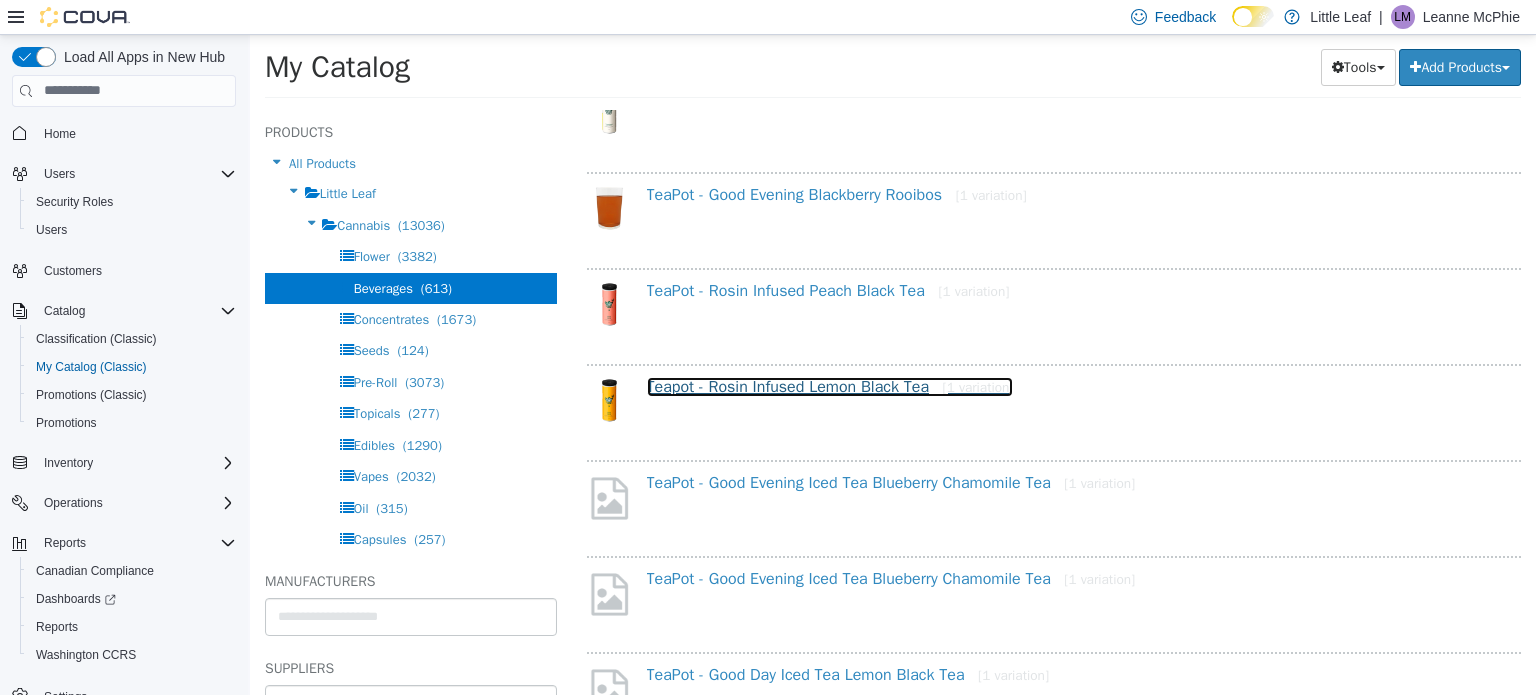 click on "Teapot - Rosin Infused Lemon Black Tea
[1 variation]" at bounding box center [830, 386] 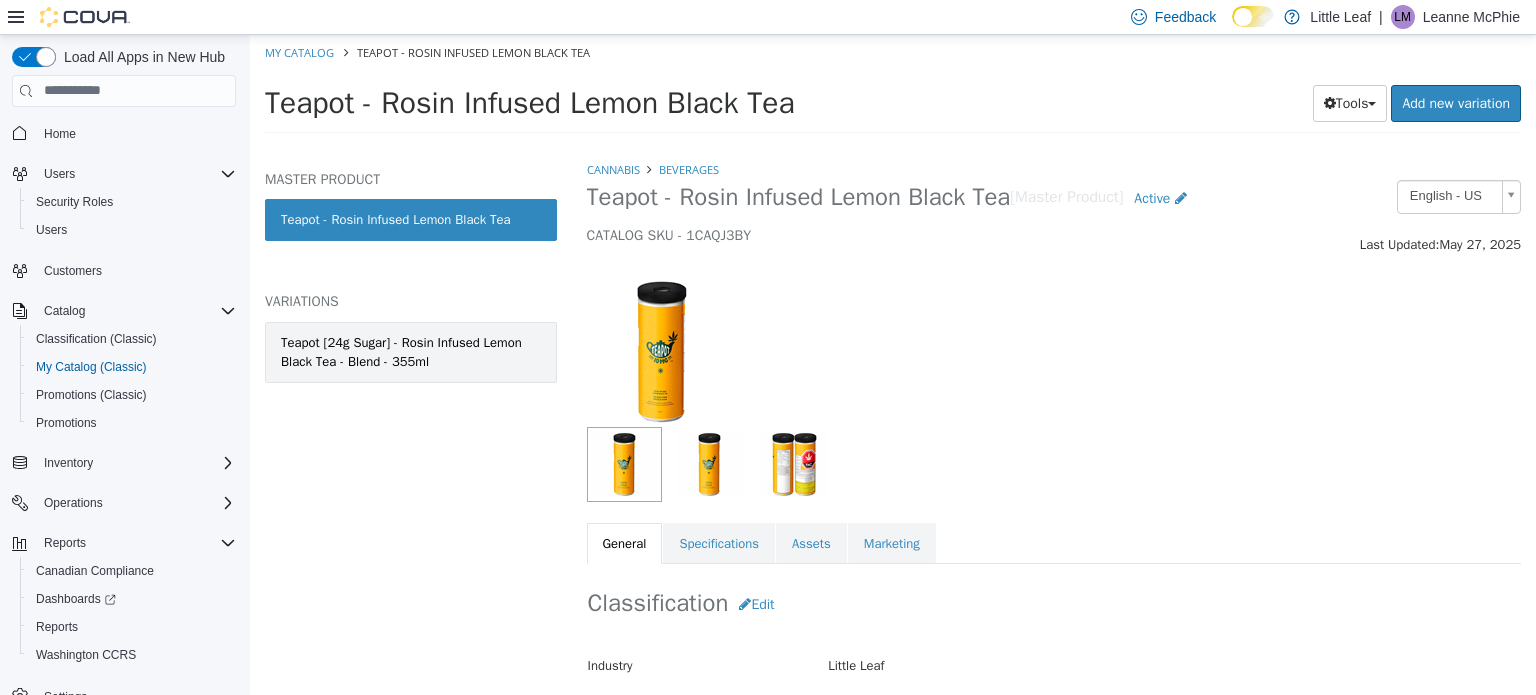 click on "Teapot [24g Sugar] - Rosin Infused Lemon Black Tea - Blend - 355ml" at bounding box center [411, 351] 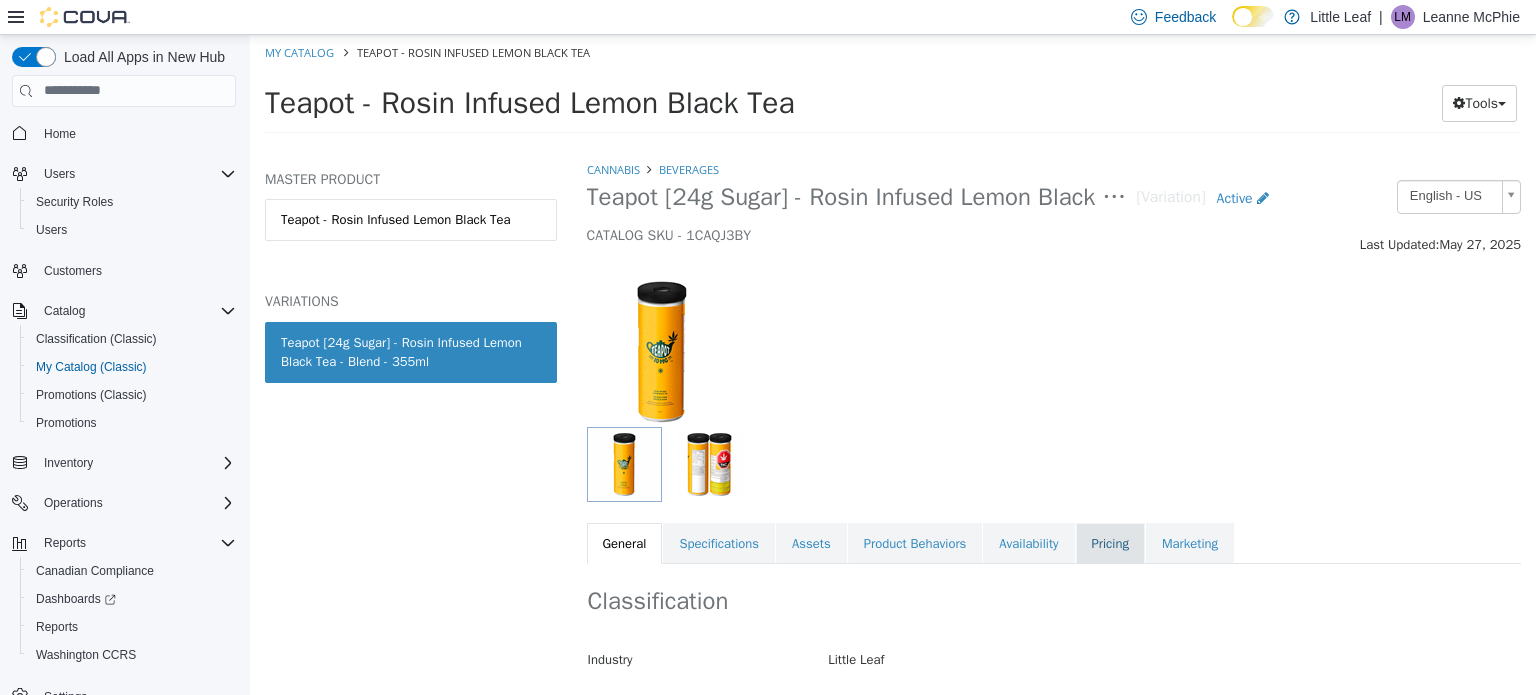 click on "Pricing" at bounding box center [1110, 543] 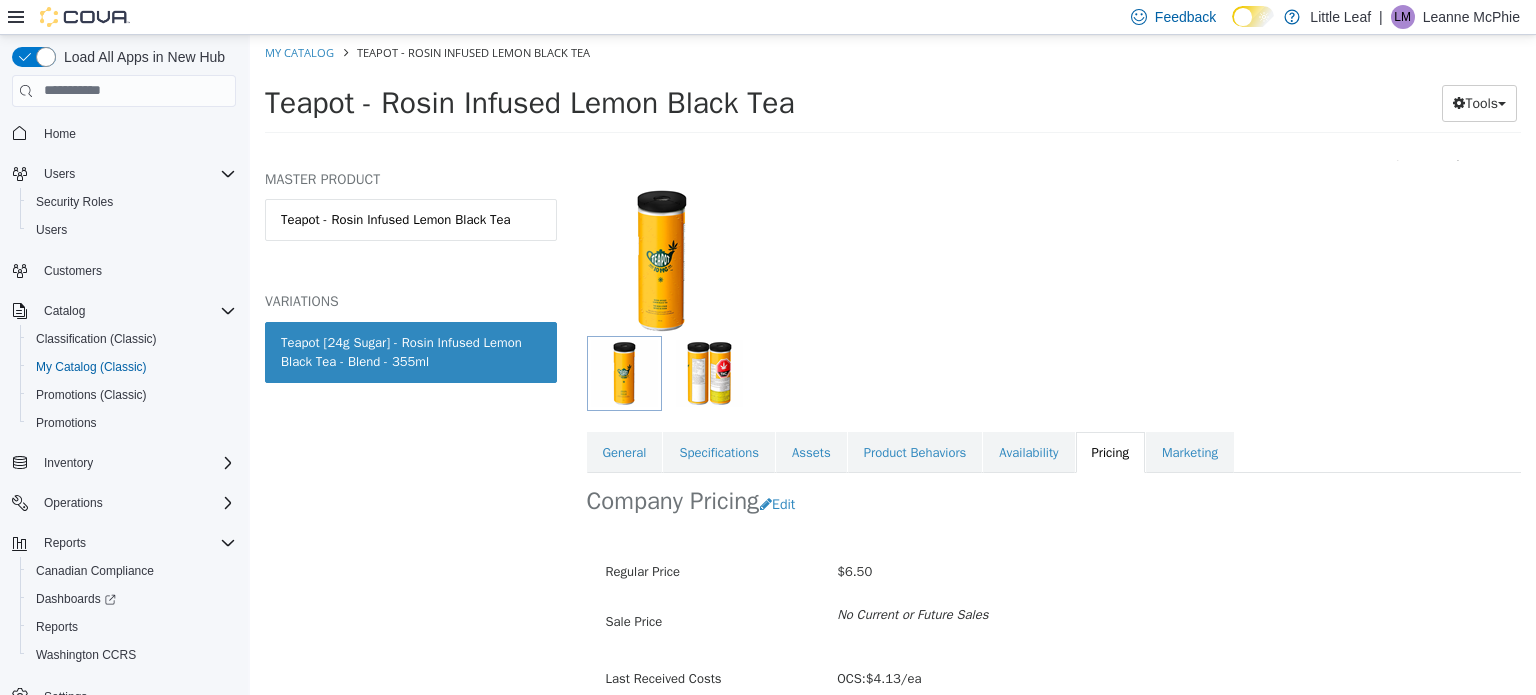 scroll, scrollTop: 0, scrollLeft: 0, axis: both 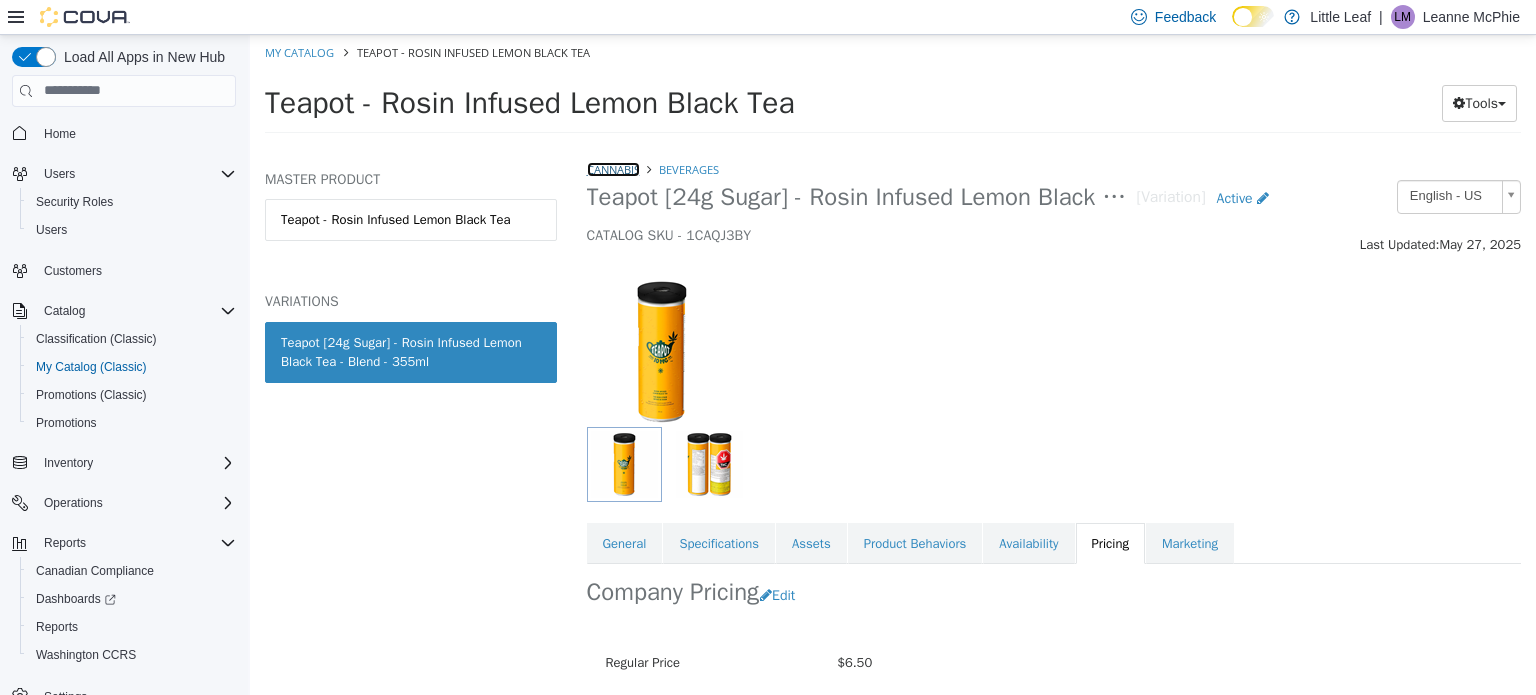 click on "Cannabis" at bounding box center [613, 168] 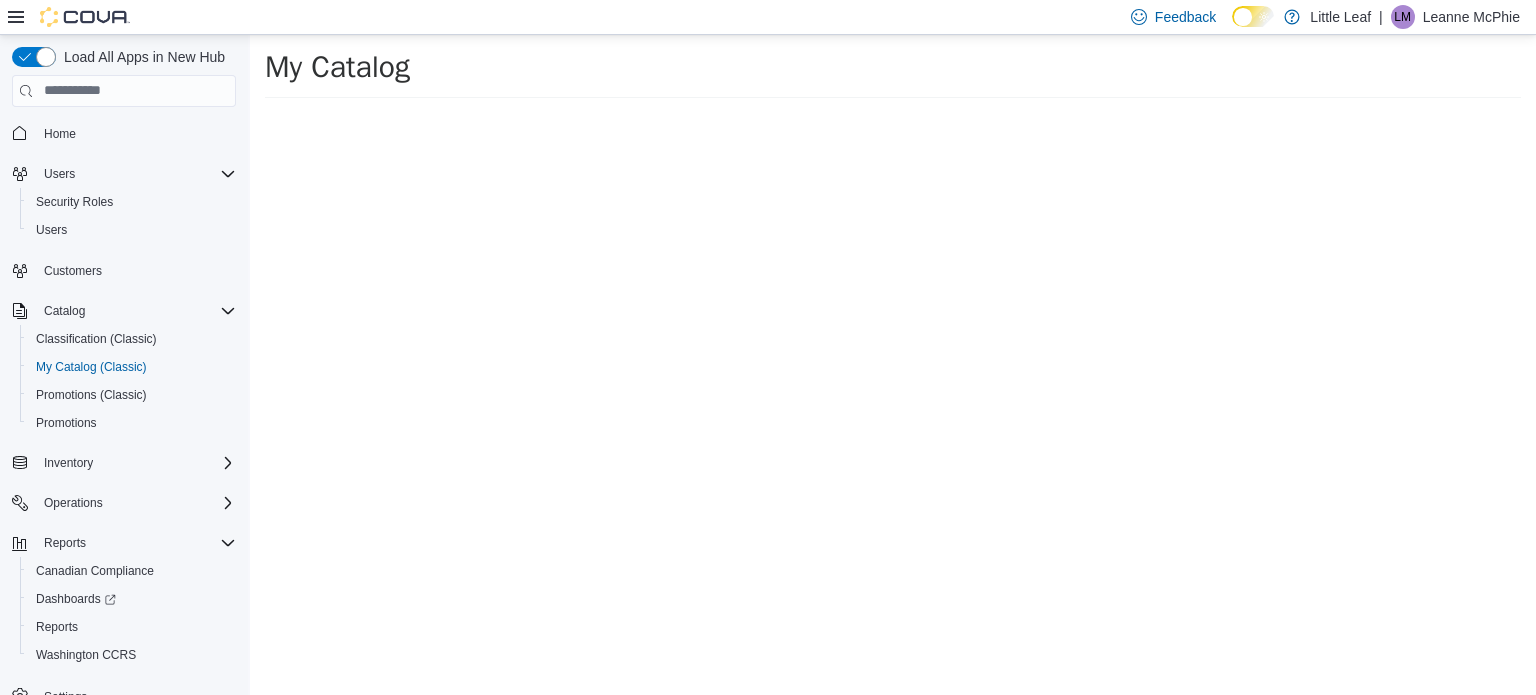 select on "**********" 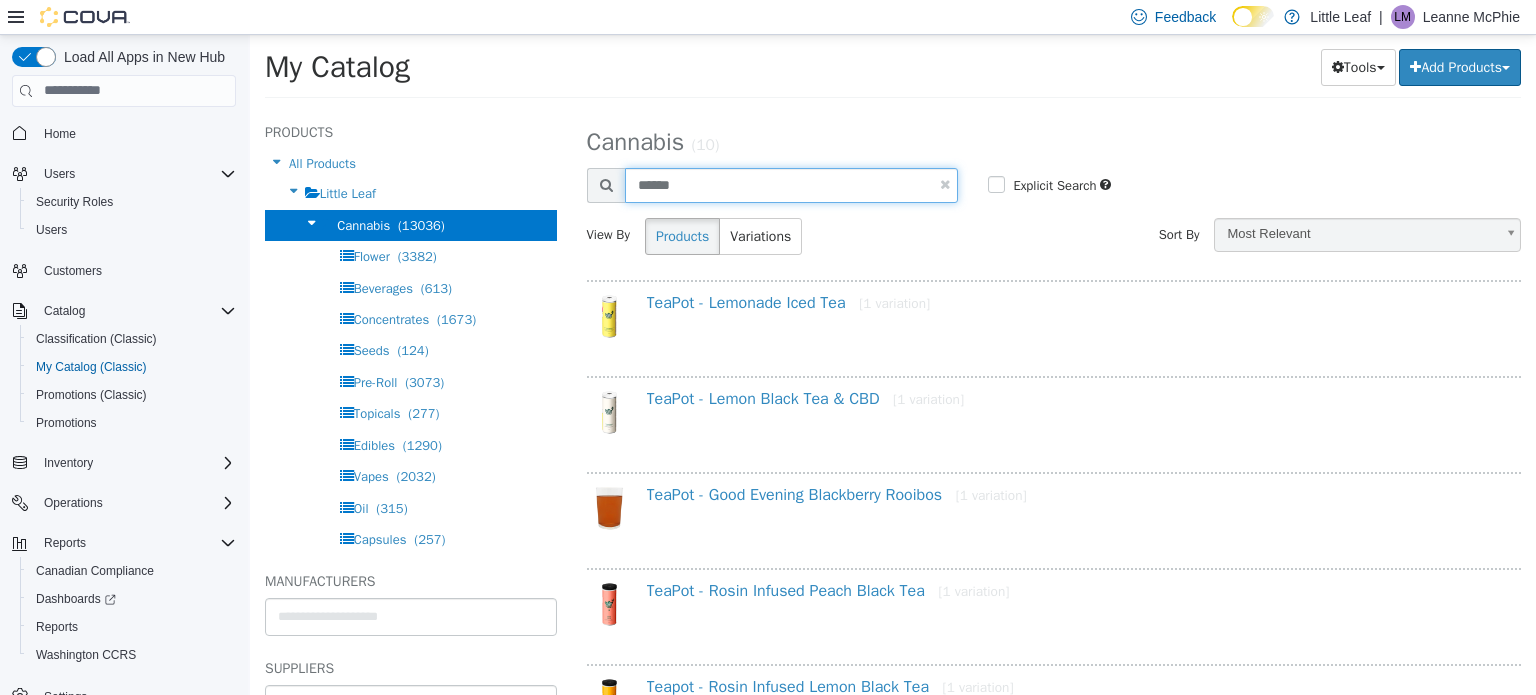 drag, startPoint x: 715, startPoint y: 187, endPoint x: 608, endPoint y: 209, distance: 109.23827 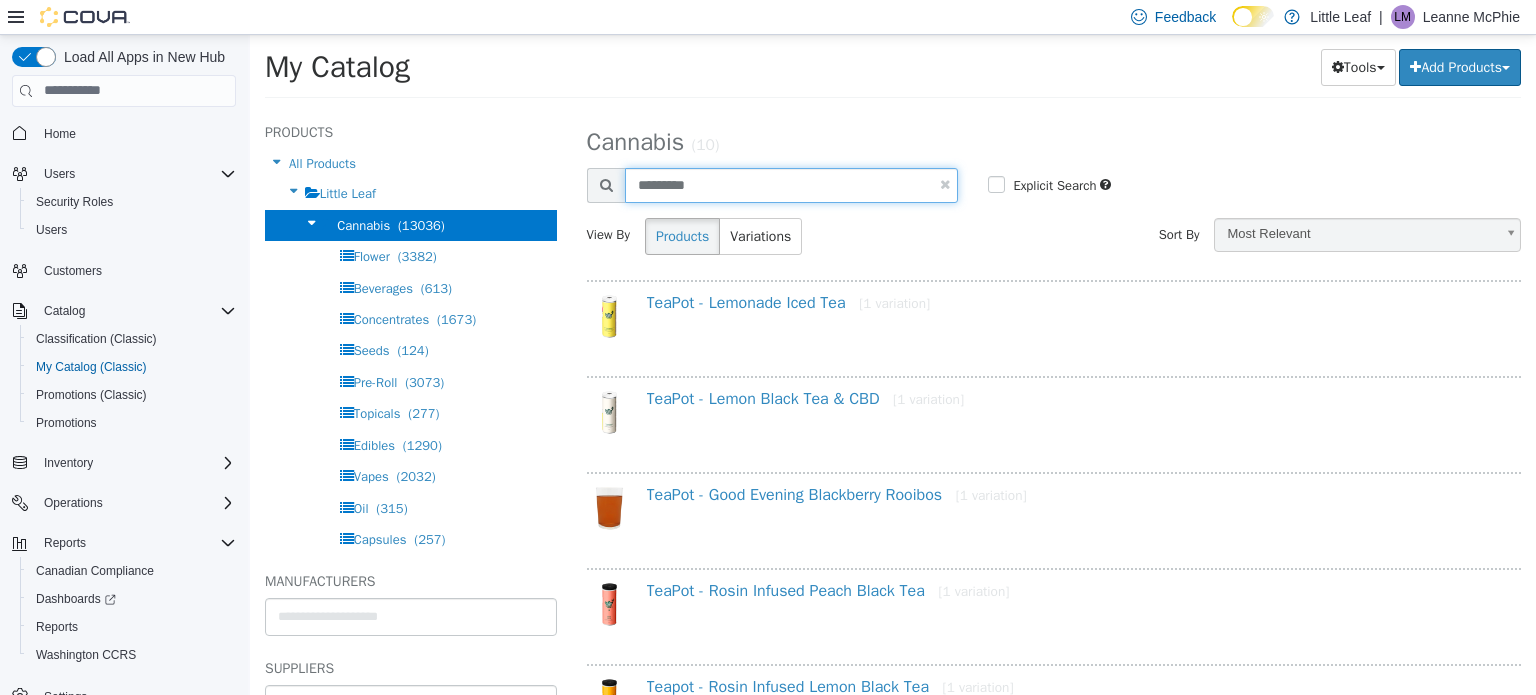 type on "*********" 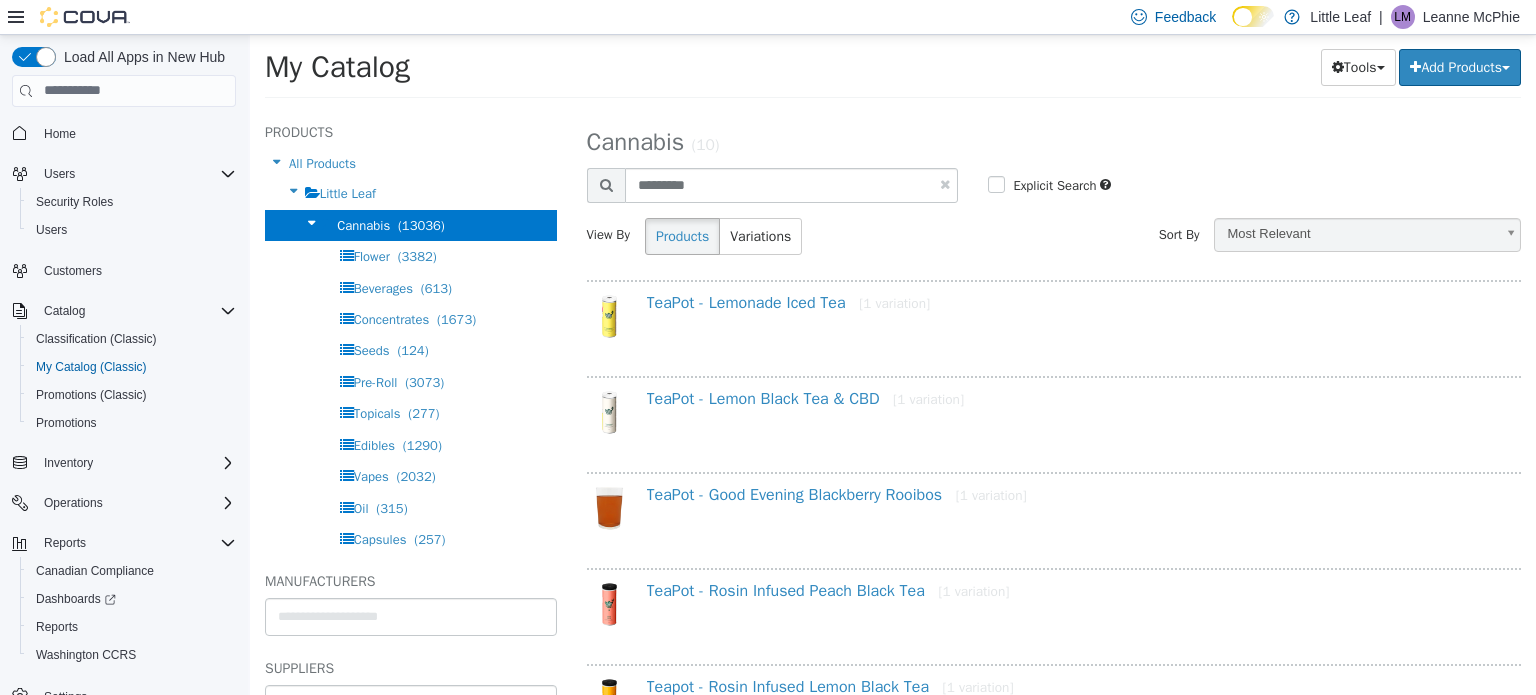 select on "**********" 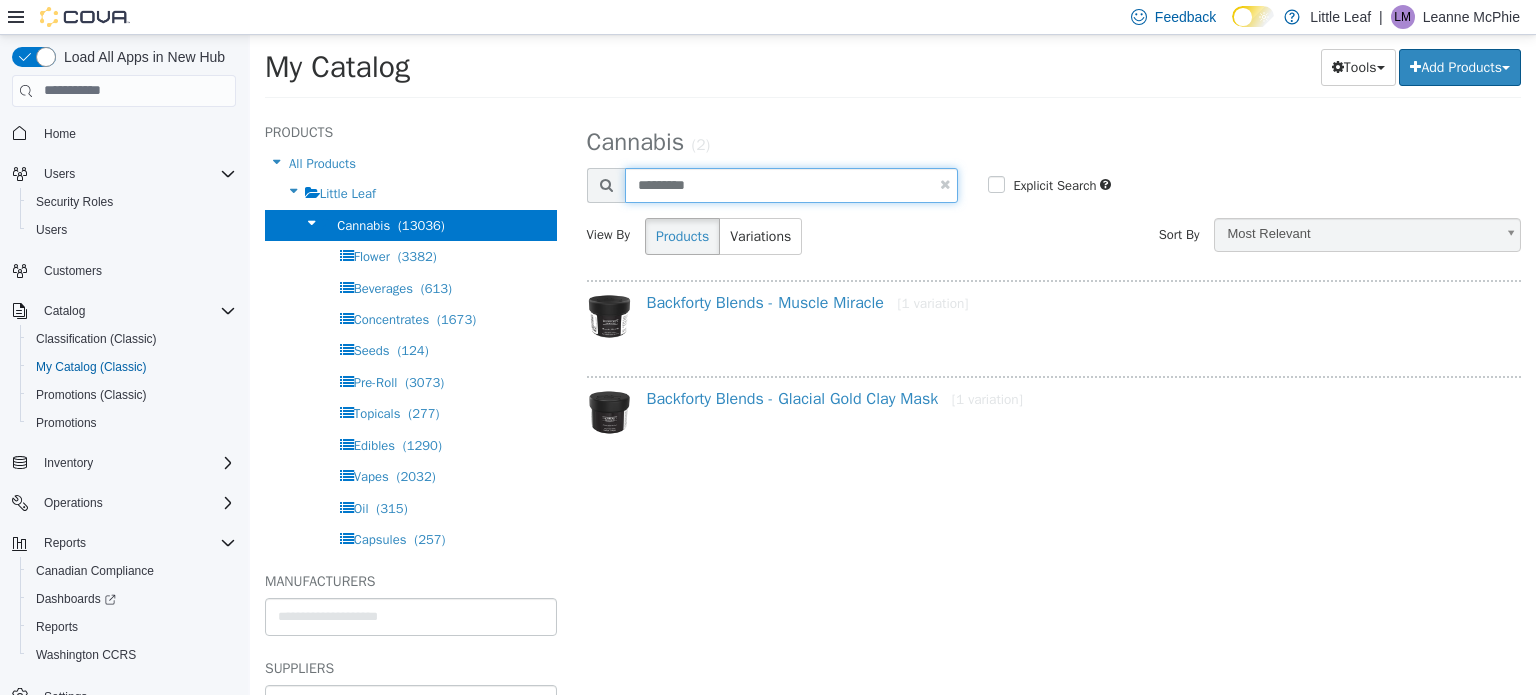 click on "*********" at bounding box center [792, 184] 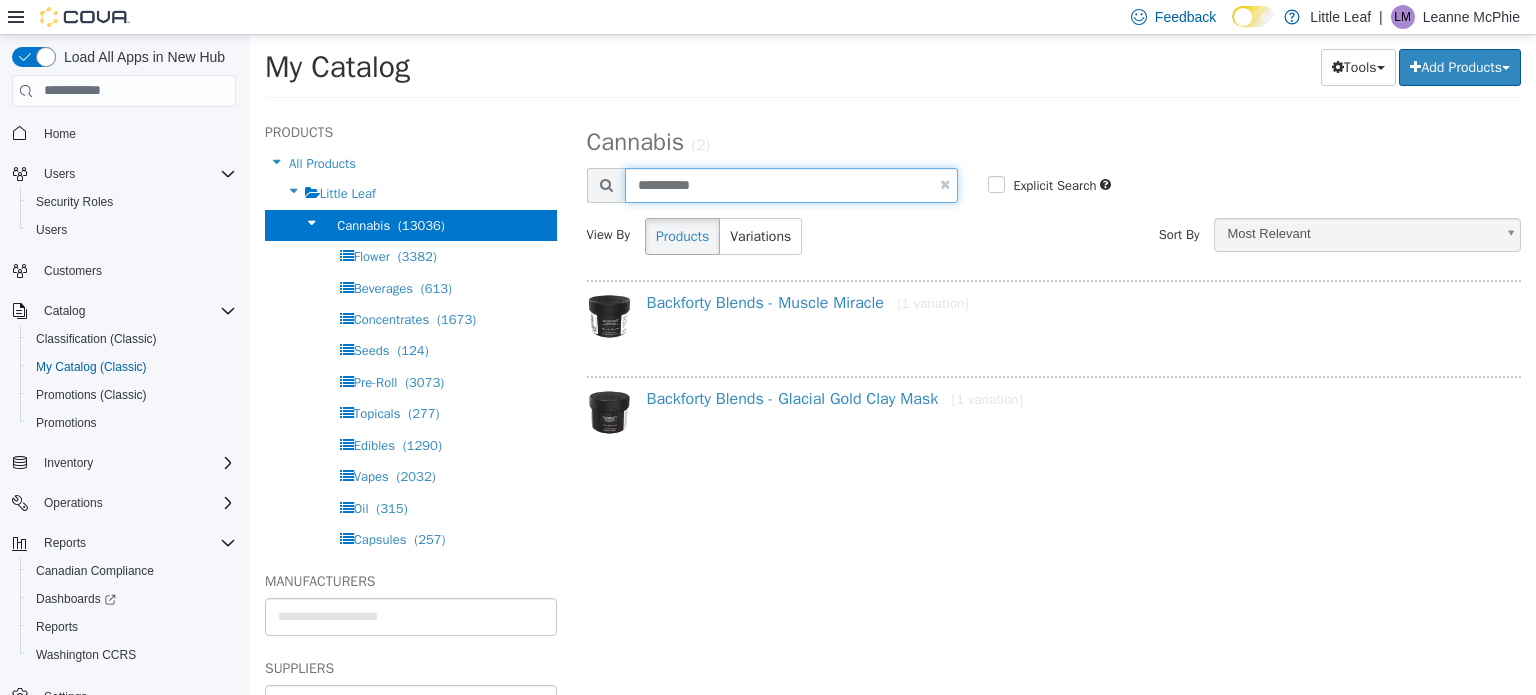 click on "**********" at bounding box center (792, 184) 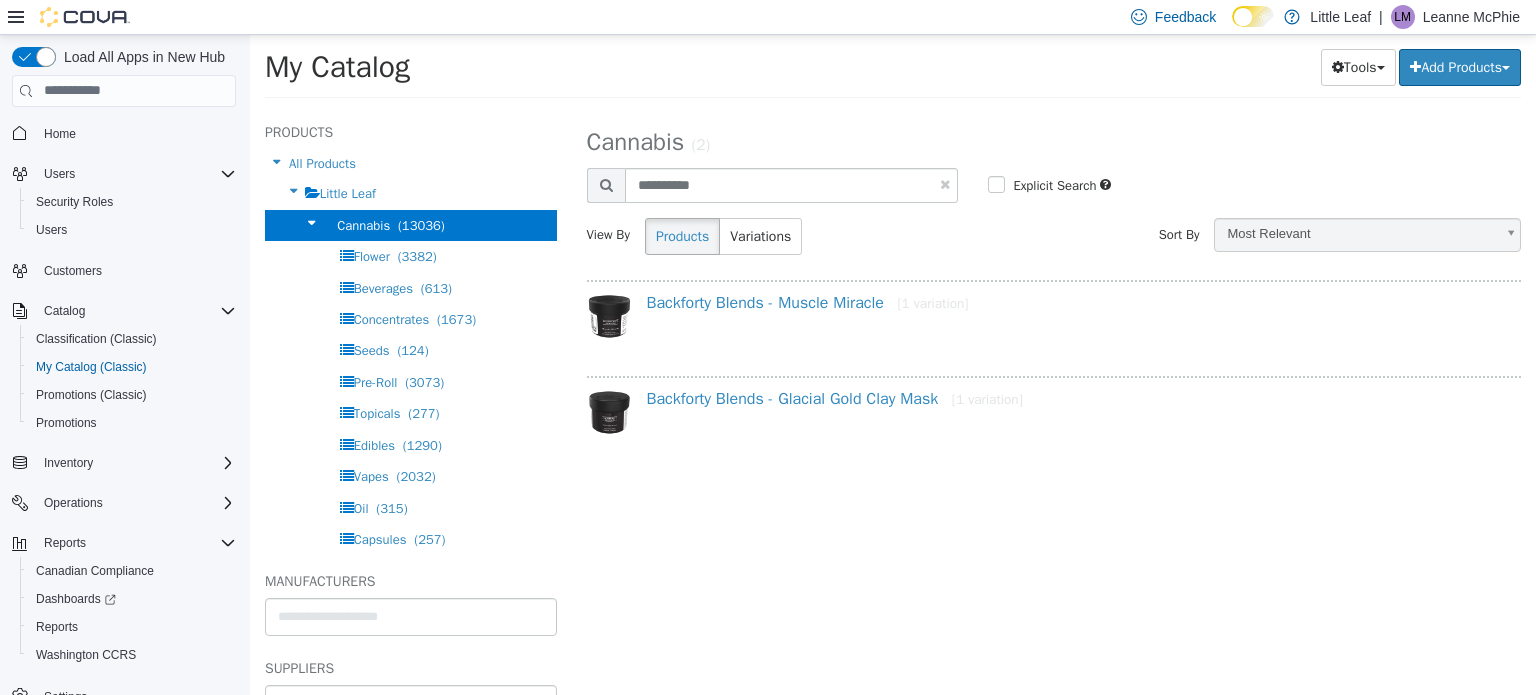 select on "**********" 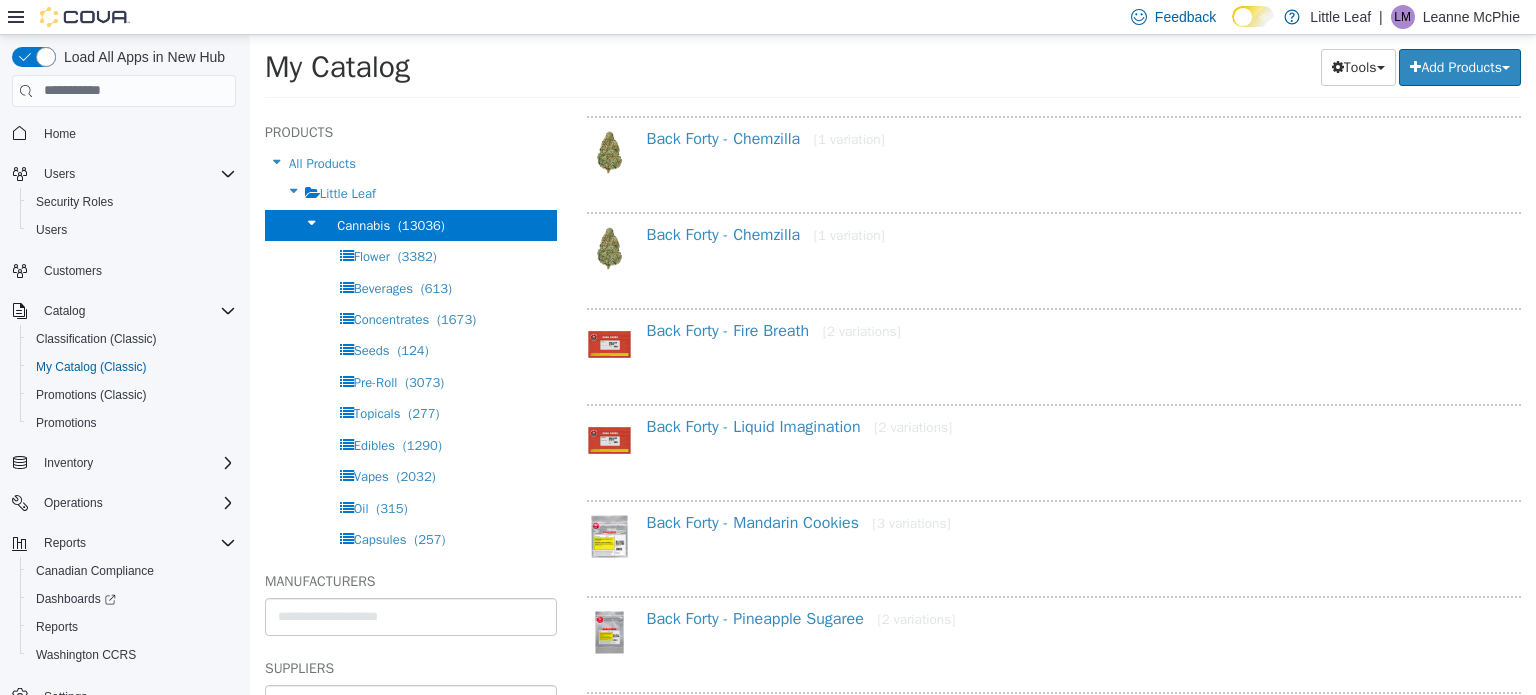 scroll, scrollTop: 200, scrollLeft: 0, axis: vertical 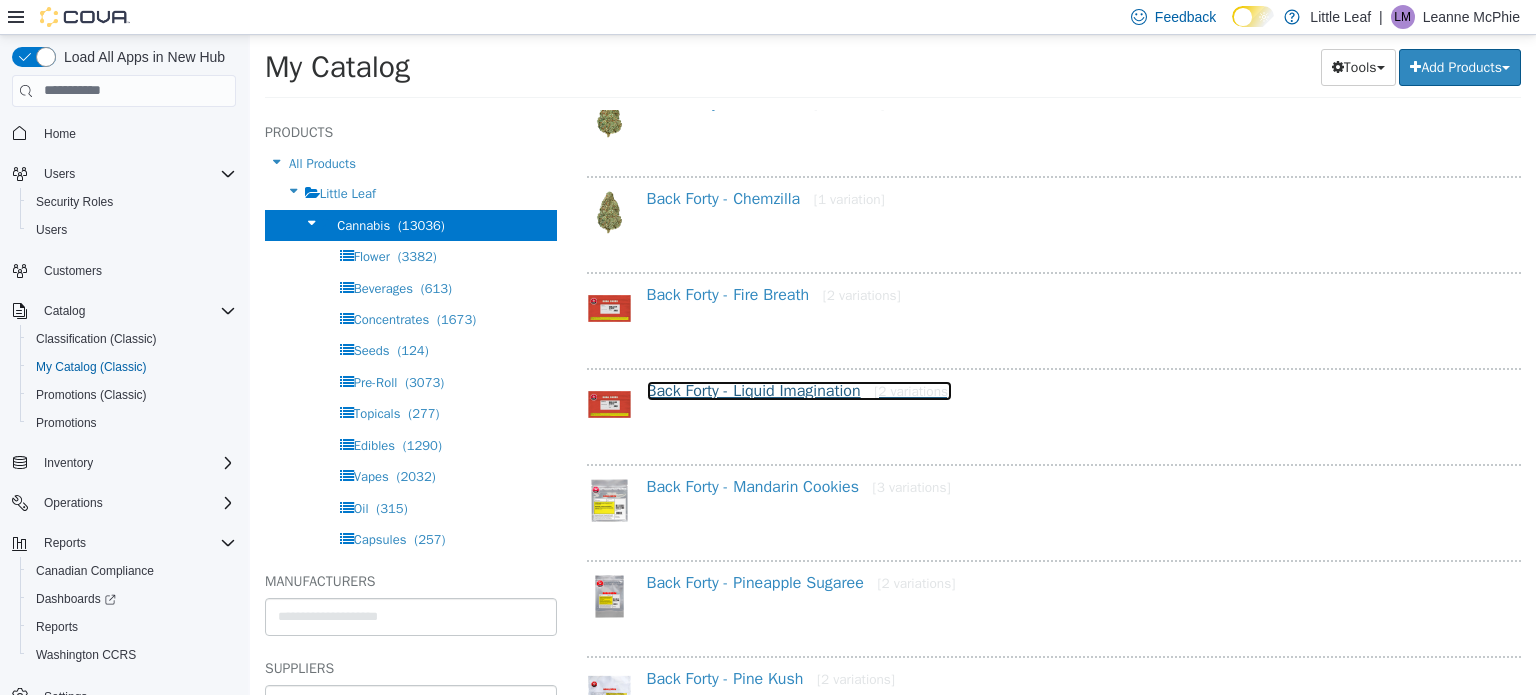 click on "Back Forty - Liquid Imagination
[2 variations]" at bounding box center (800, 390) 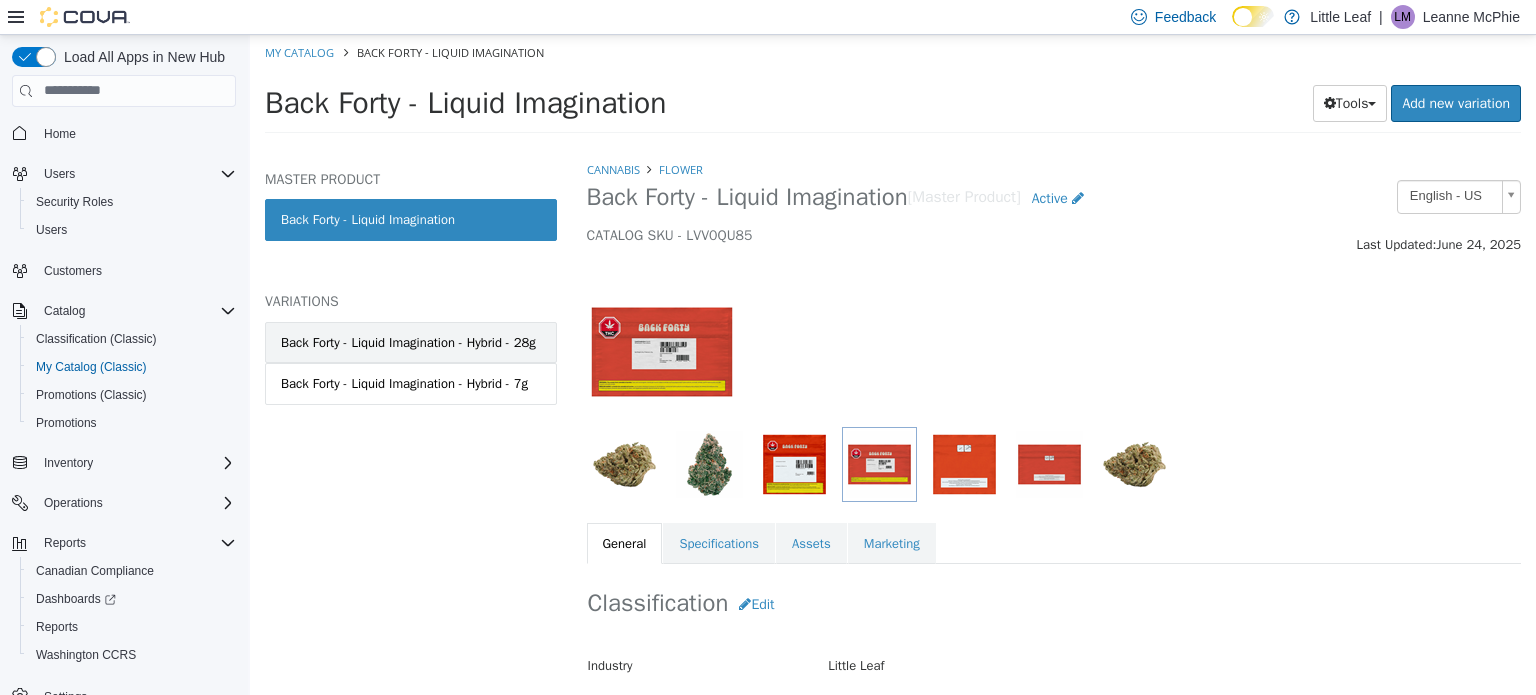 click on "Back Forty - Liquid Imagination - Hybrid - 28g" at bounding box center (408, 342) 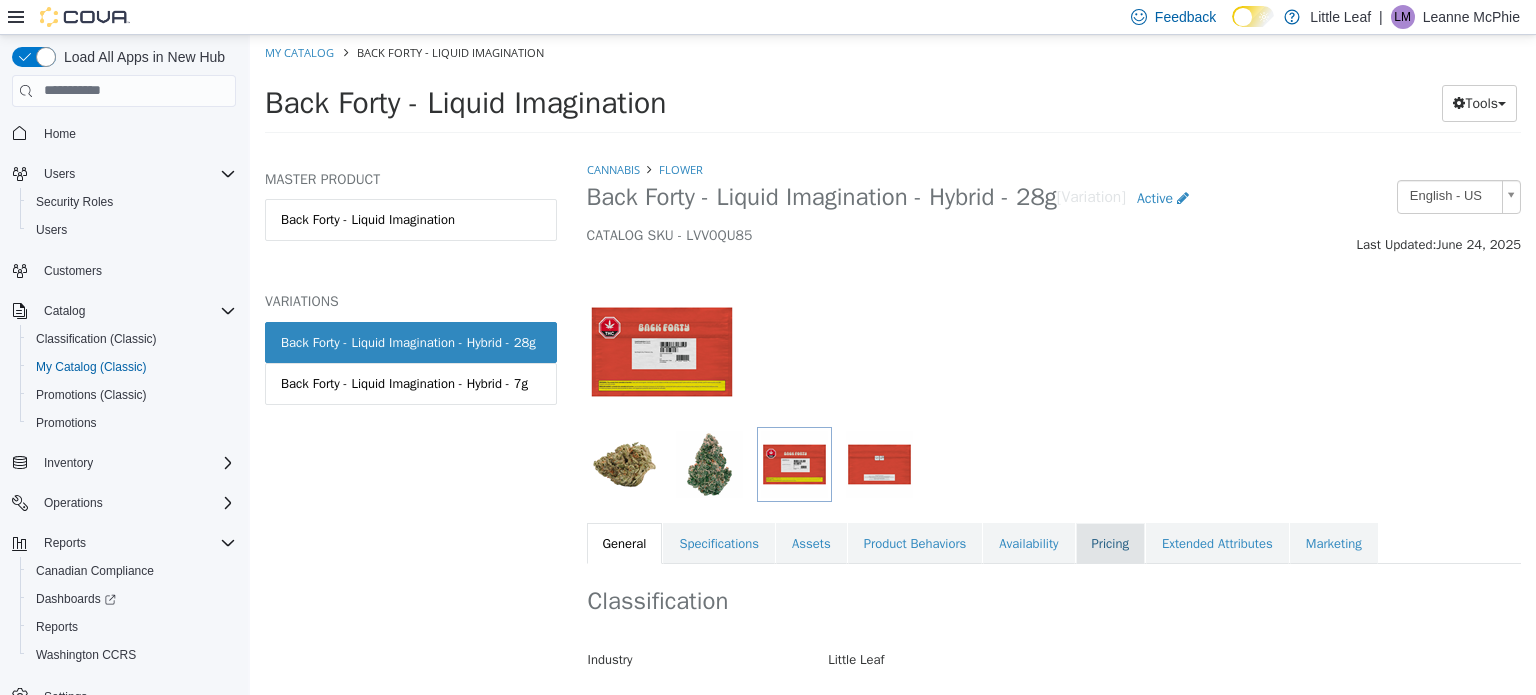 click on "Pricing" at bounding box center (1110, 543) 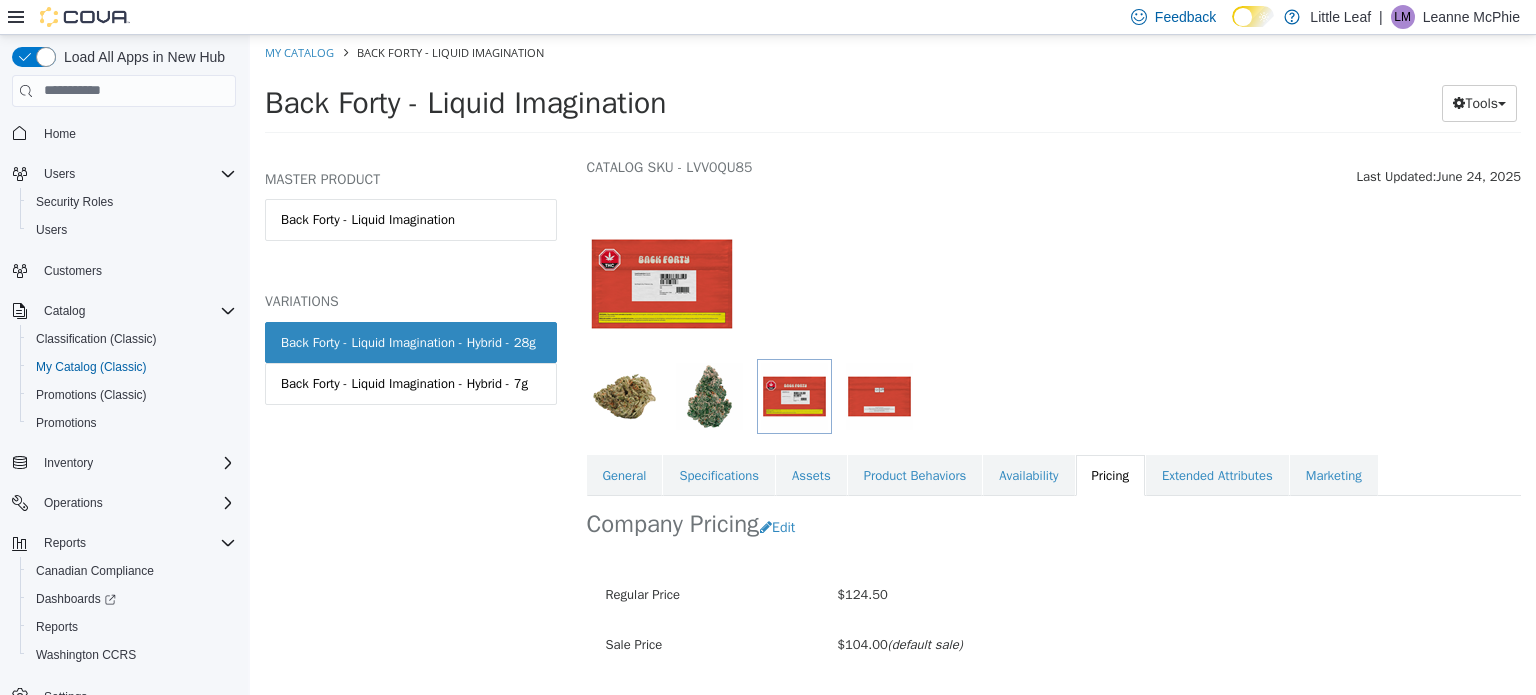 scroll, scrollTop: 0, scrollLeft: 0, axis: both 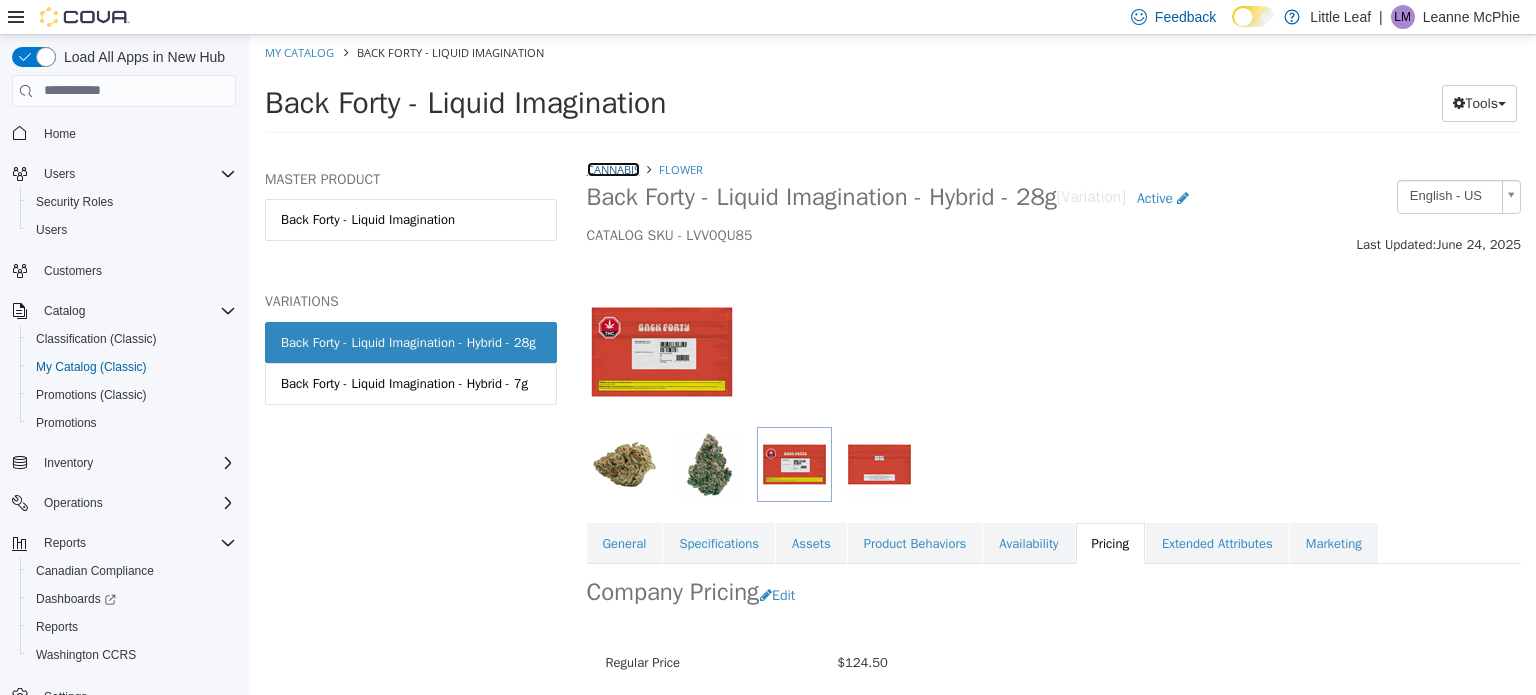click on "Cannabis" at bounding box center [613, 168] 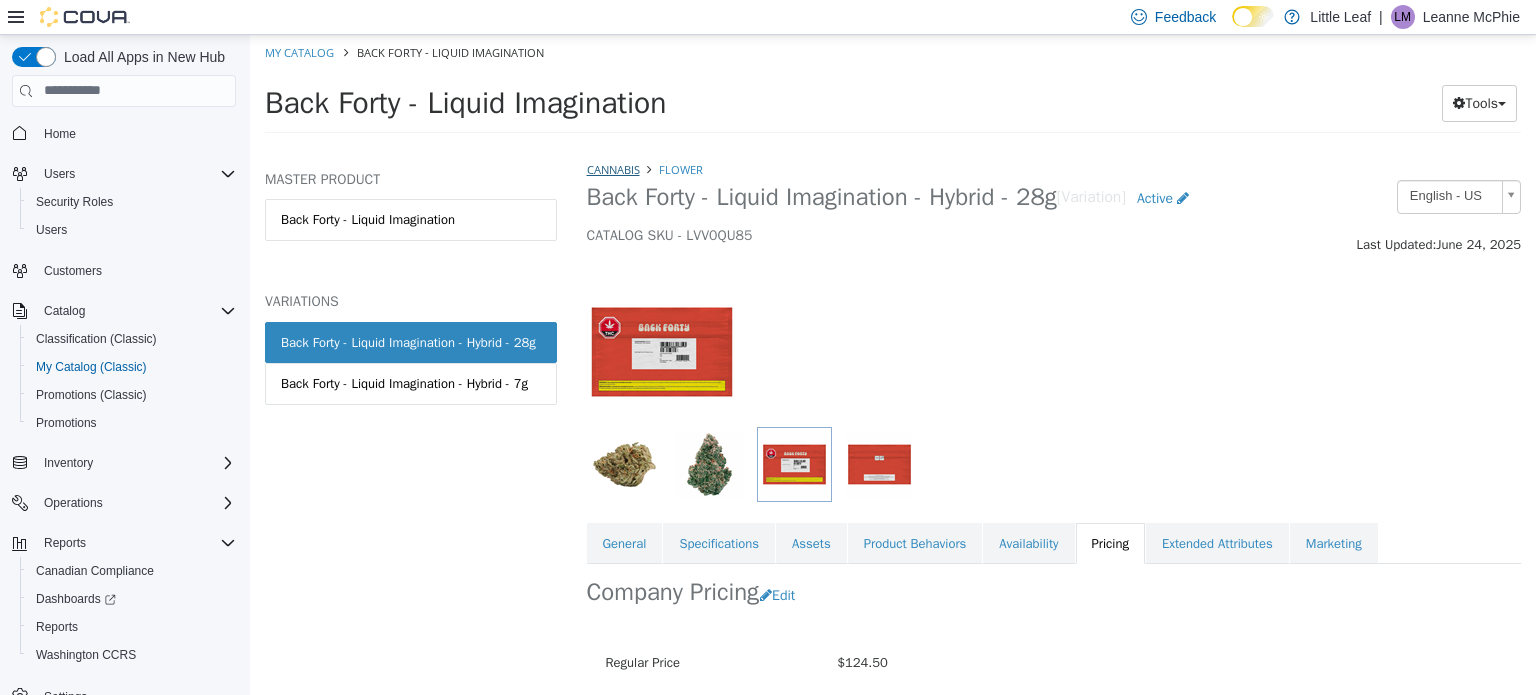 select on "**********" 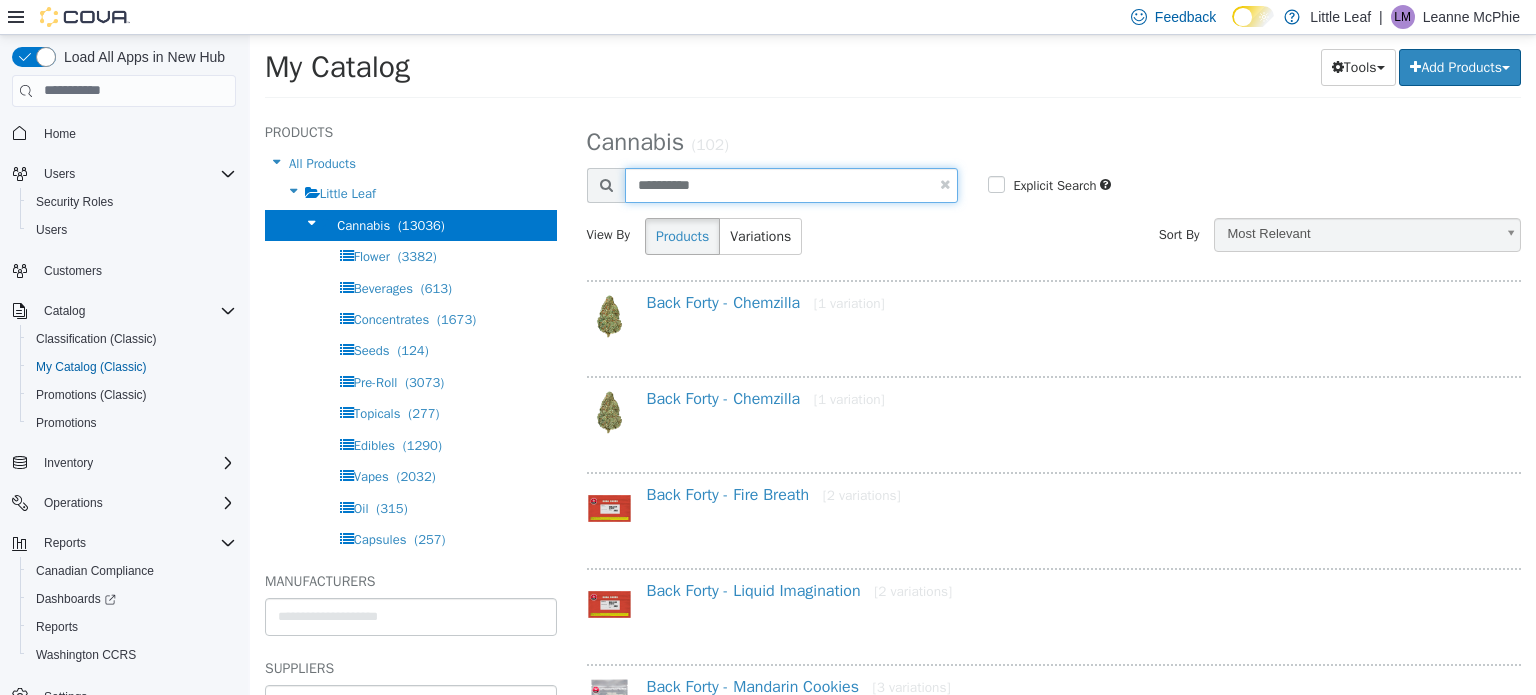 drag, startPoint x: 716, startPoint y: 177, endPoint x: 620, endPoint y: 181, distance: 96.0833 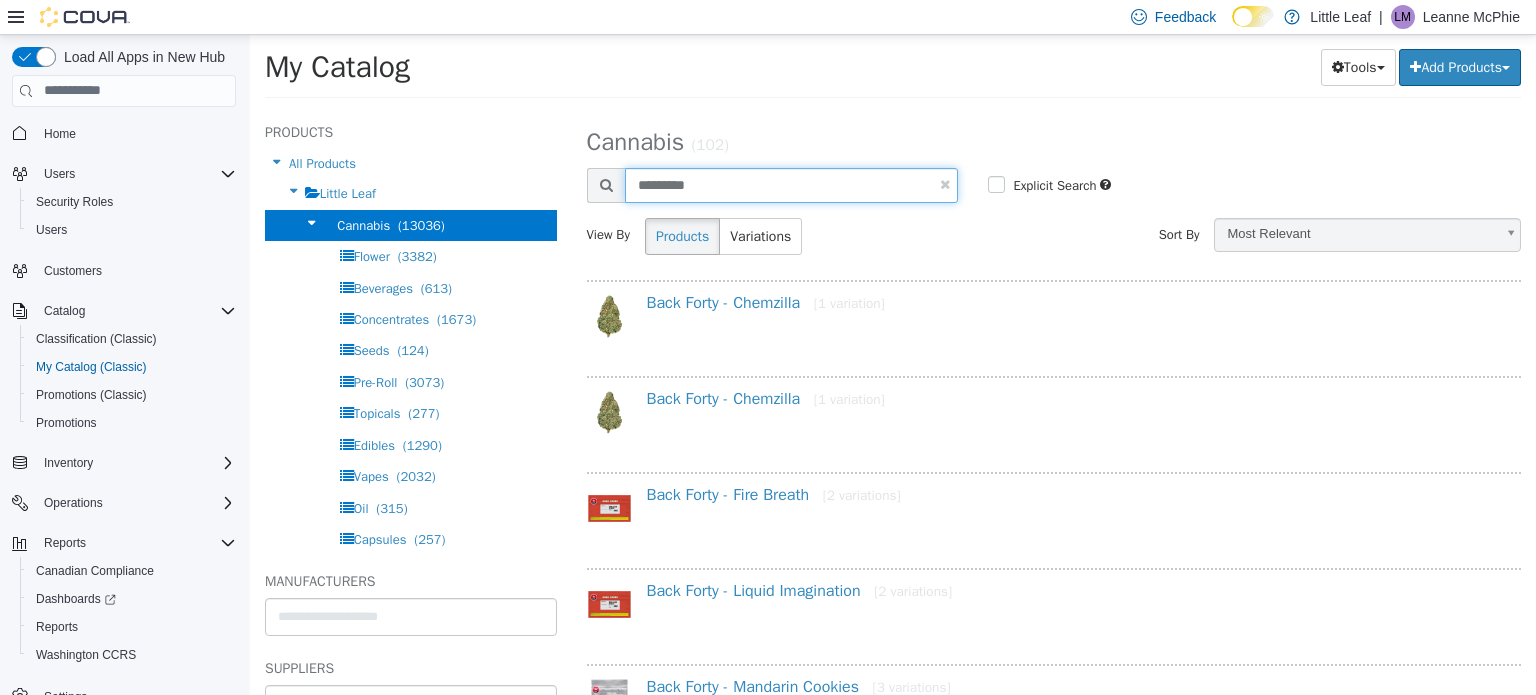 type on "*********" 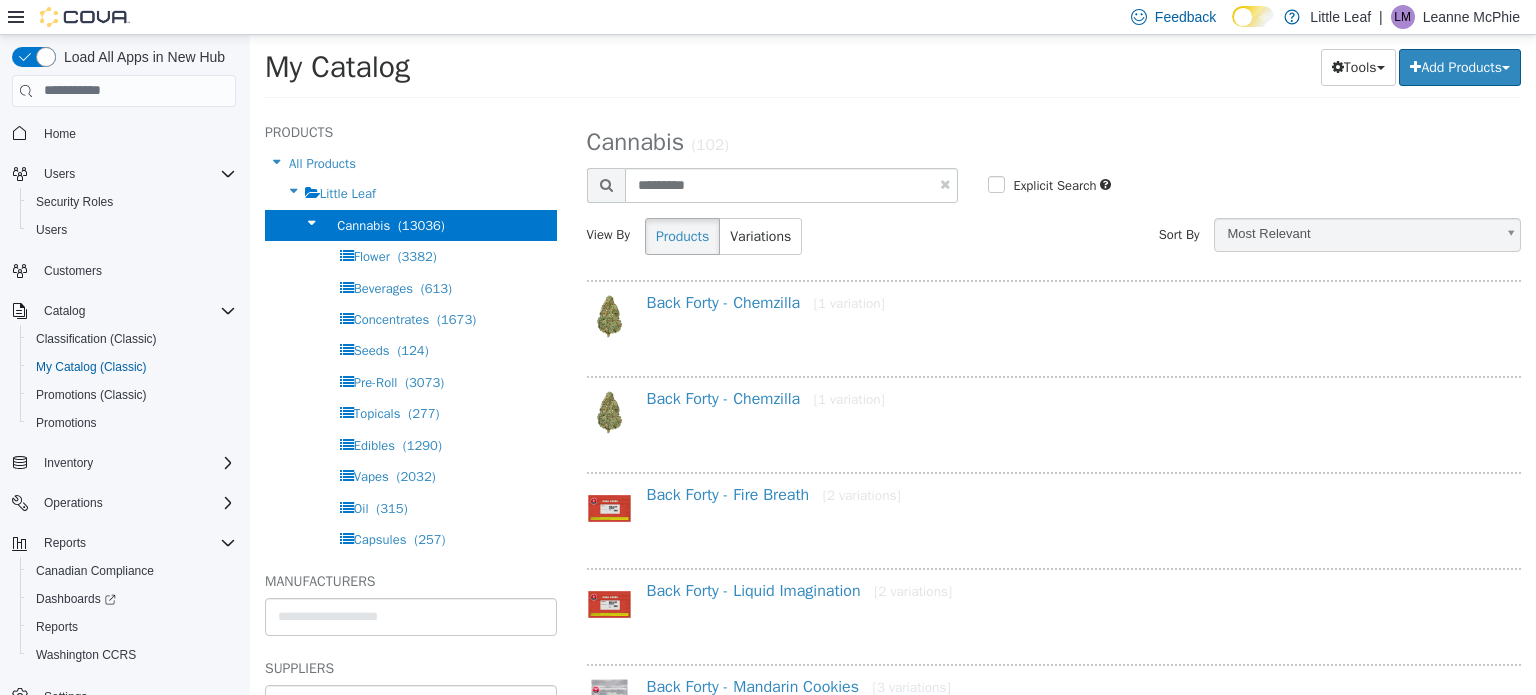select on "**********" 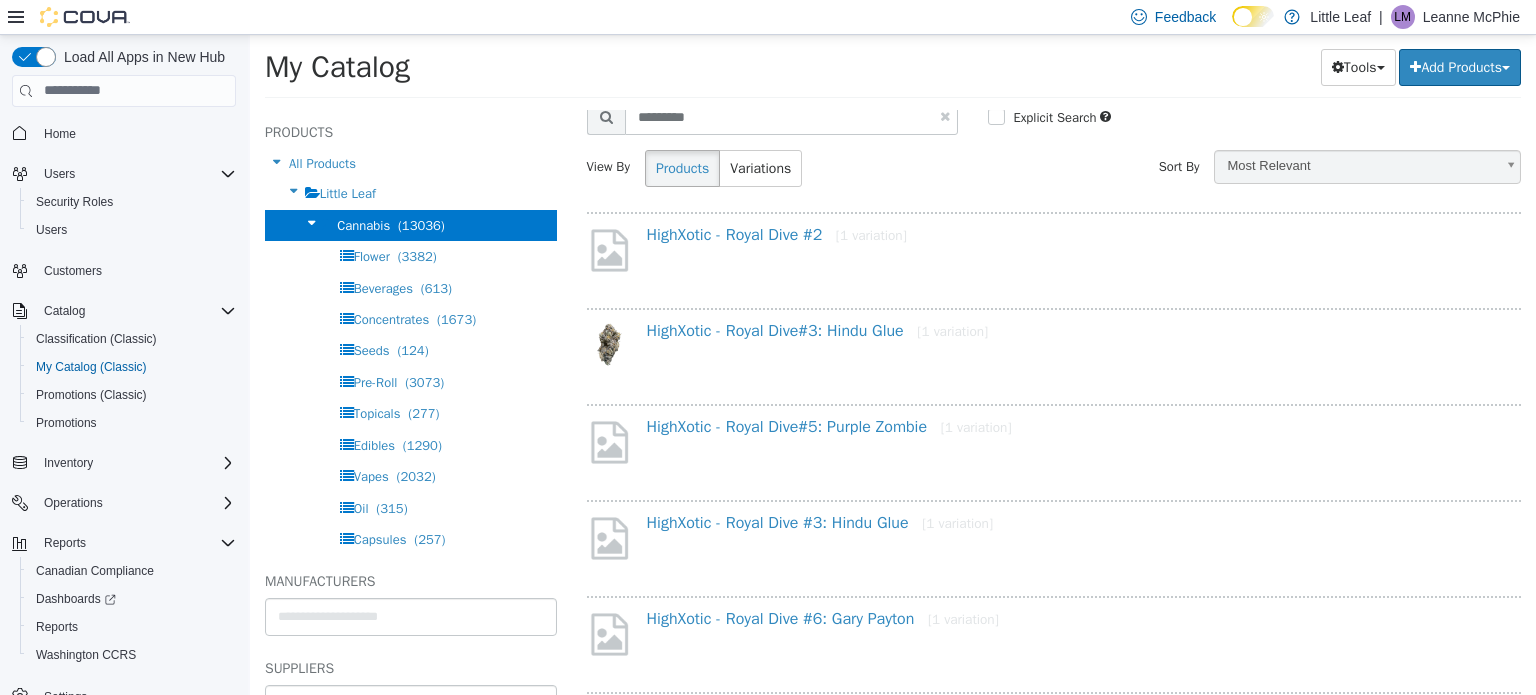 scroll, scrollTop: 100, scrollLeft: 0, axis: vertical 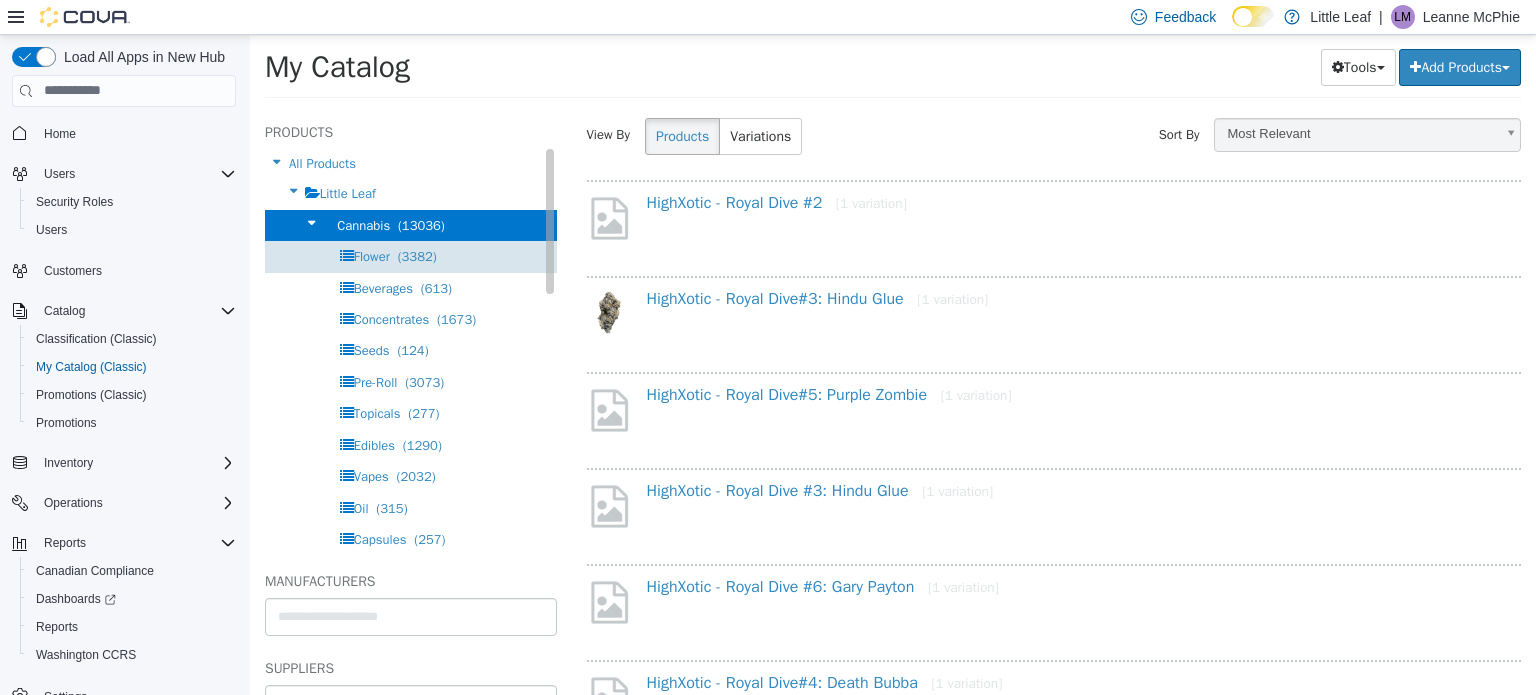 click on "Flower" at bounding box center (372, 255) 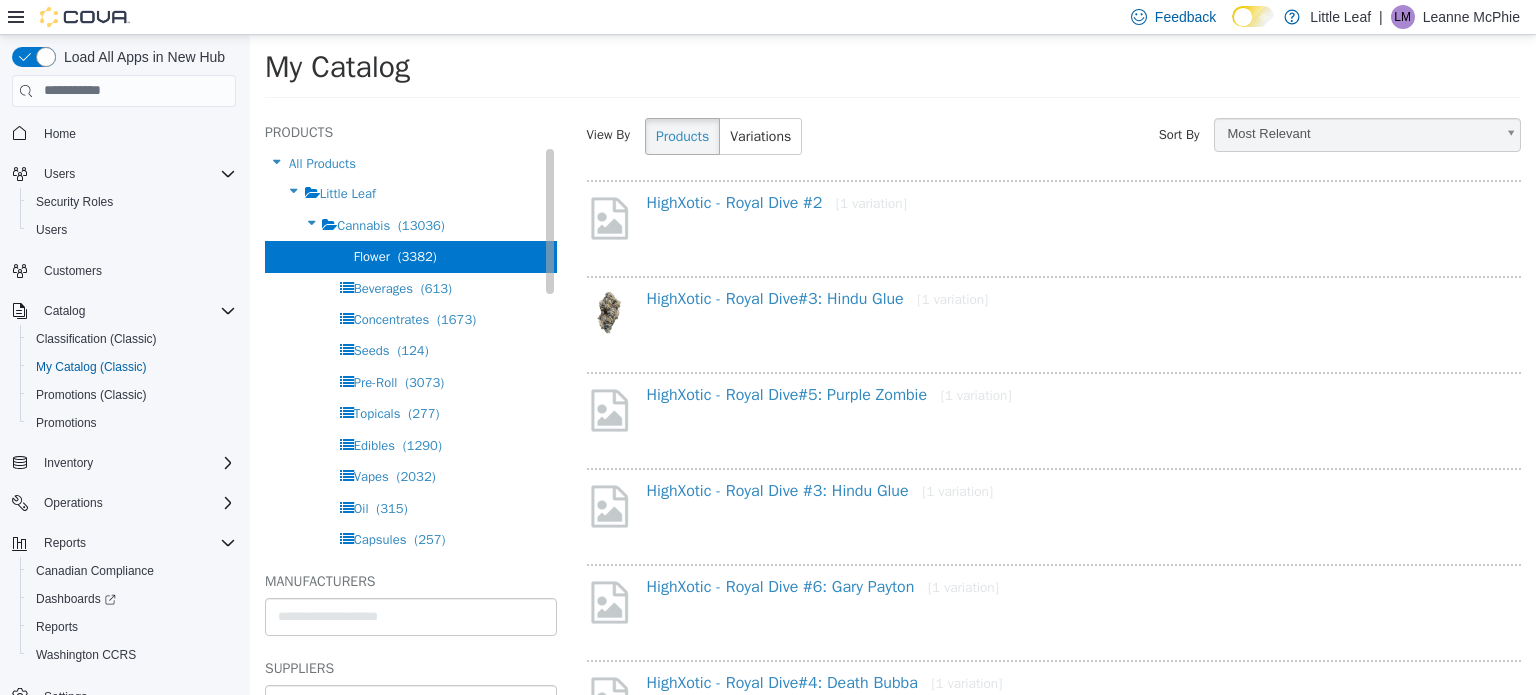 select on "**********" 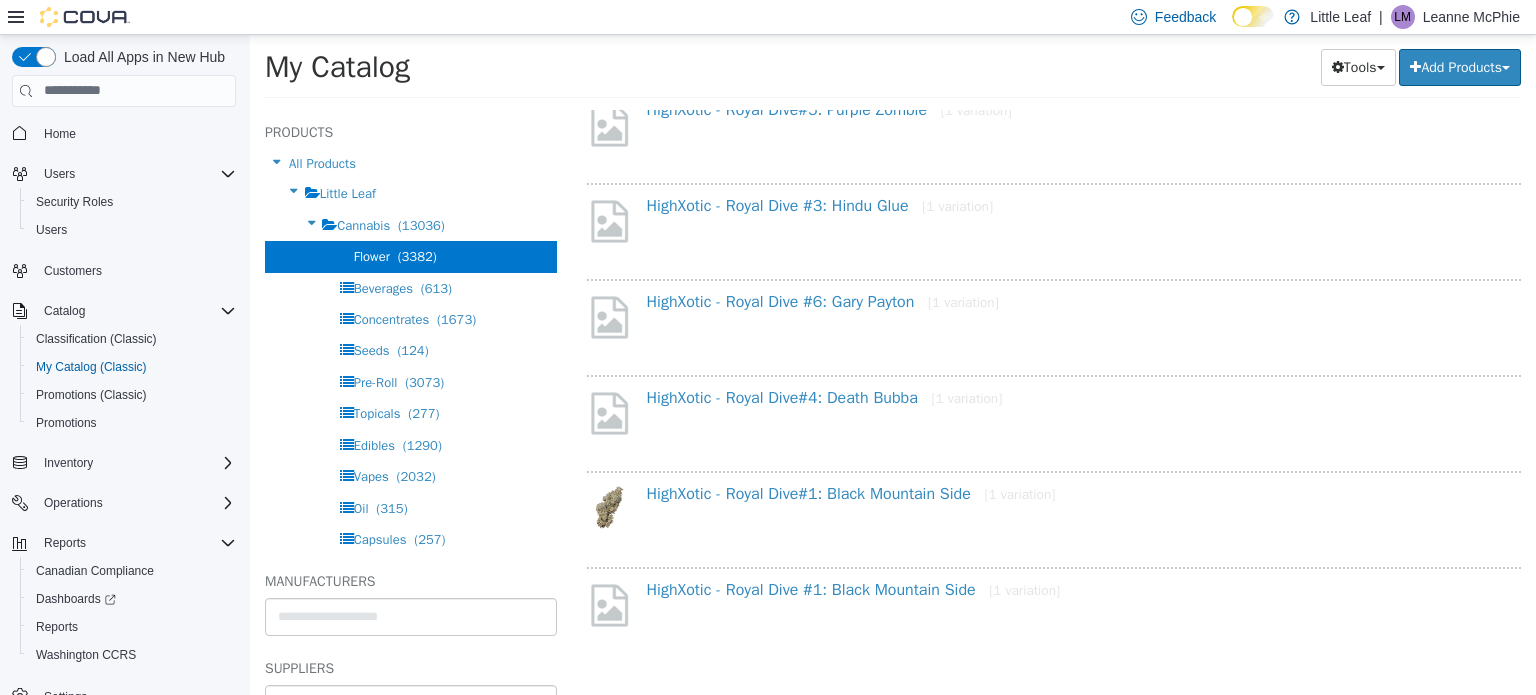 scroll, scrollTop: 0, scrollLeft: 0, axis: both 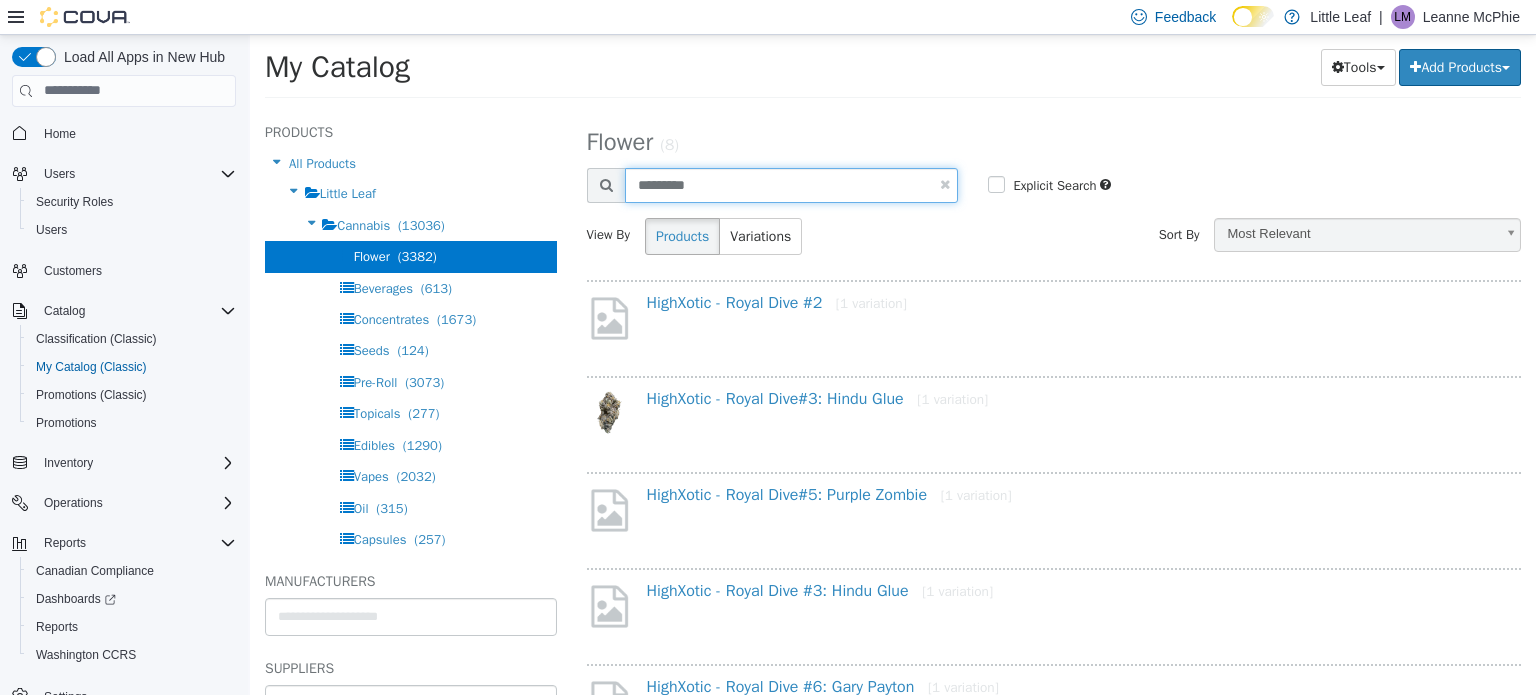 drag, startPoint x: 756, startPoint y: 189, endPoint x: 616, endPoint y: 205, distance: 140.91132 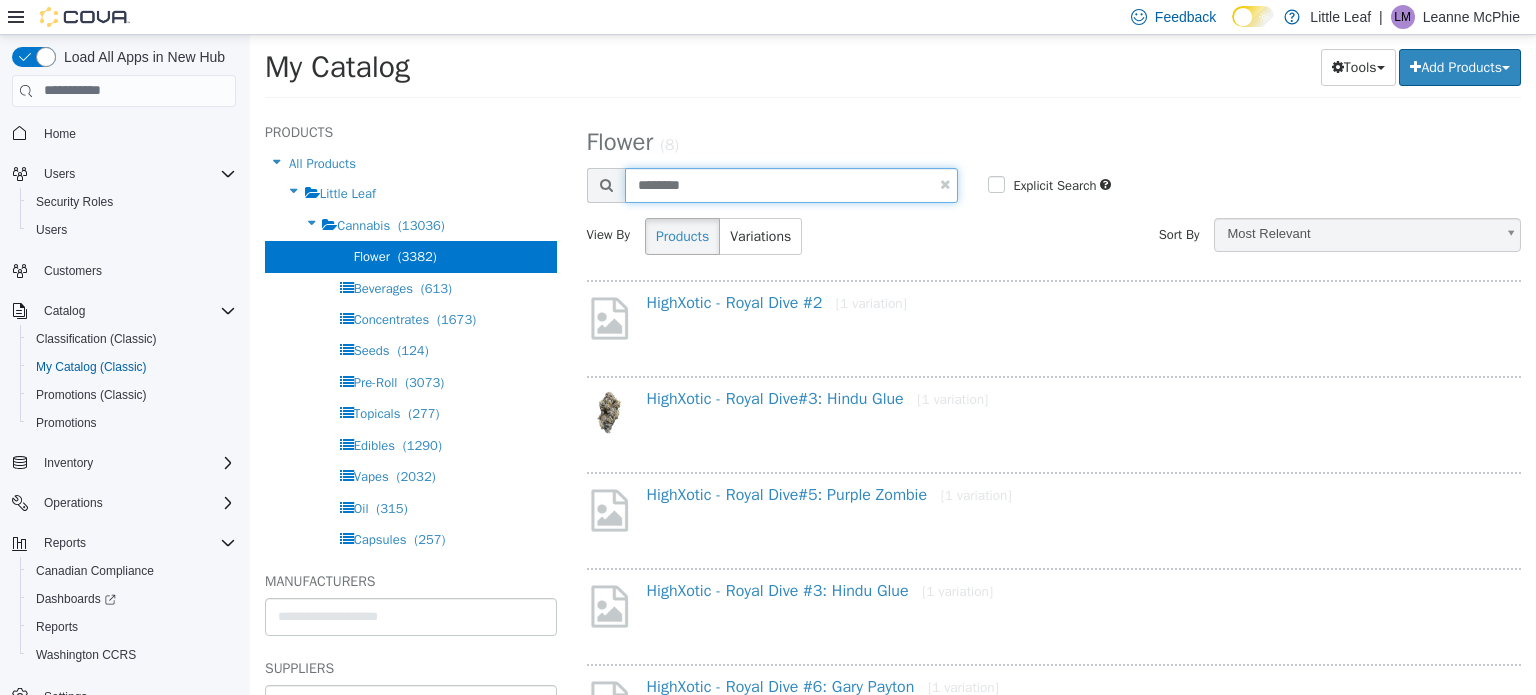 type on "********" 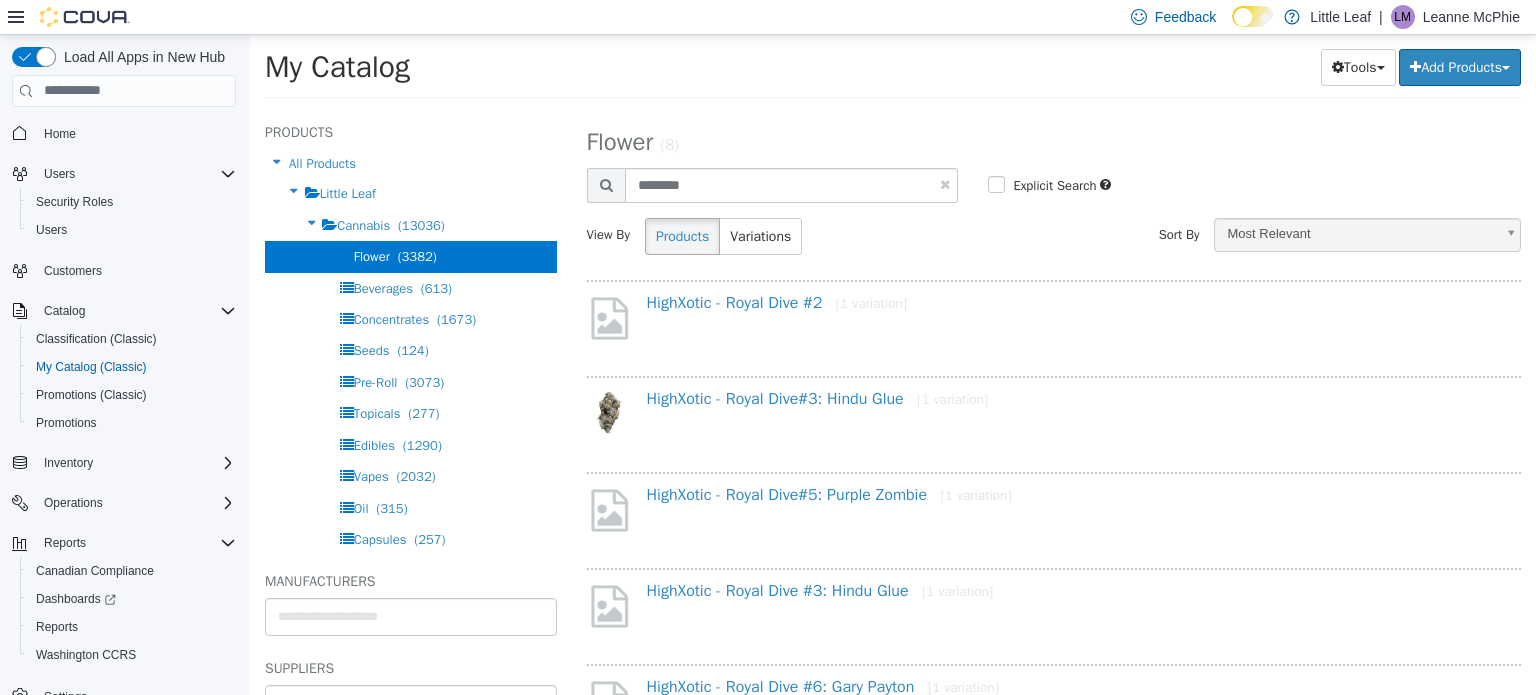 select on "**********" 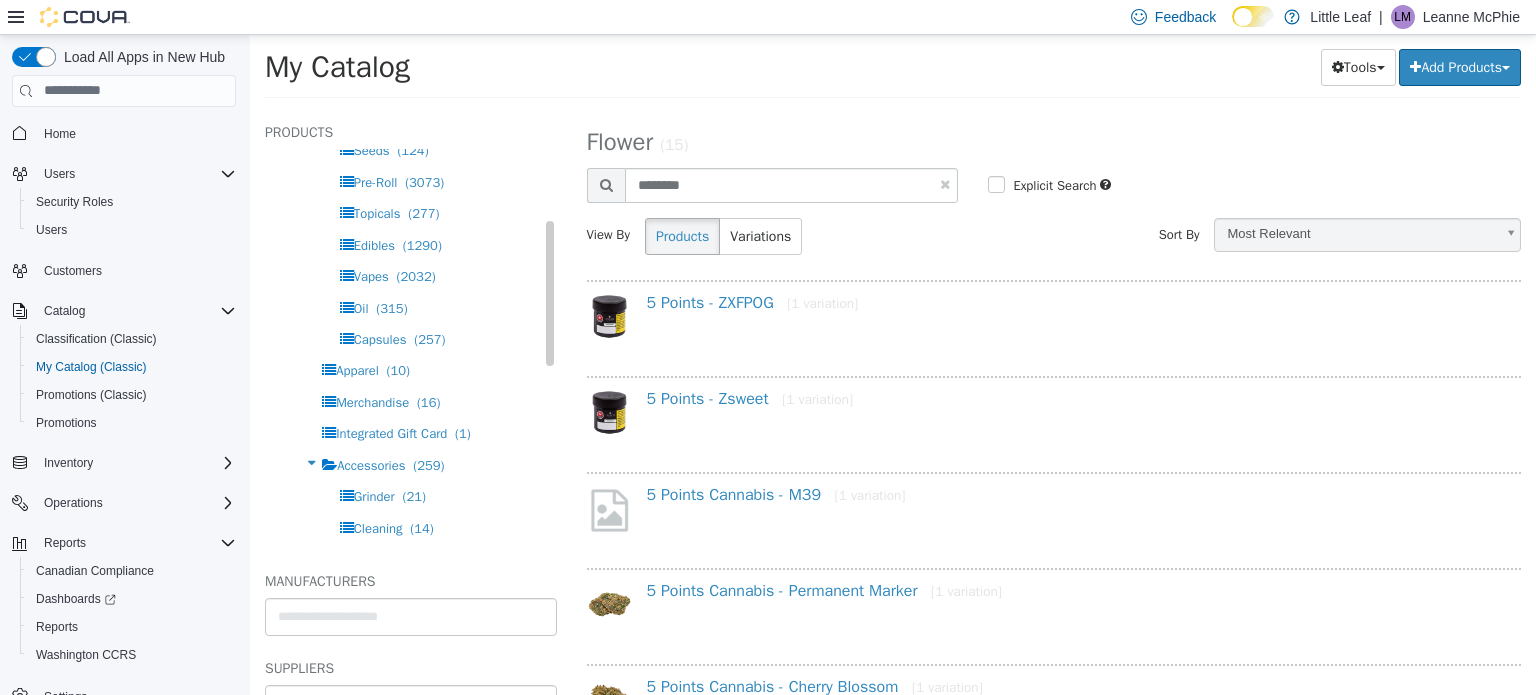 scroll, scrollTop: 0, scrollLeft: 0, axis: both 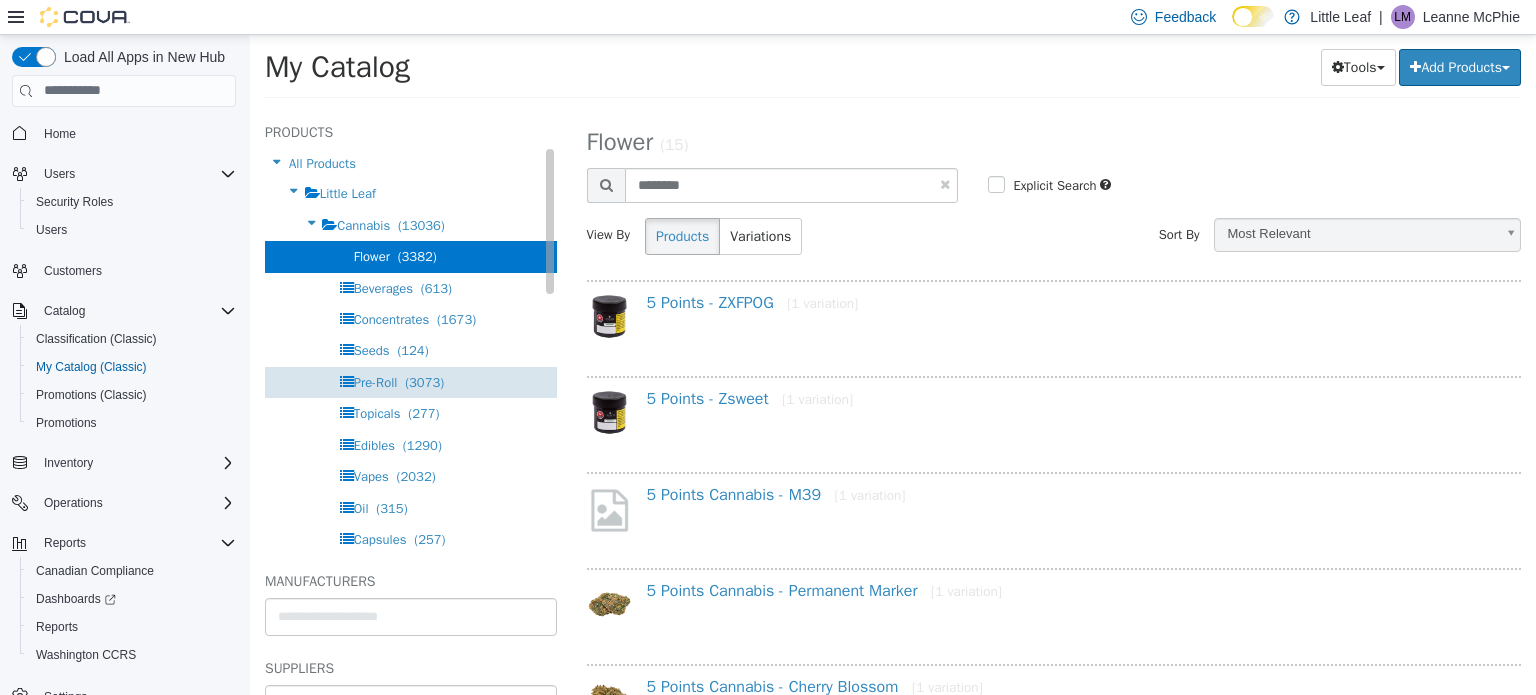 click on "Pre-Roll
(3073)" at bounding box center (399, 381) 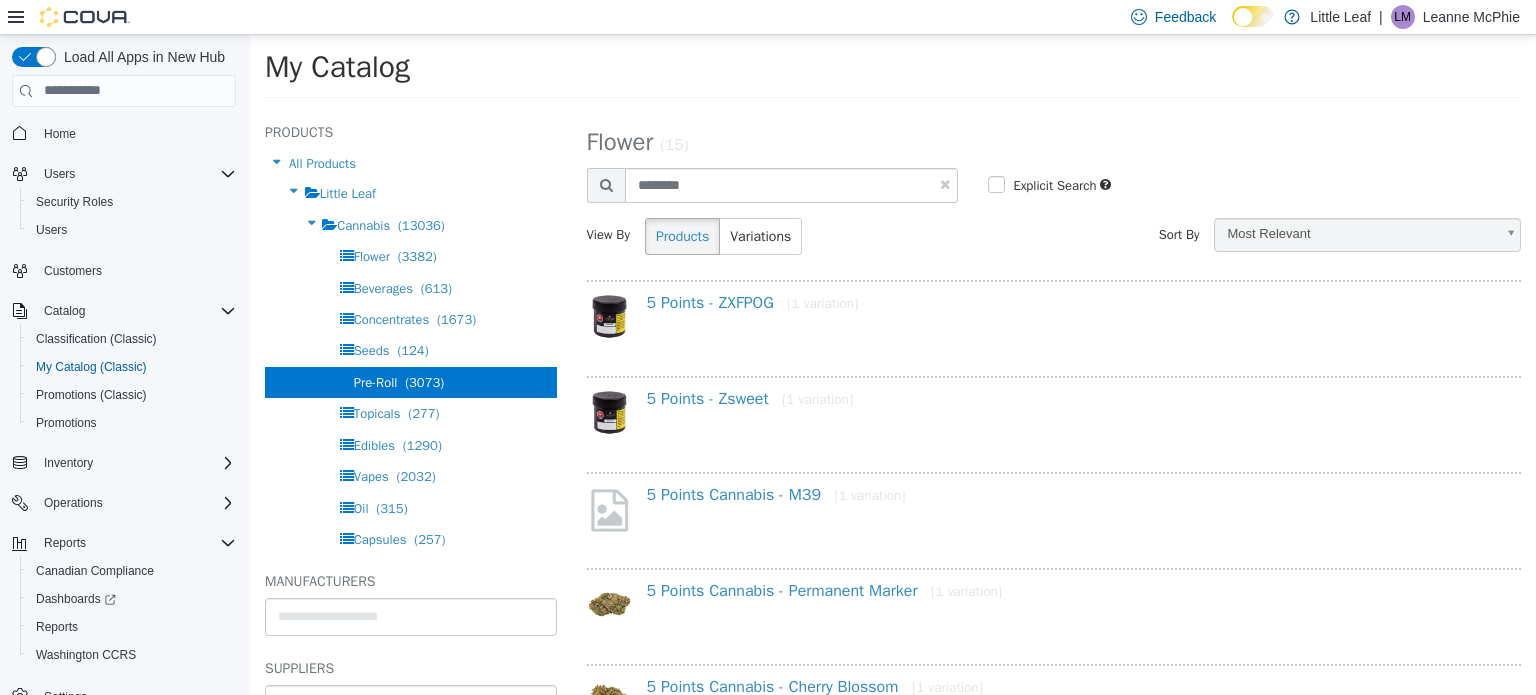 select on "**********" 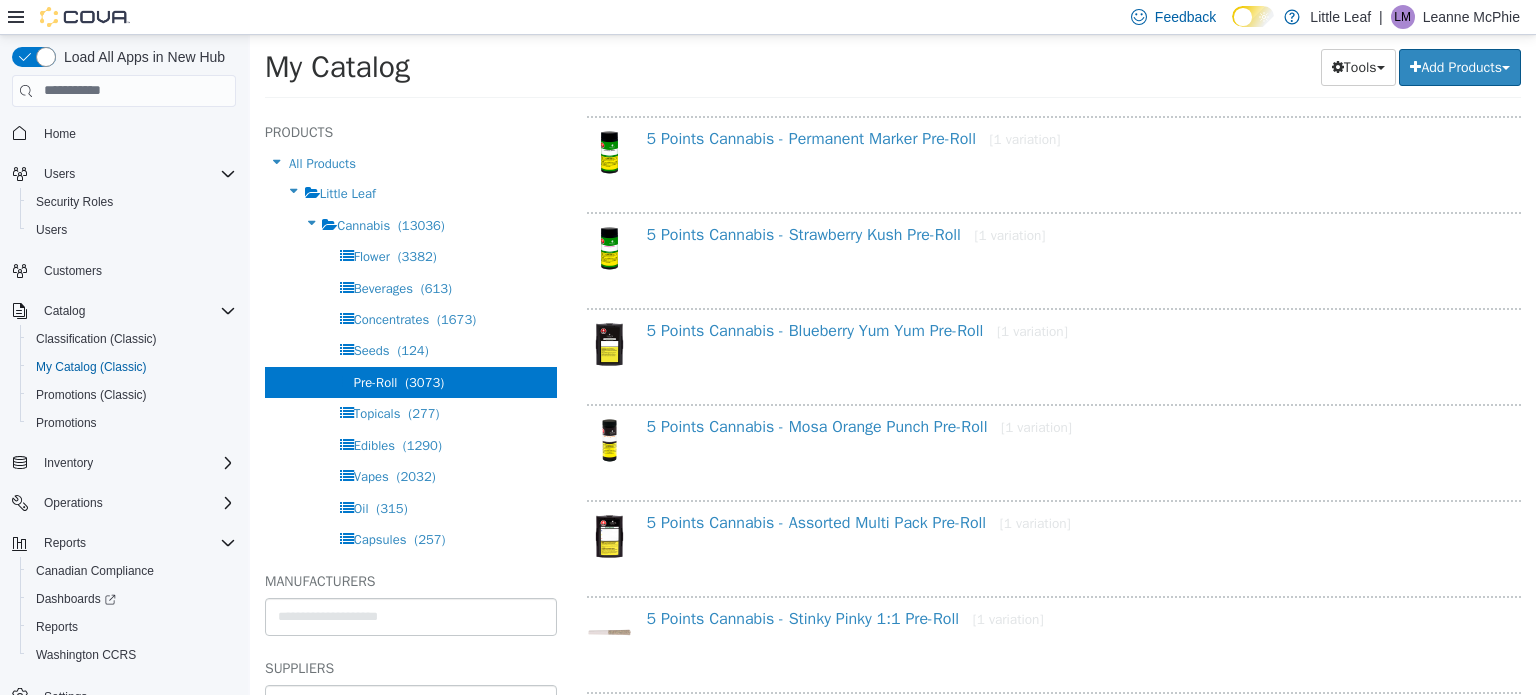 scroll, scrollTop: 400, scrollLeft: 0, axis: vertical 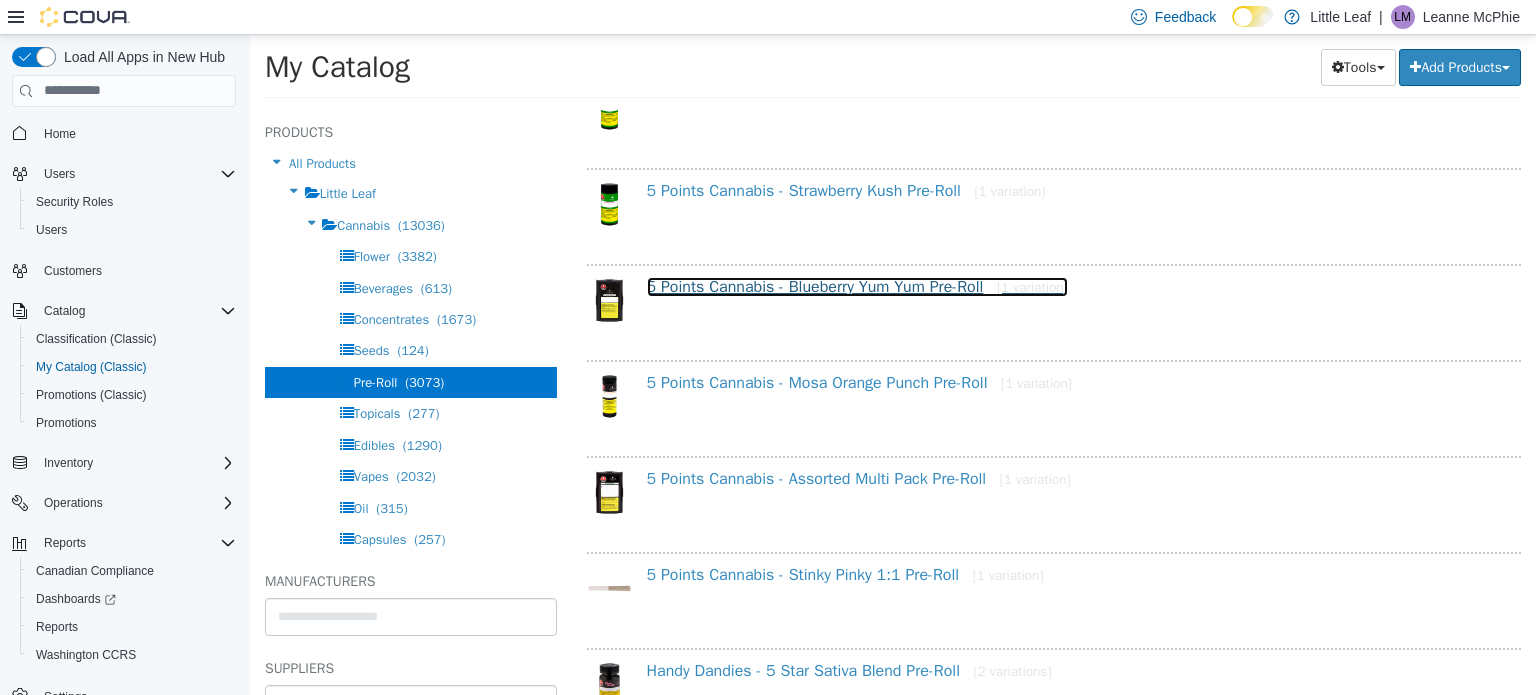 click on "5 Points Cannabis - Blueberry Yum Yum Pre-Roll
[1 variation]" at bounding box center [857, 286] 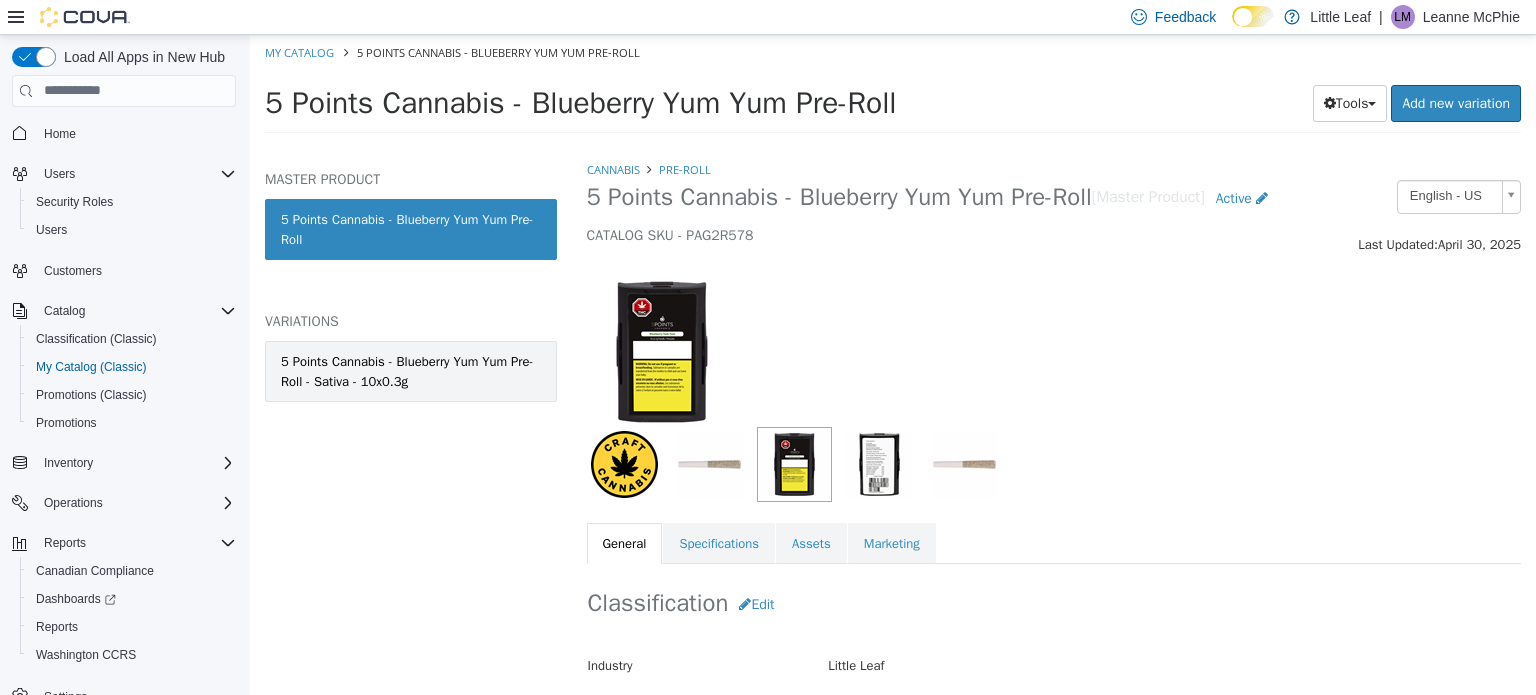 click on "5 Points Cannabis - Blueberry Yum Yum Pre-Roll - Sativa - 10x0.3g" at bounding box center (411, 370) 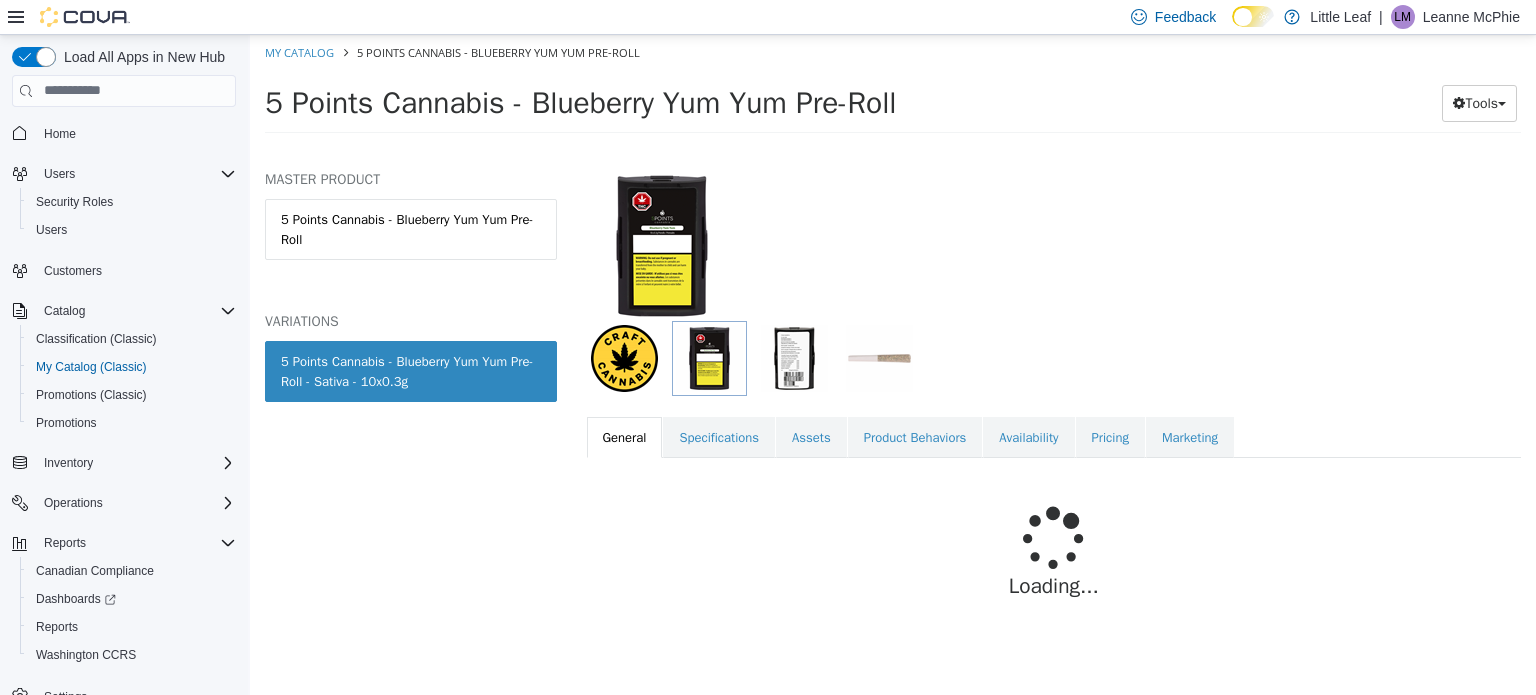 scroll, scrollTop: 301, scrollLeft: 0, axis: vertical 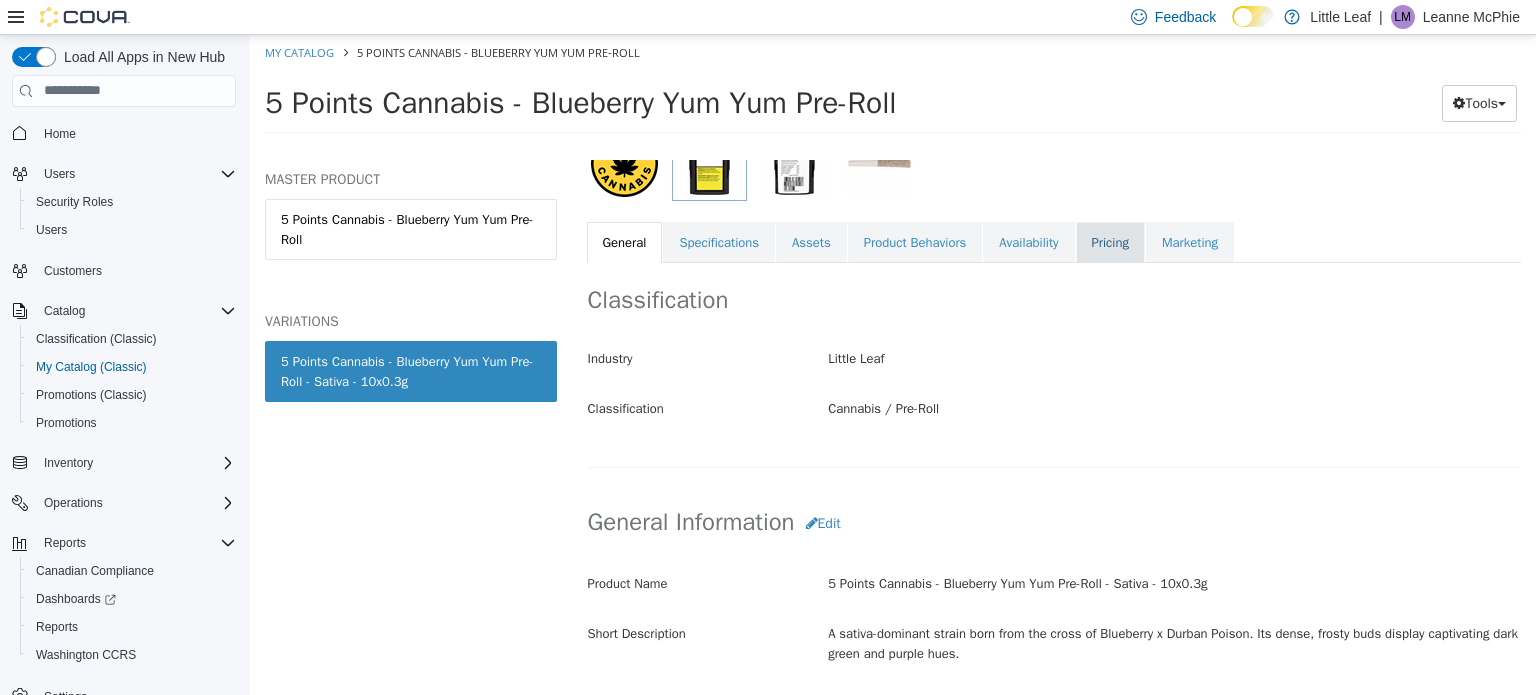 click on "Pricing" at bounding box center [1110, 242] 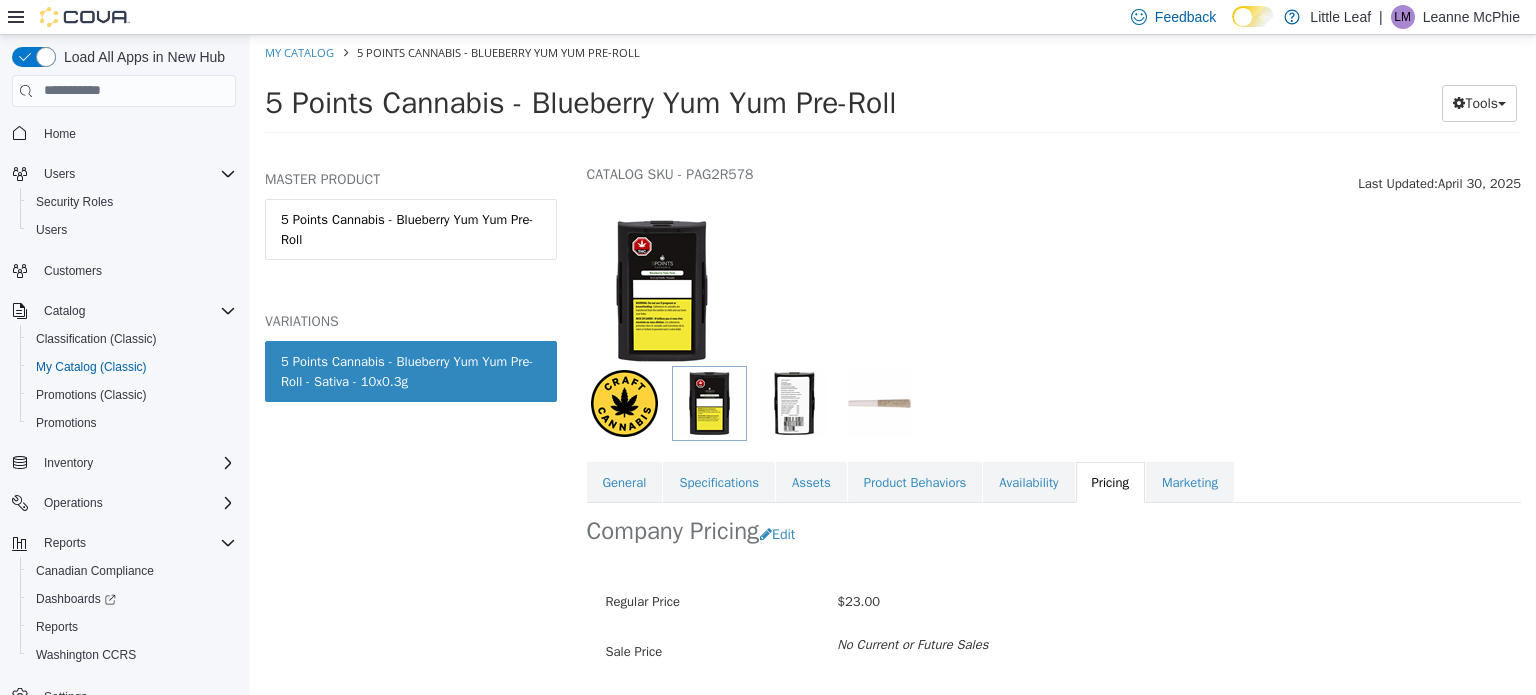 scroll, scrollTop: 0, scrollLeft: 0, axis: both 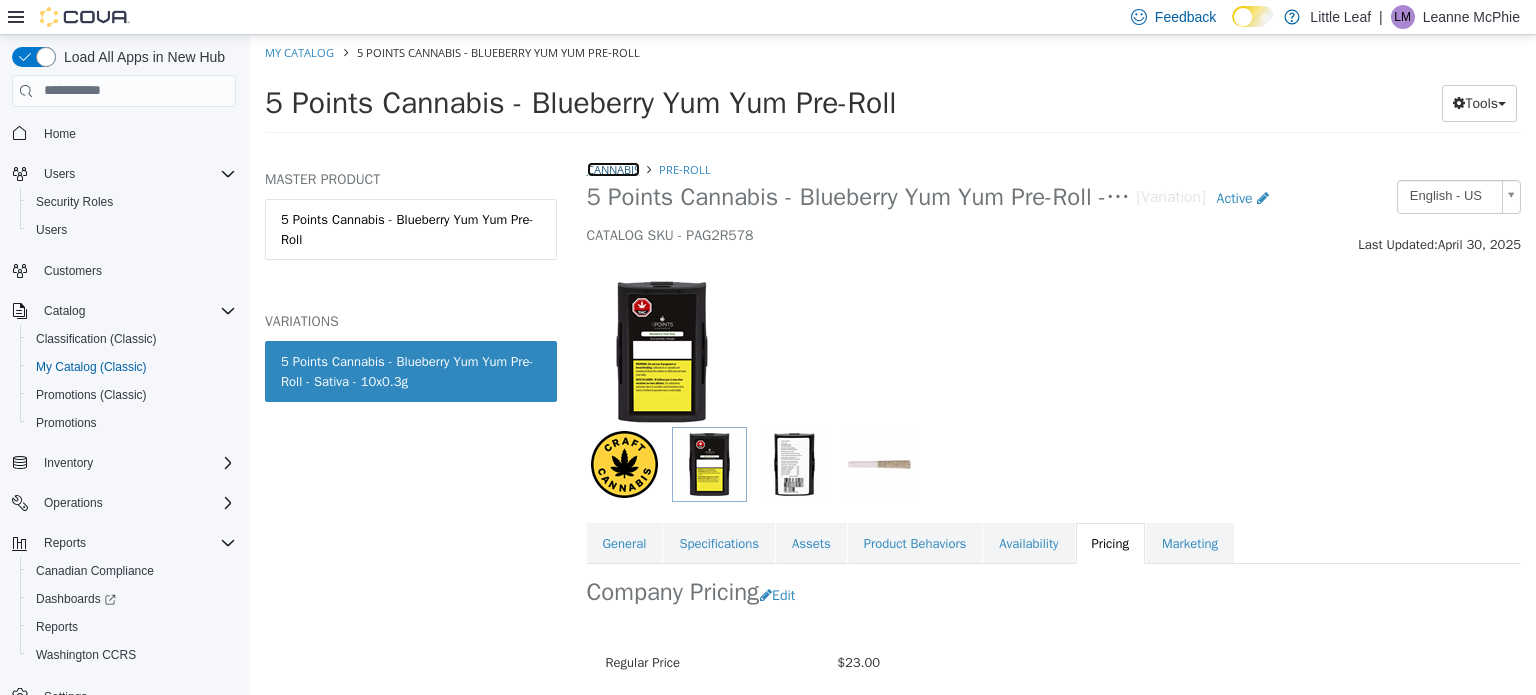 click on "Cannabis" at bounding box center (613, 168) 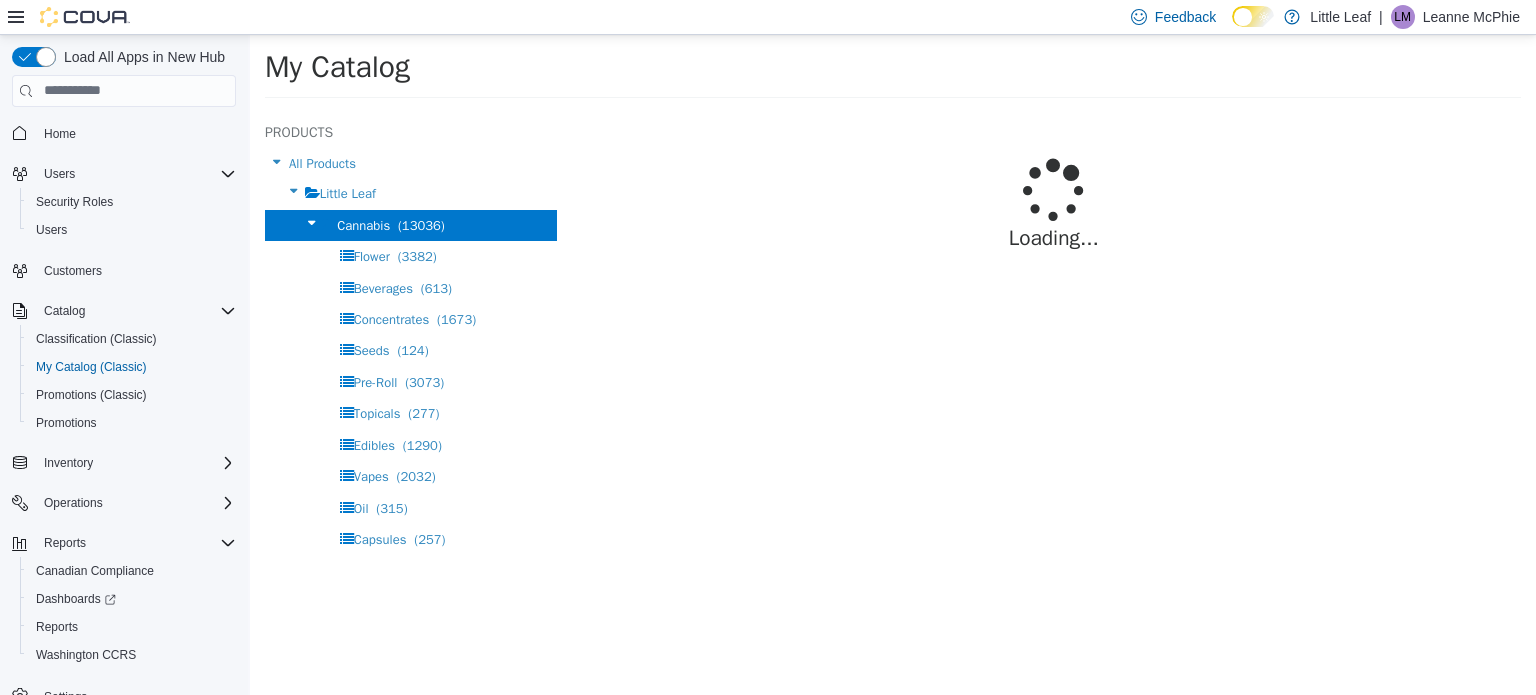 select on "**********" 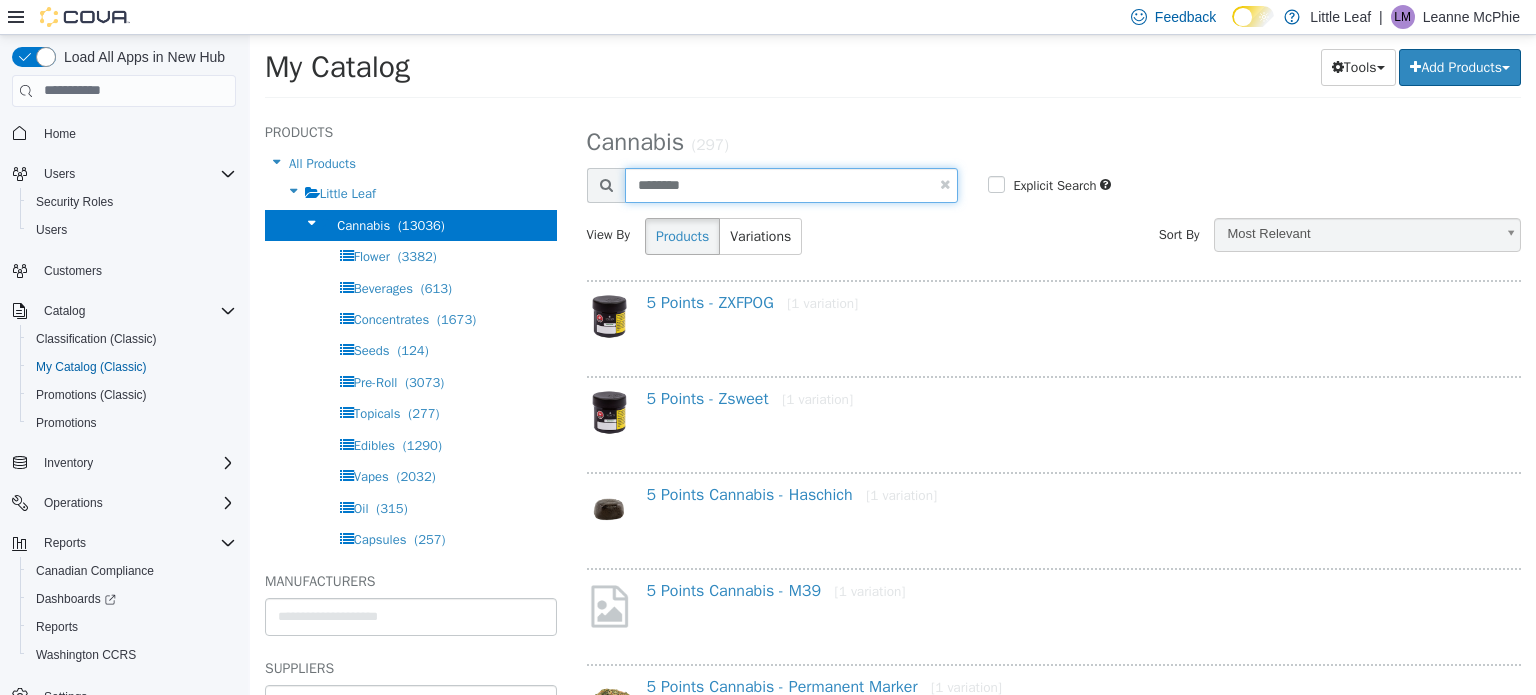 click on "********" at bounding box center [792, 184] 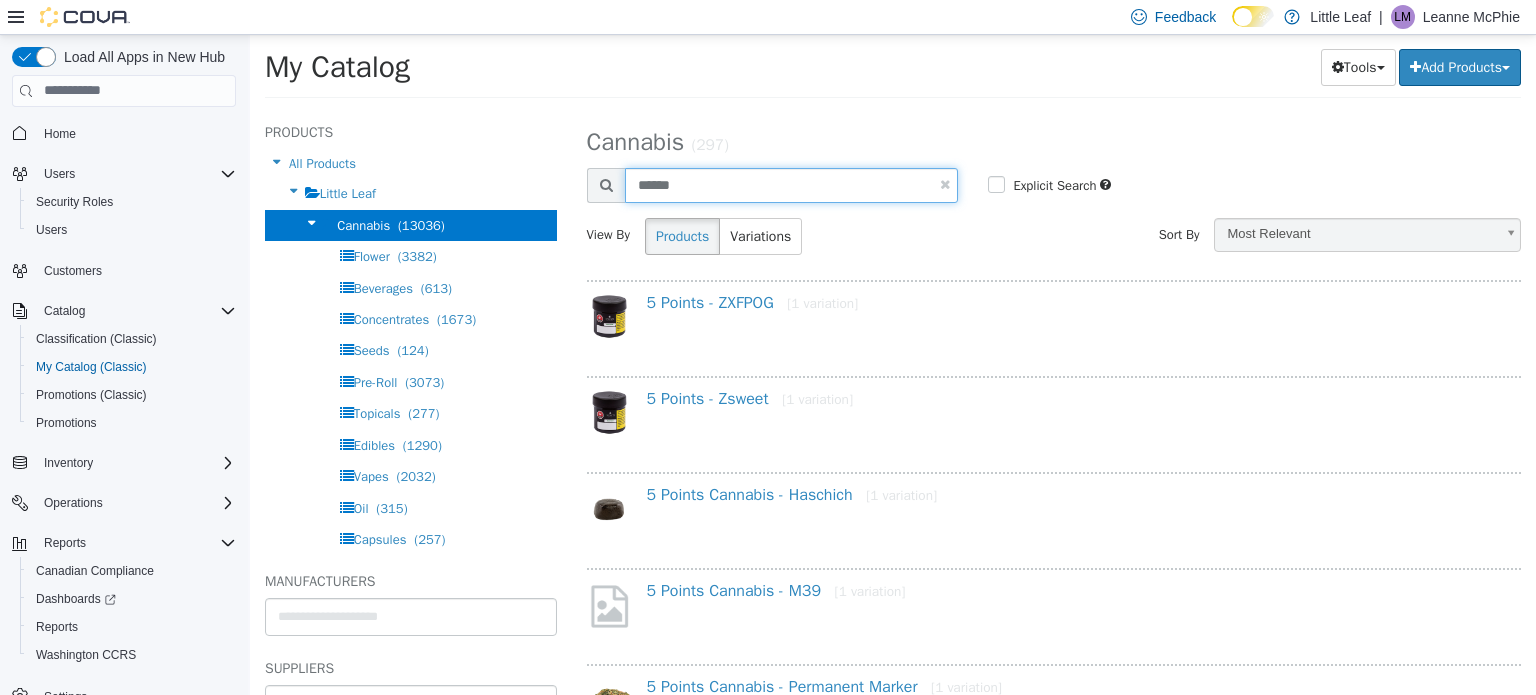 type on "******" 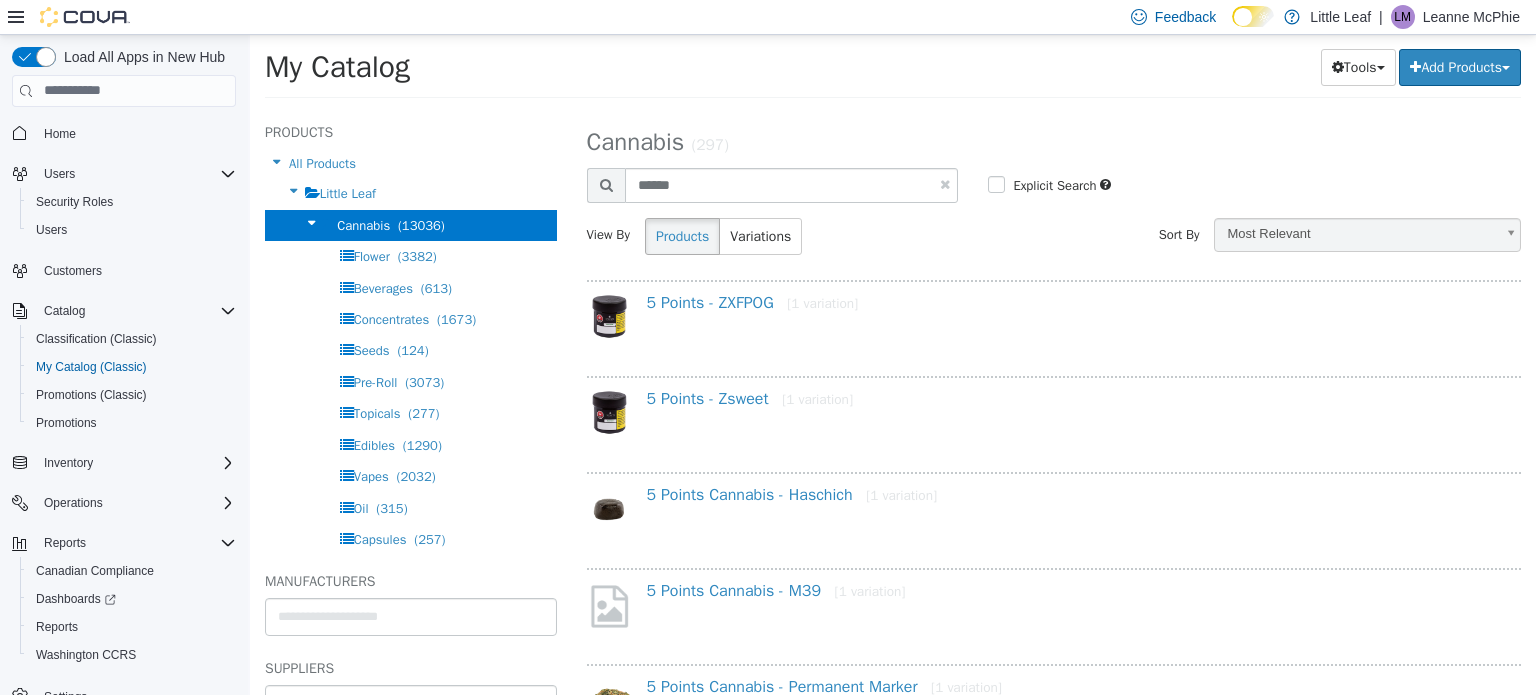 select on "**********" 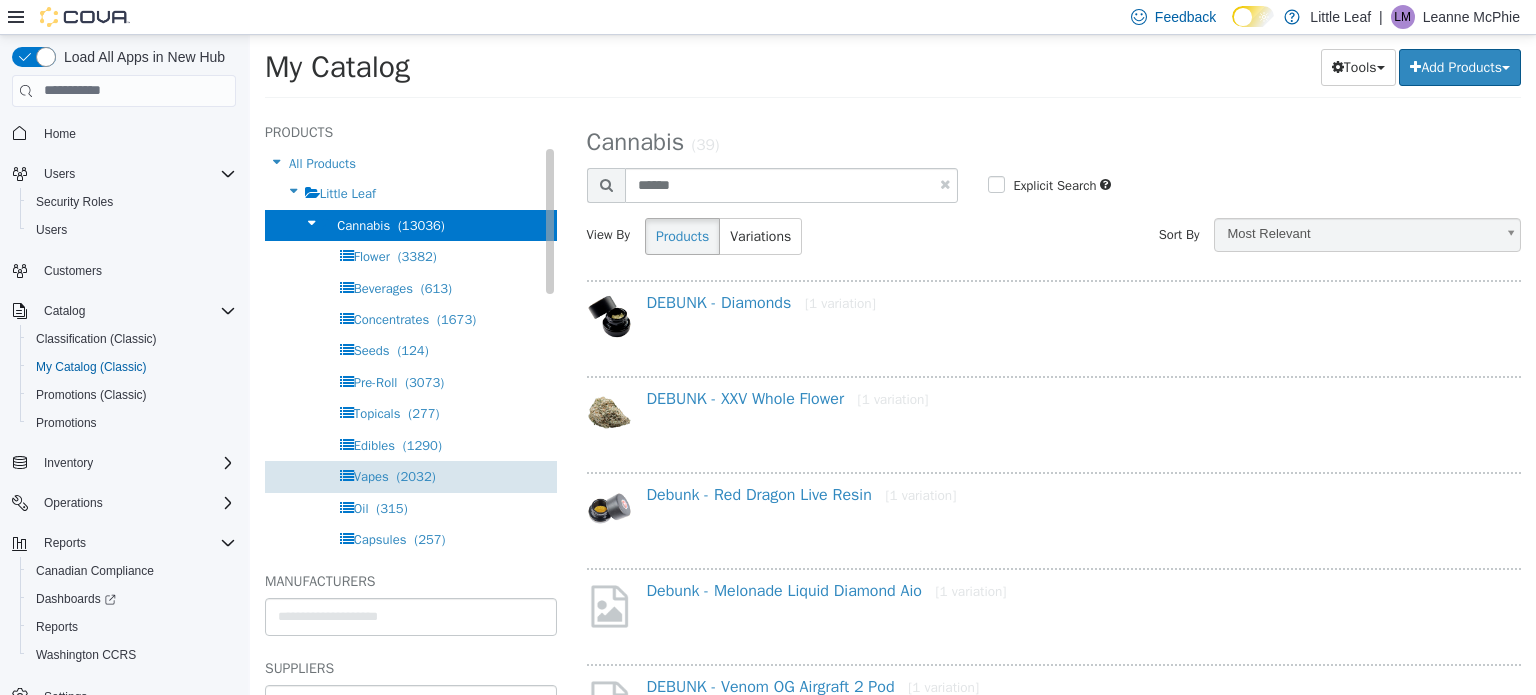click on "Vapes" at bounding box center [371, 475] 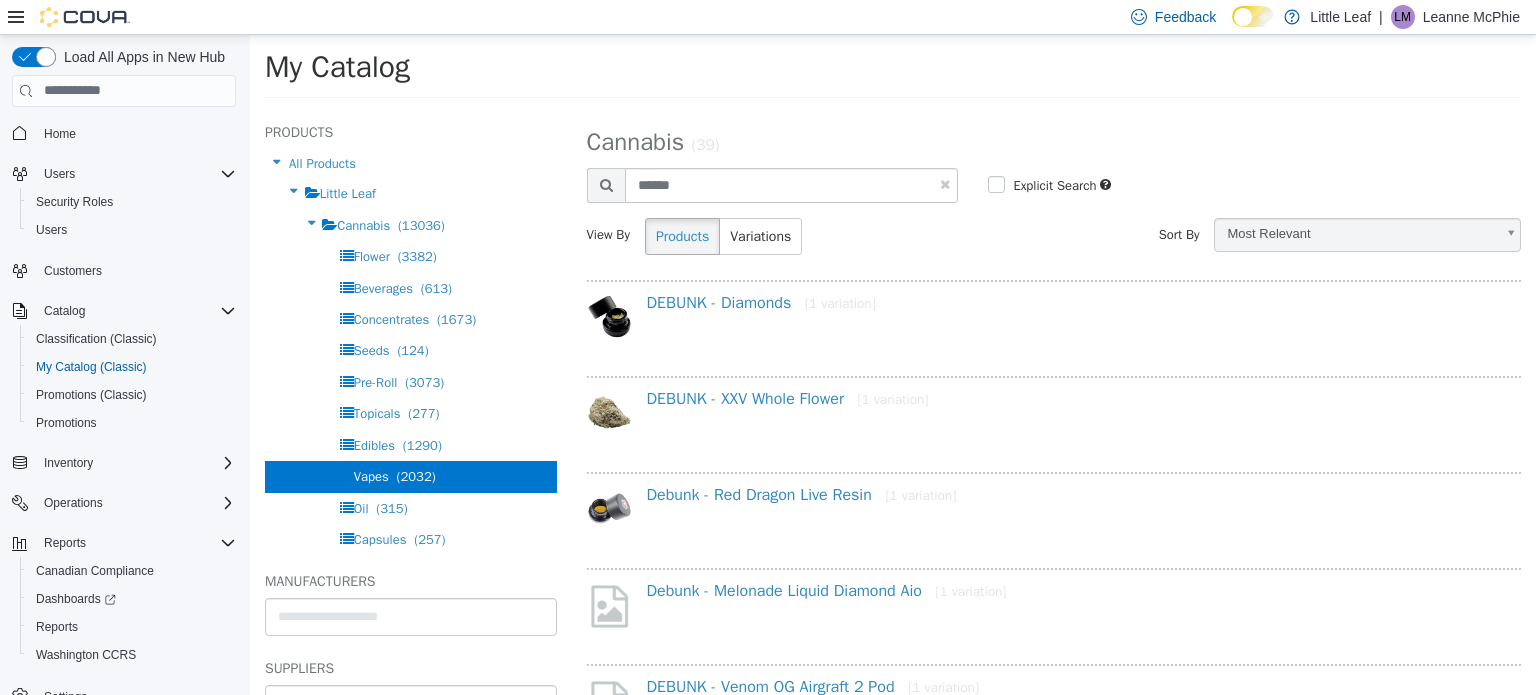 select on "**********" 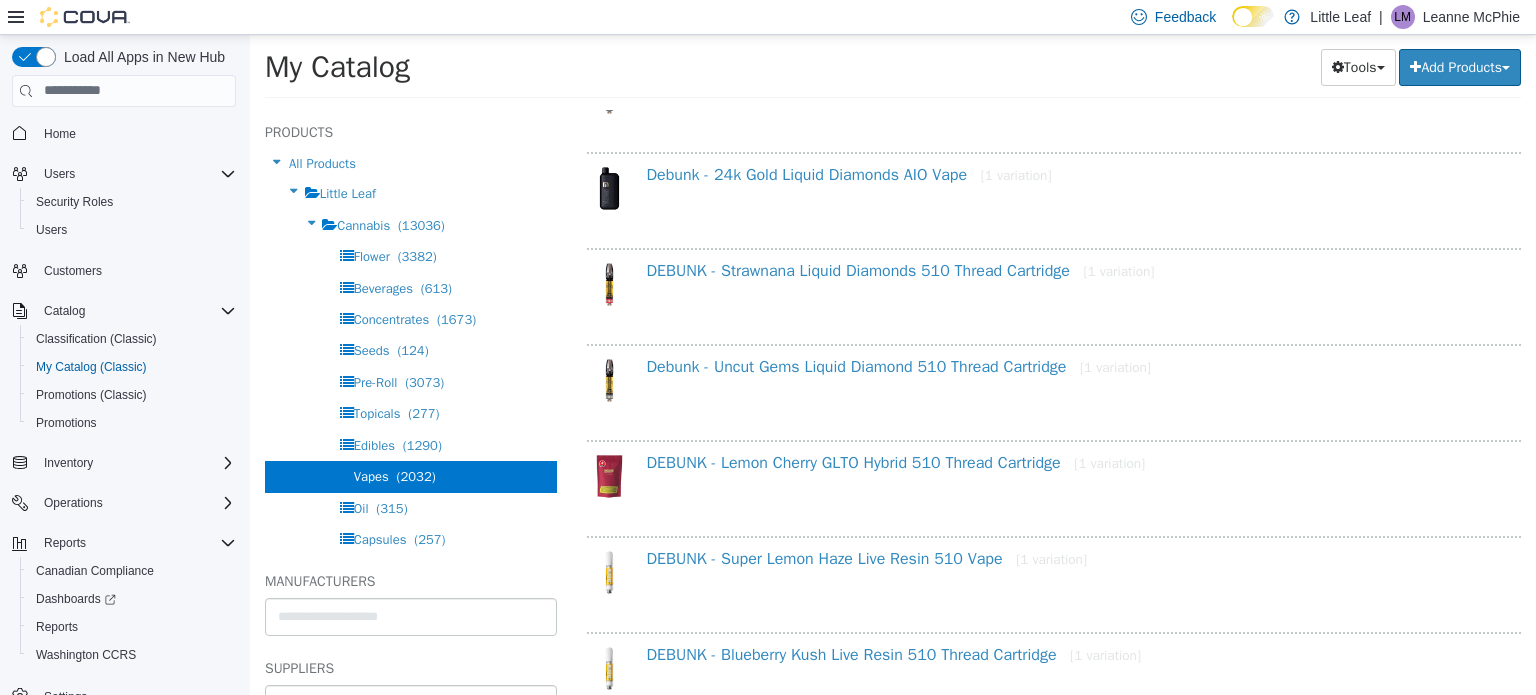 scroll, scrollTop: 900, scrollLeft: 0, axis: vertical 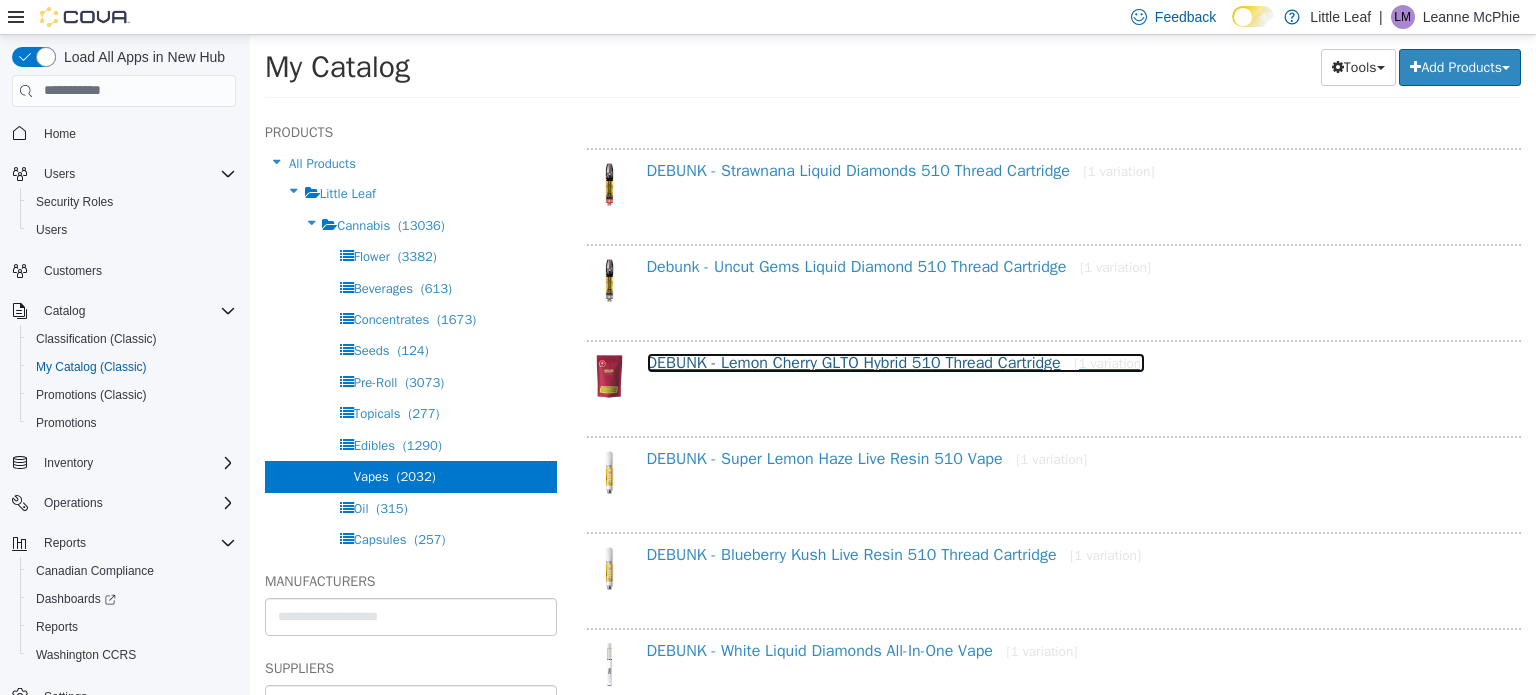 click on "DEBUNK - Lemon Cherry GLTO Hybrid 510 Thread Cartridge
[1 variation]" at bounding box center (896, 362) 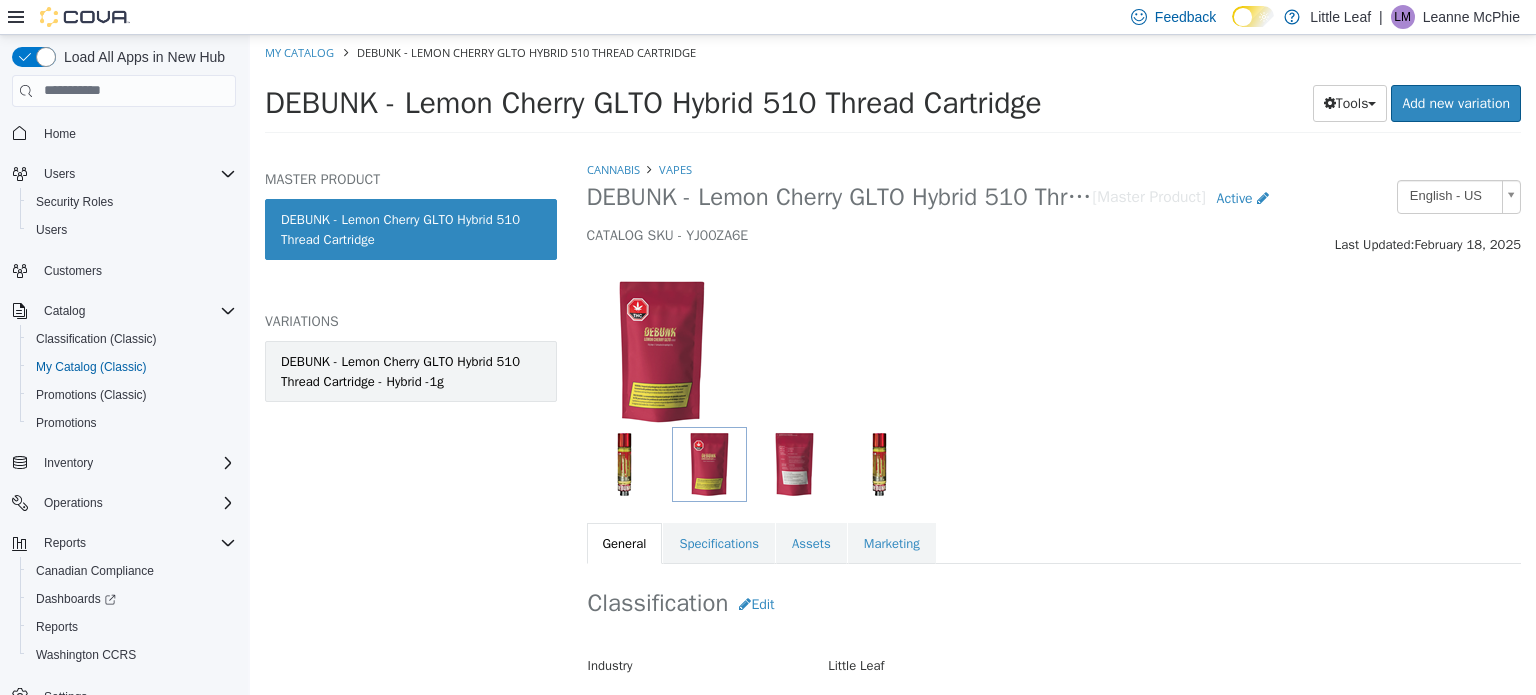 click on "DEBUNK - Lemon Cherry GLTO Hybrid 510 Thread Cartridge - Hybrid -1g" at bounding box center [411, 370] 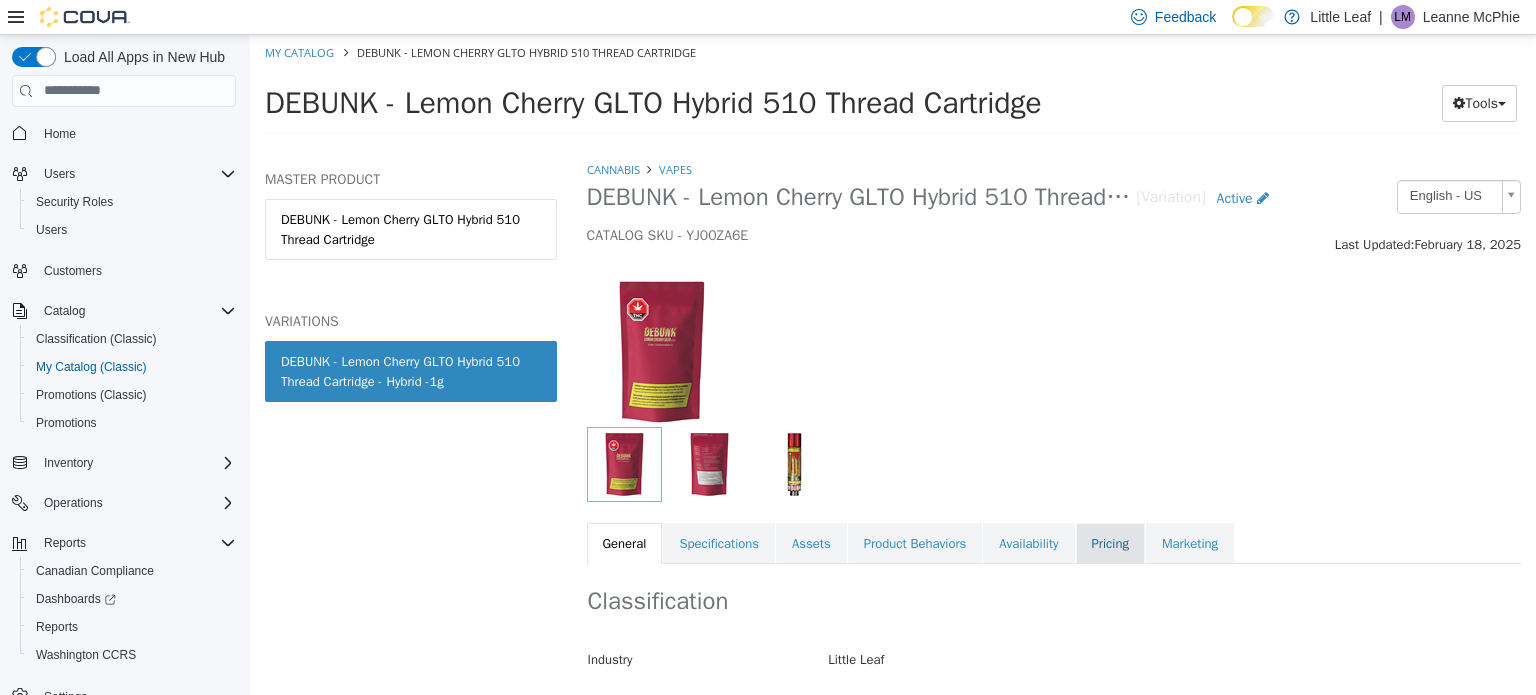 click on "Pricing" at bounding box center [1110, 543] 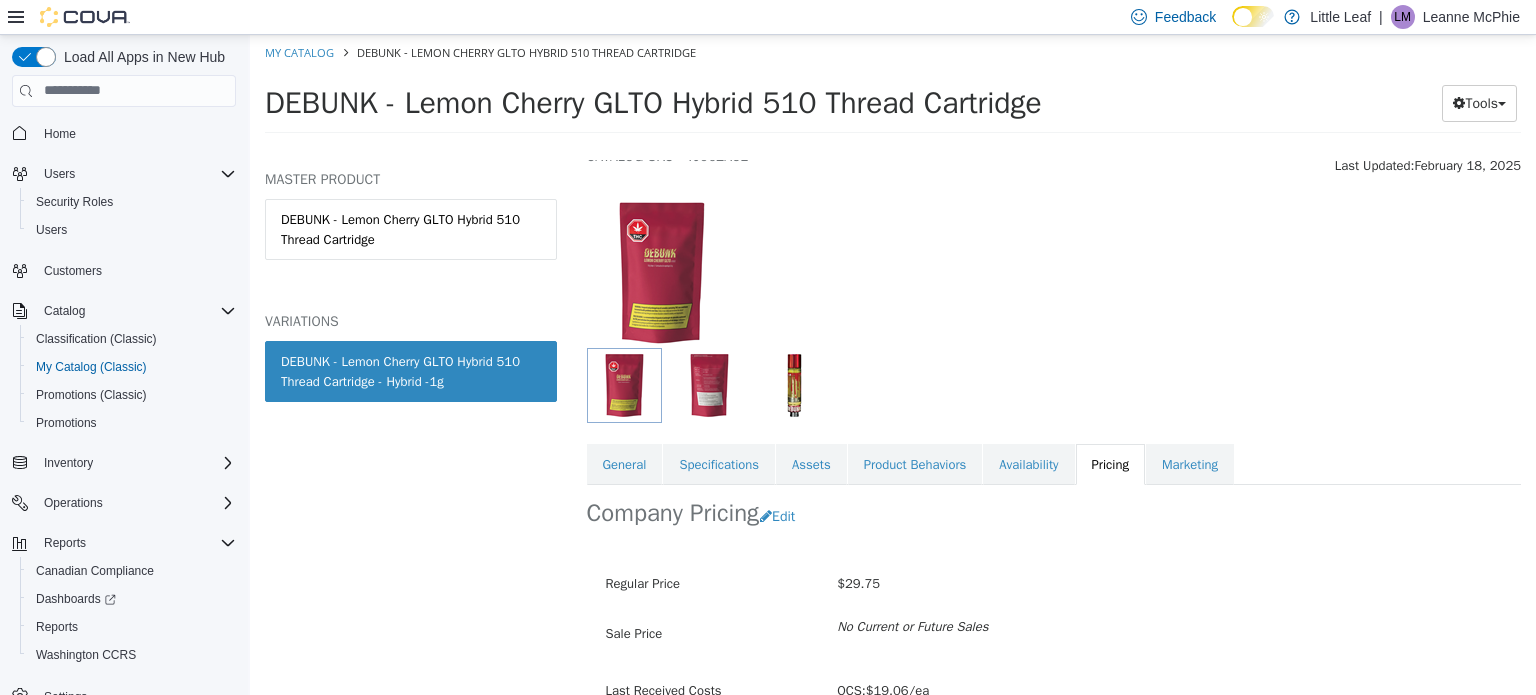 scroll, scrollTop: 0, scrollLeft: 0, axis: both 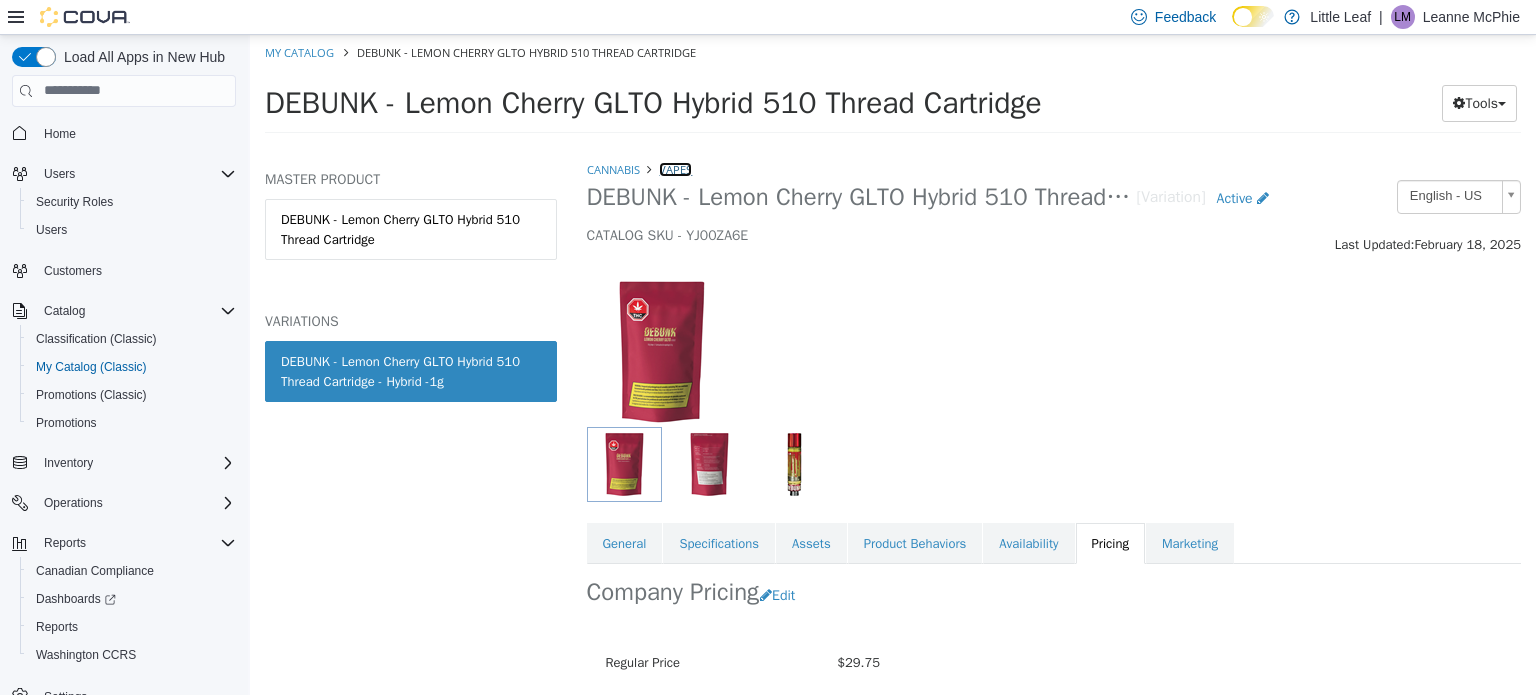 click on "Vapes" at bounding box center (675, 168) 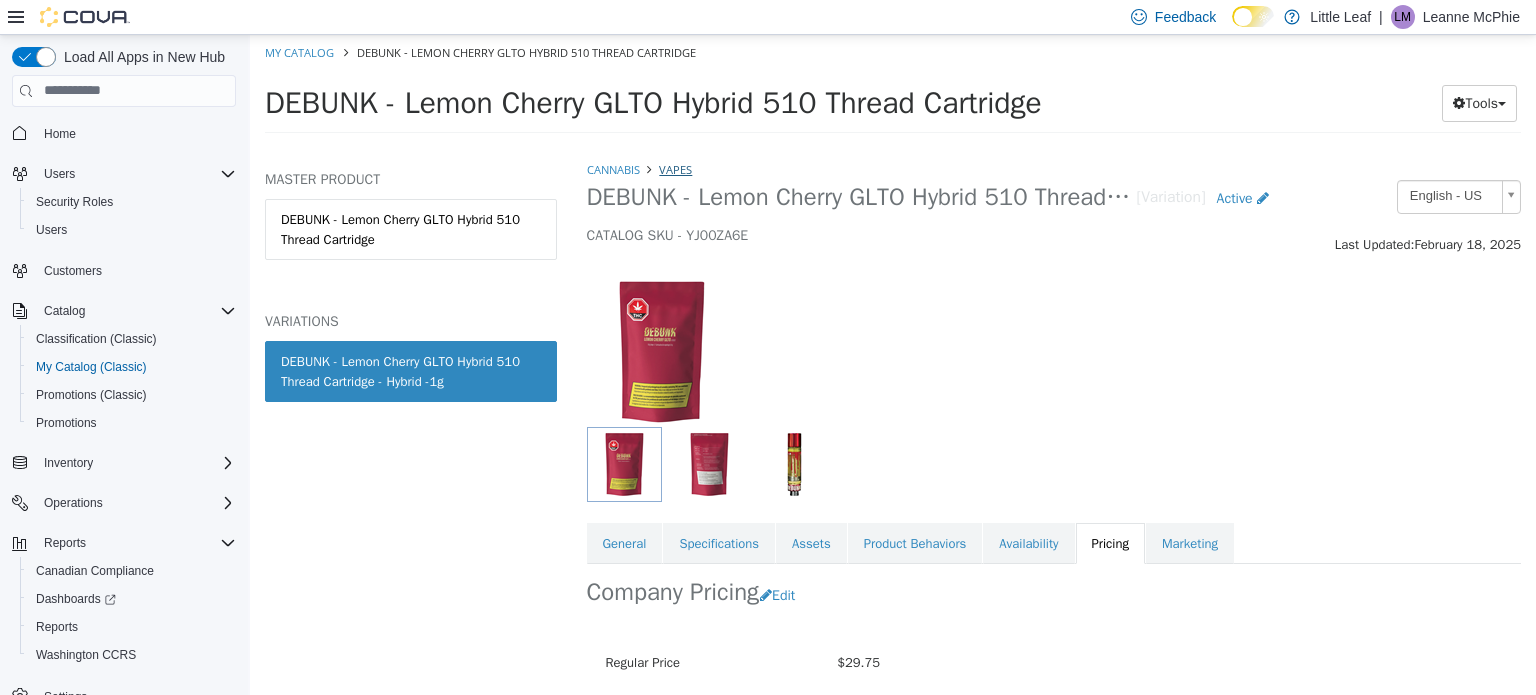 select on "**********" 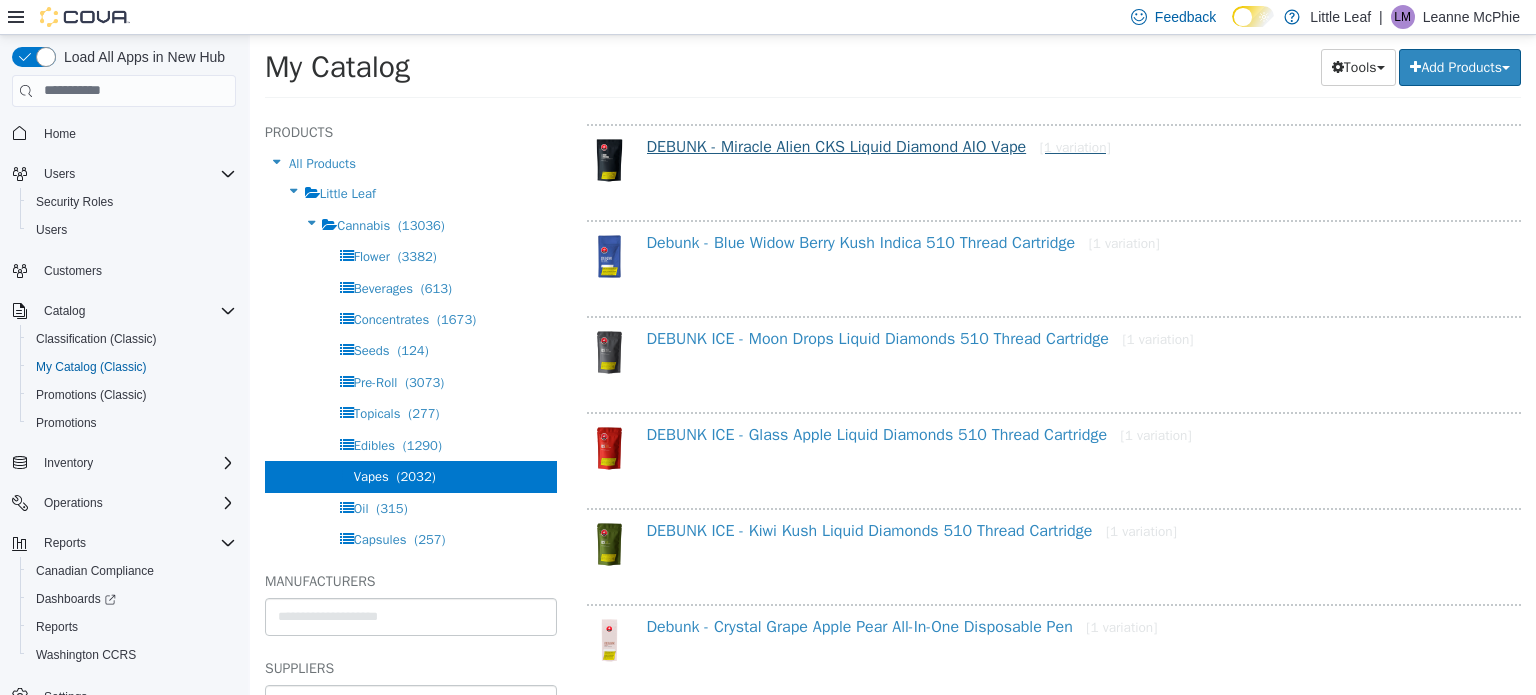 scroll, scrollTop: 1590, scrollLeft: 0, axis: vertical 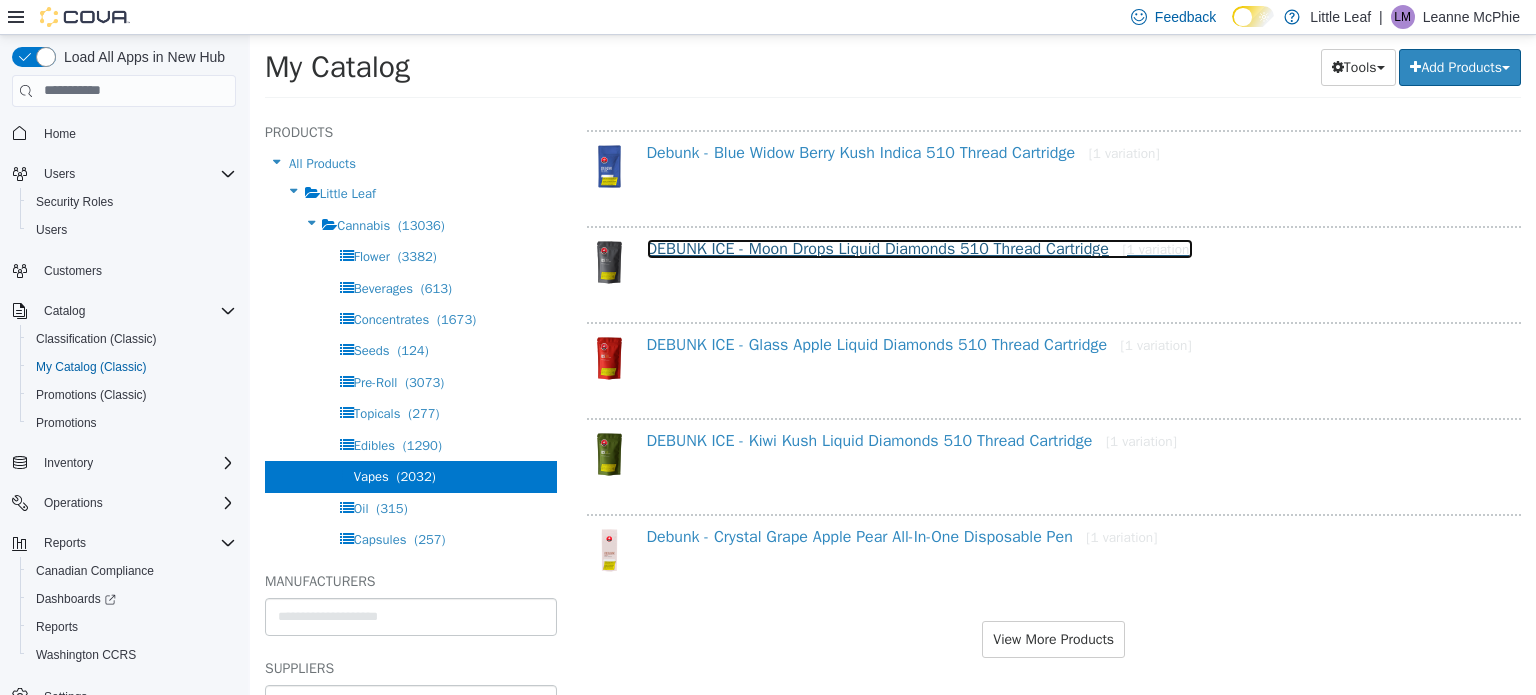 click on "DEBUNK ICE - Moon Drops Liquid Diamonds 510 Thread Cartridge
[1 variation]" at bounding box center [920, 248] 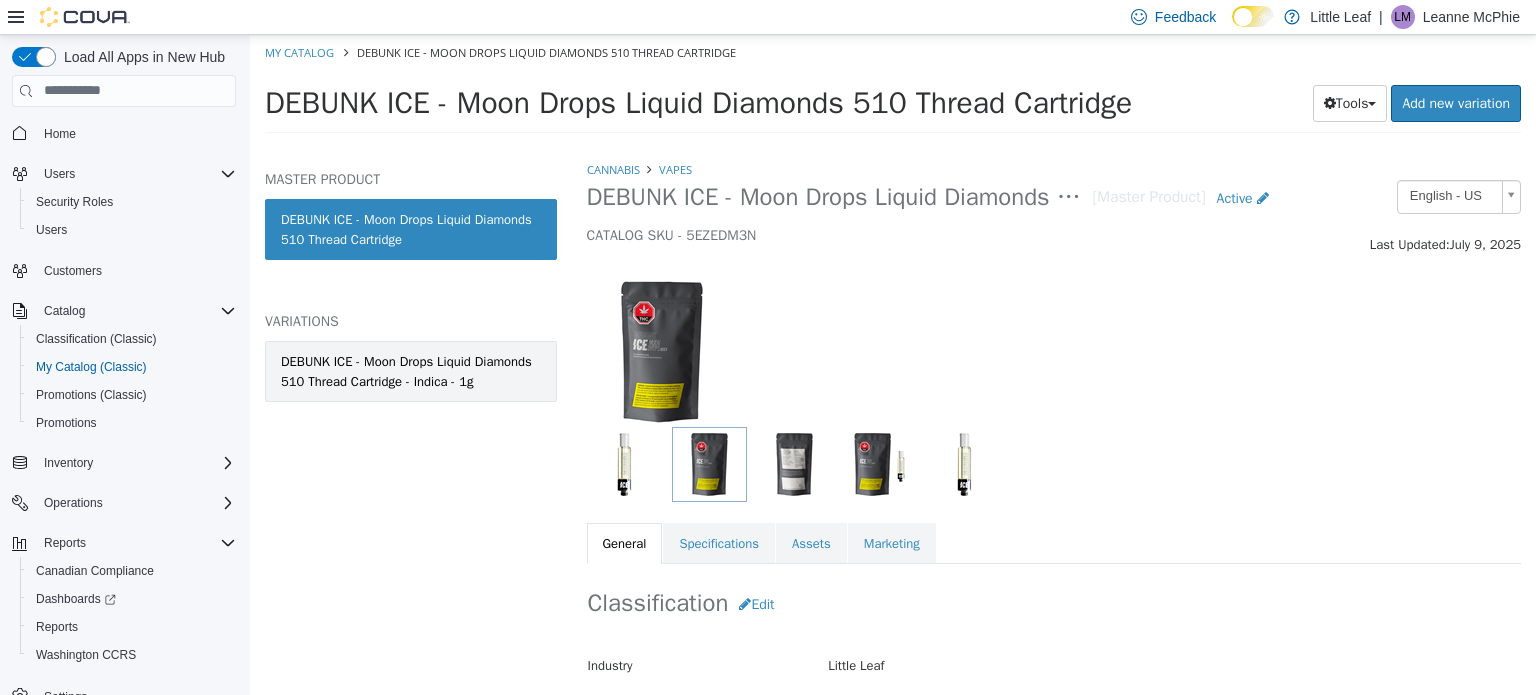 click on "DEBUNK ICE - Moon Drops Liquid Diamonds 510 Thread Cartridge - Indica - 1g" at bounding box center [411, 370] 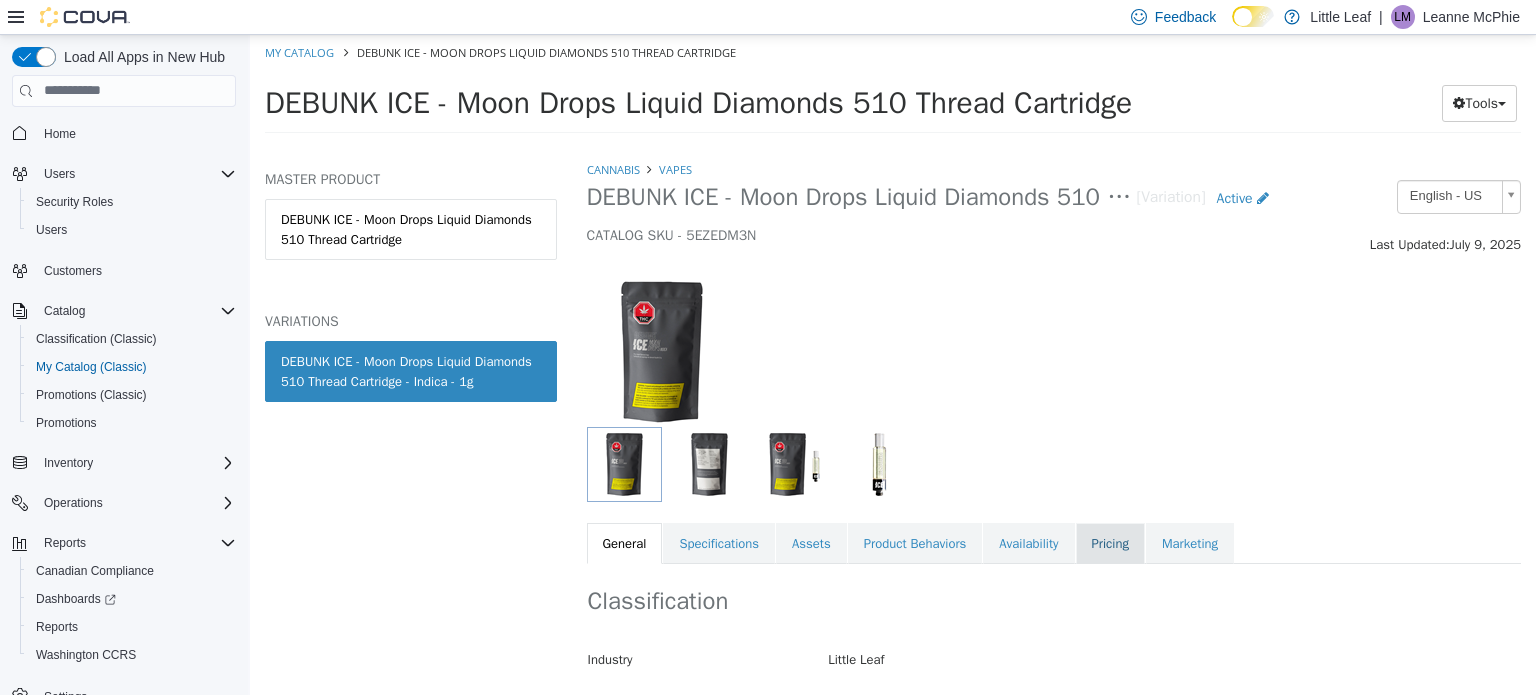click on "Pricing" at bounding box center [1110, 543] 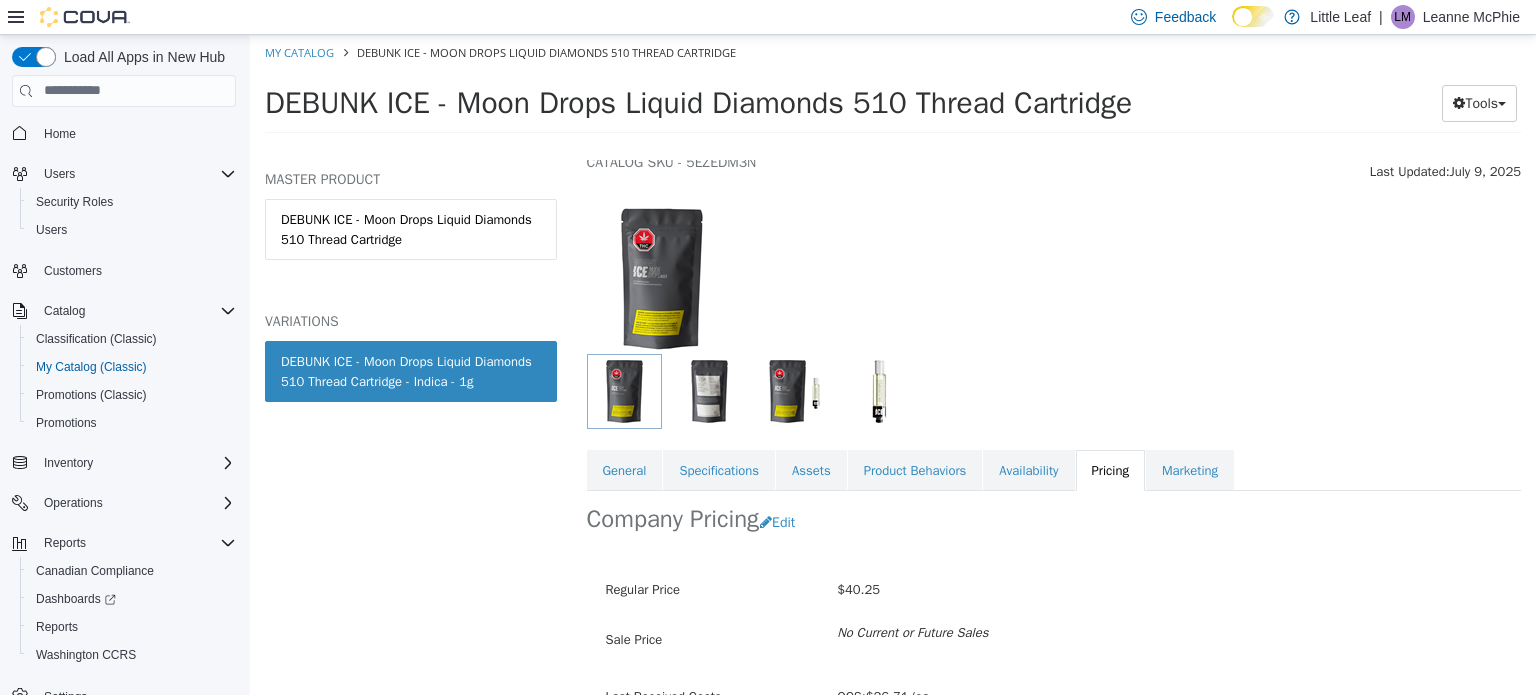 scroll, scrollTop: 0, scrollLeft: 0, axis: both 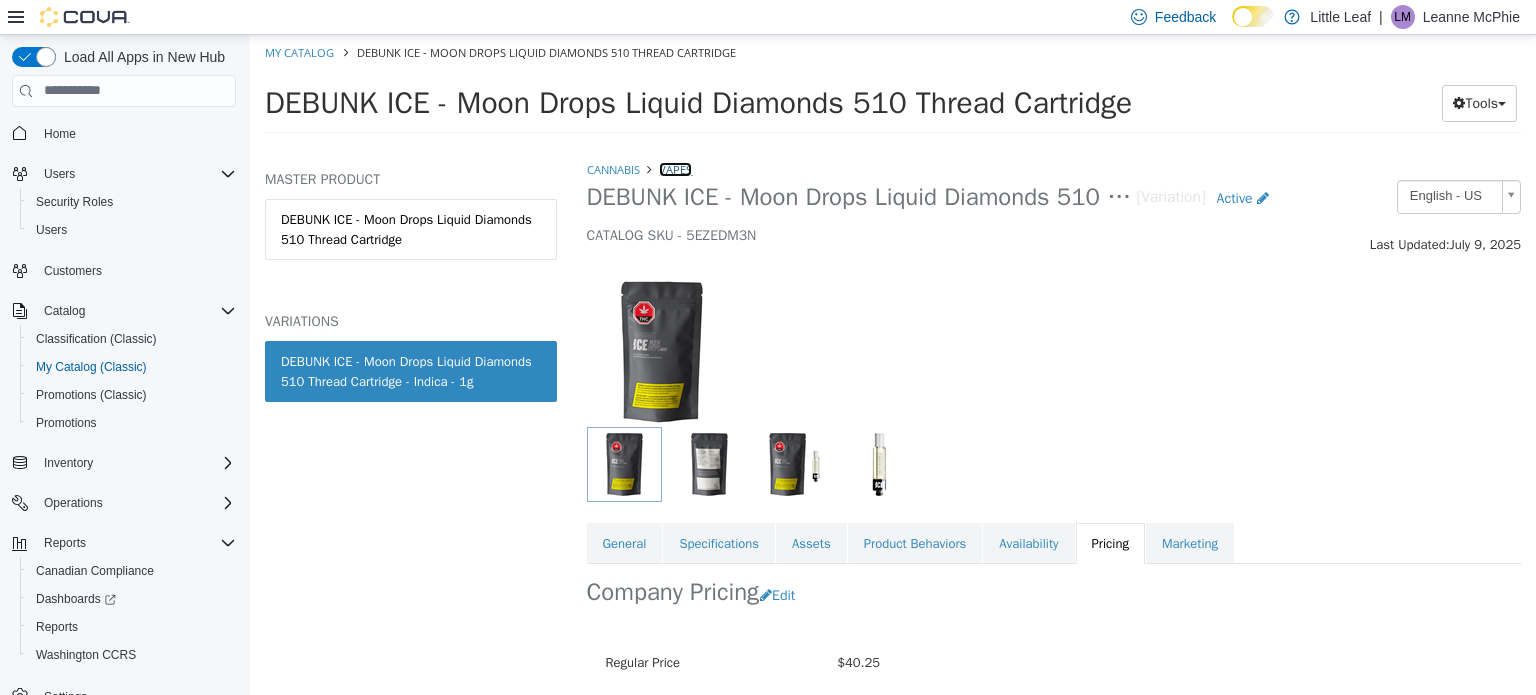 click on "Vapes" at bounding box center [675, 168] 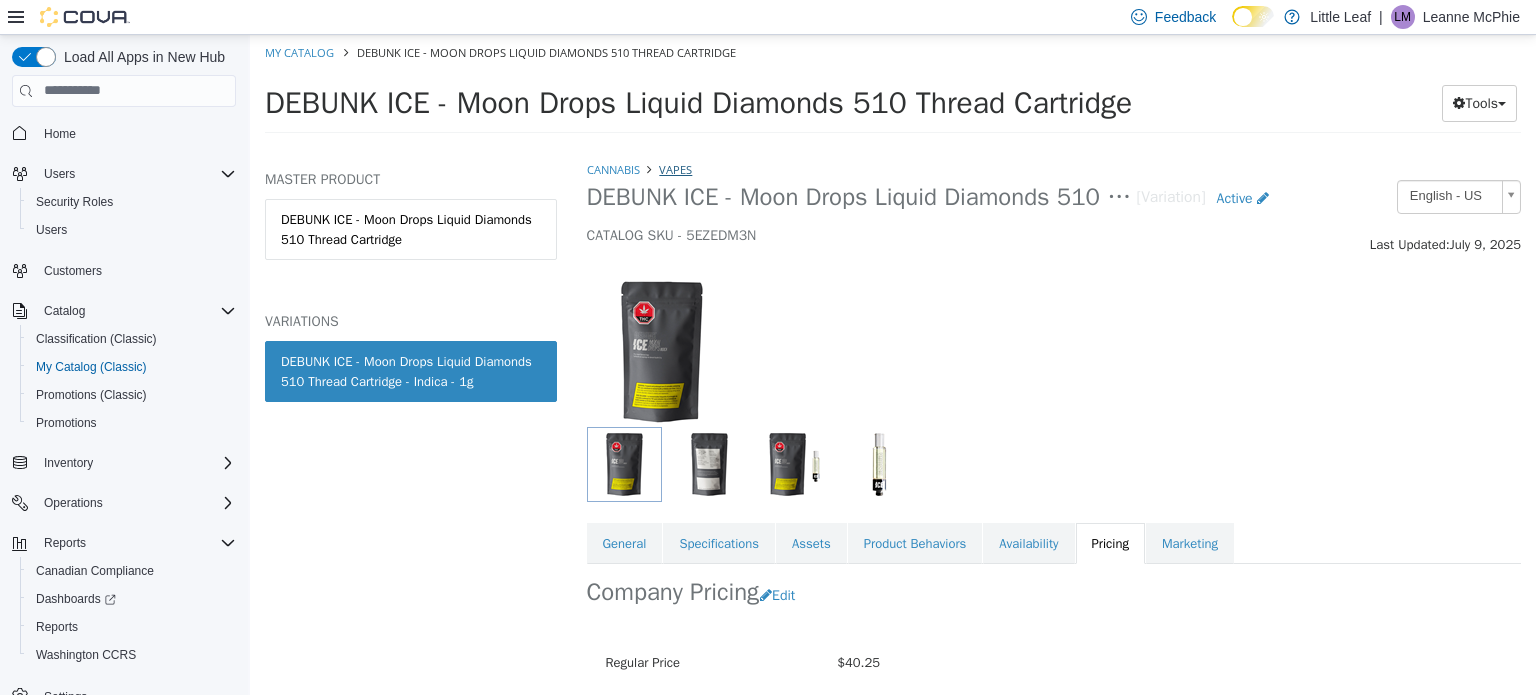 select on "**********" 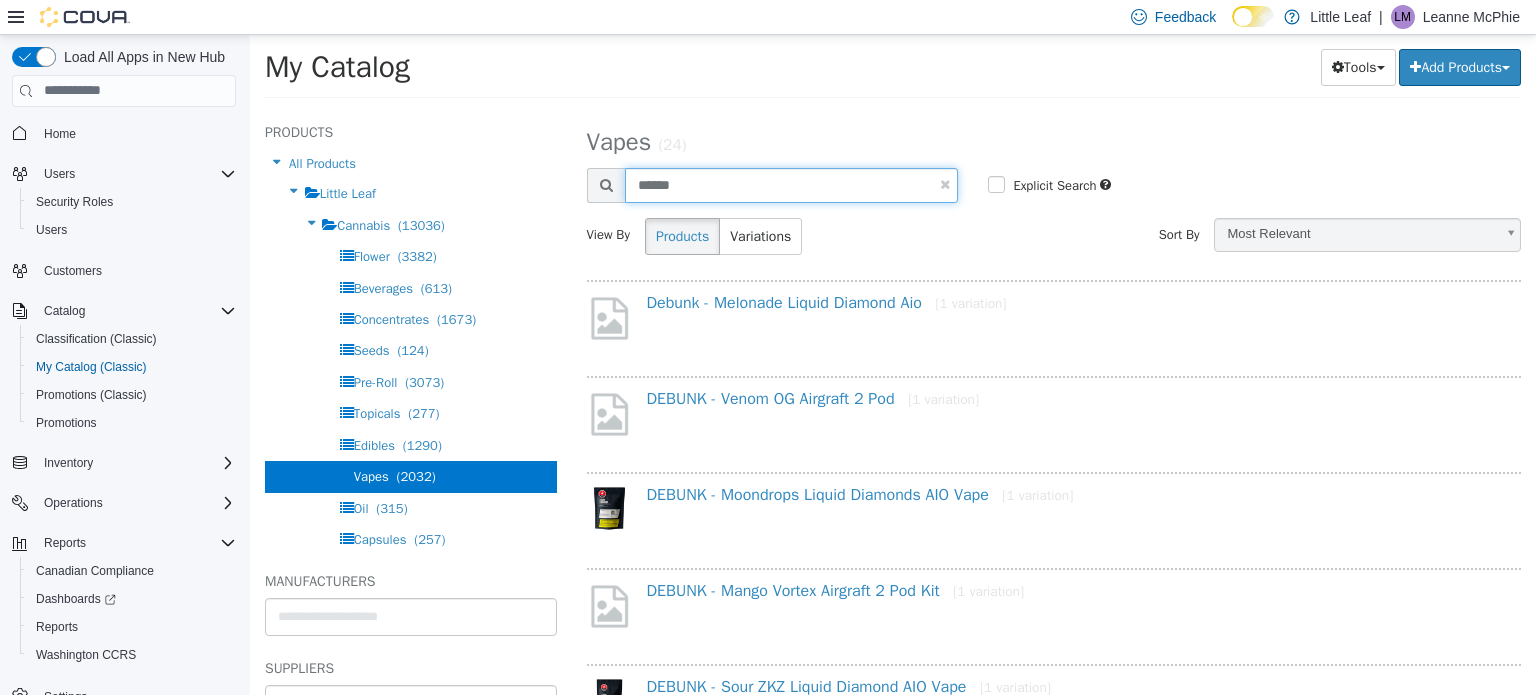 drag, startPoint x: 714, startPoint y: 177, endPoint x: 604, endPoint y: 176, distance: 110.00455 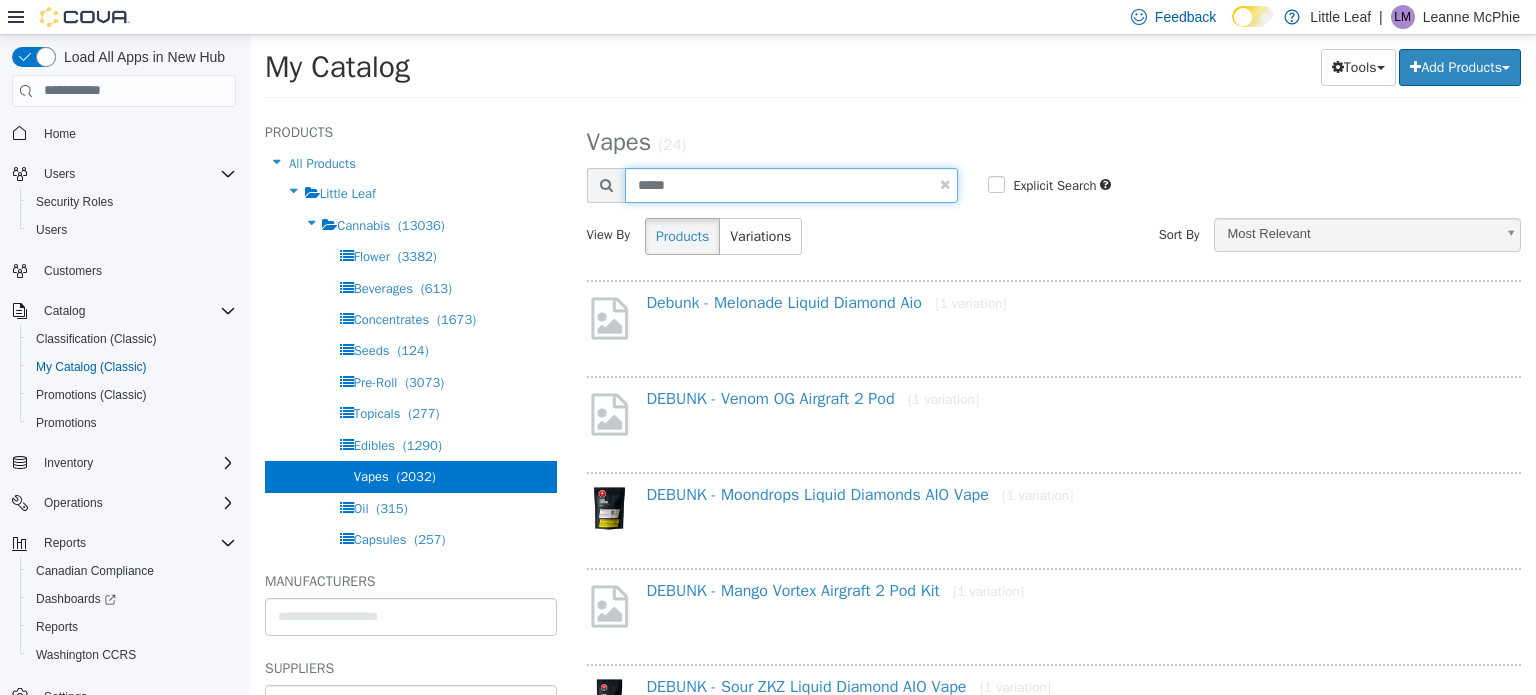 type on "*****" 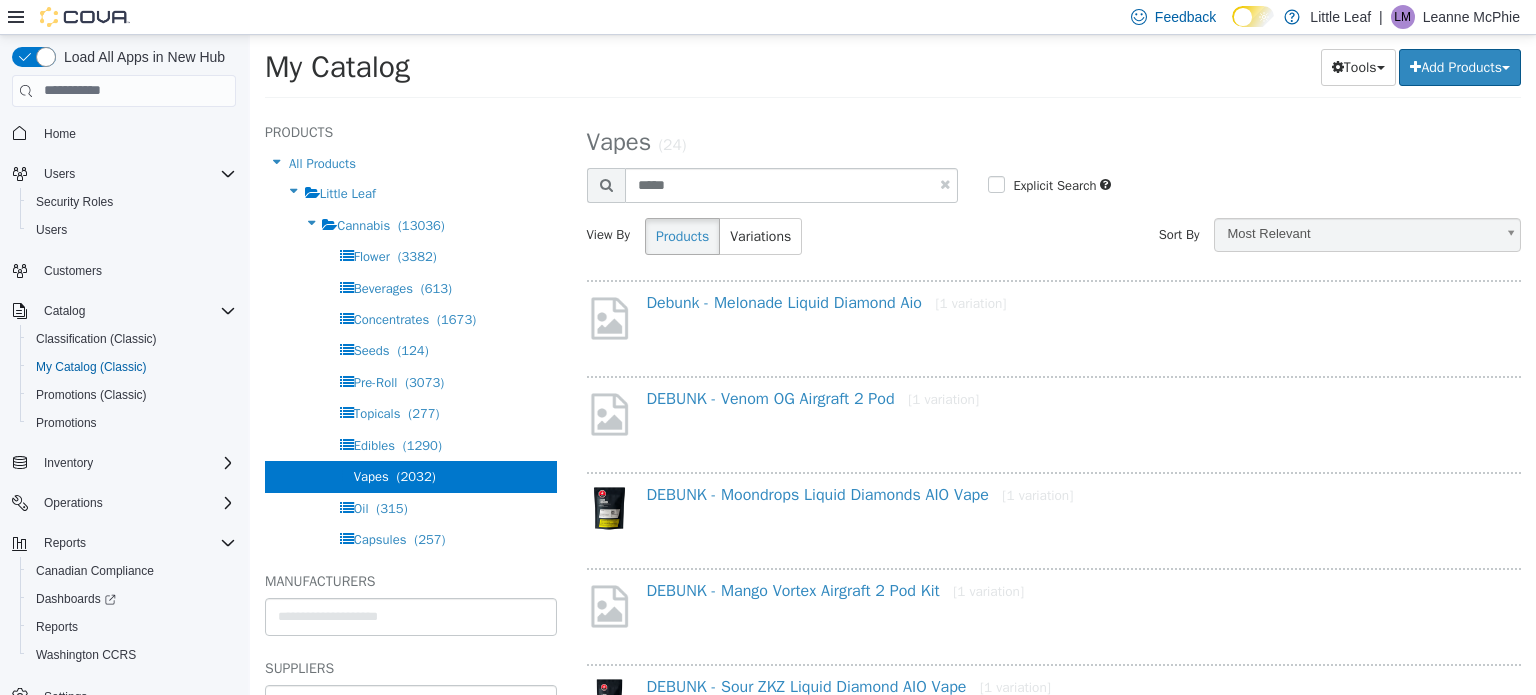 select on "**********" 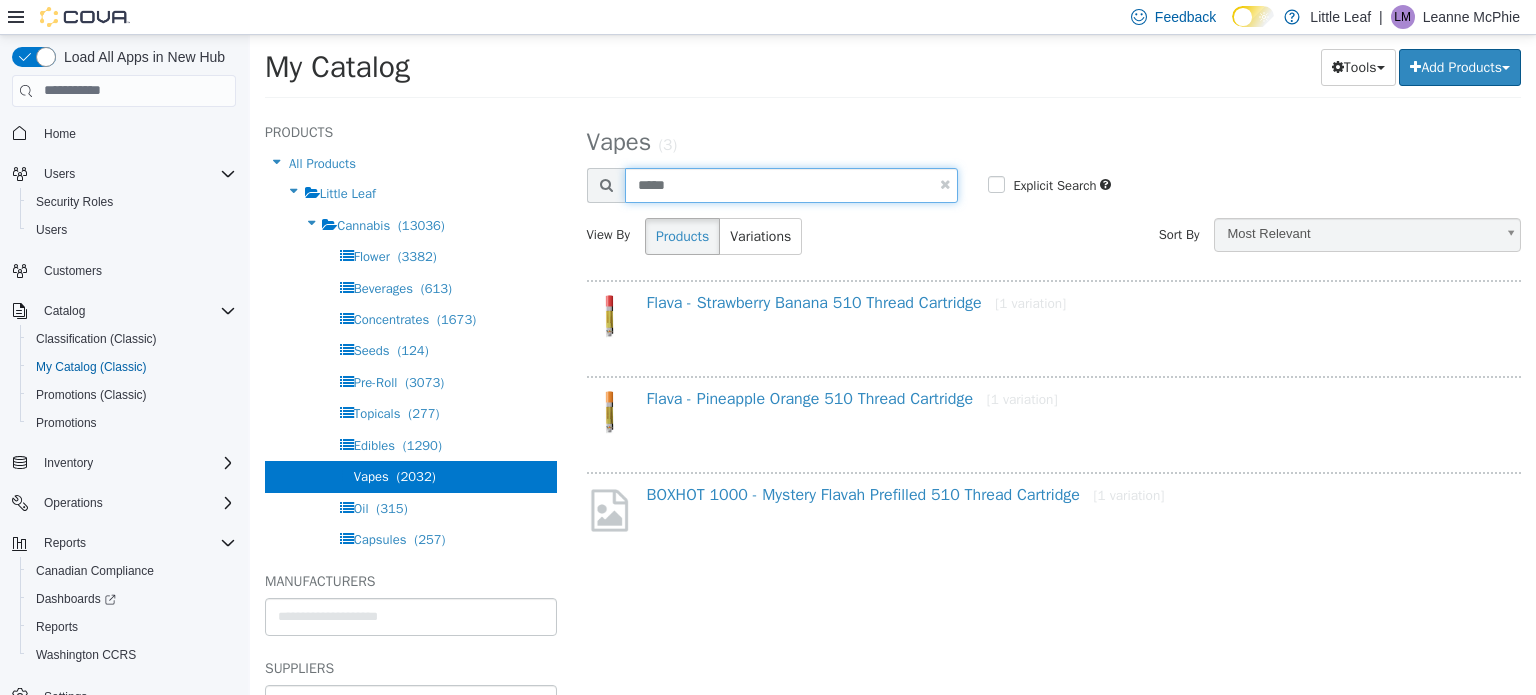 drag, startPoint x: 692, startPoint y: 190, endPoint x: 617, endPoint y: 201, distance: 75.802376 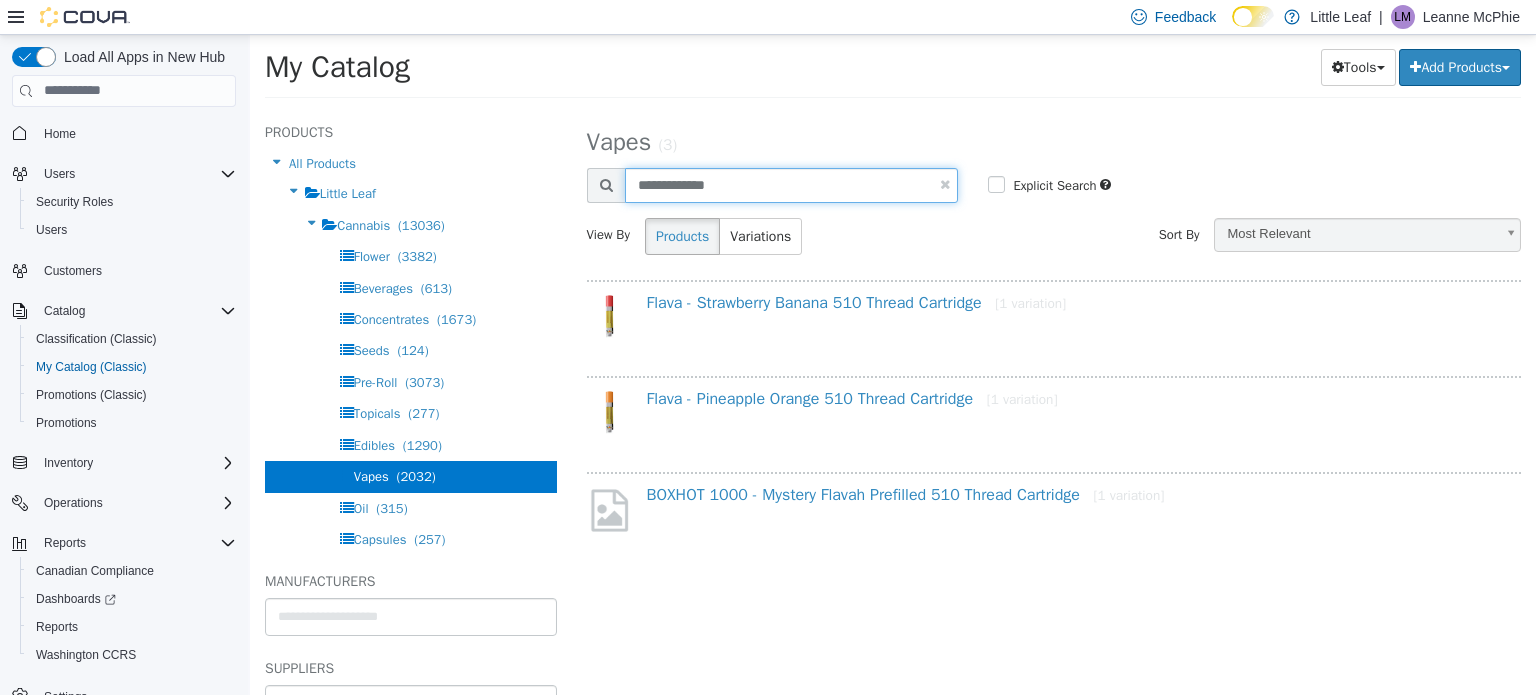 type on "**********" 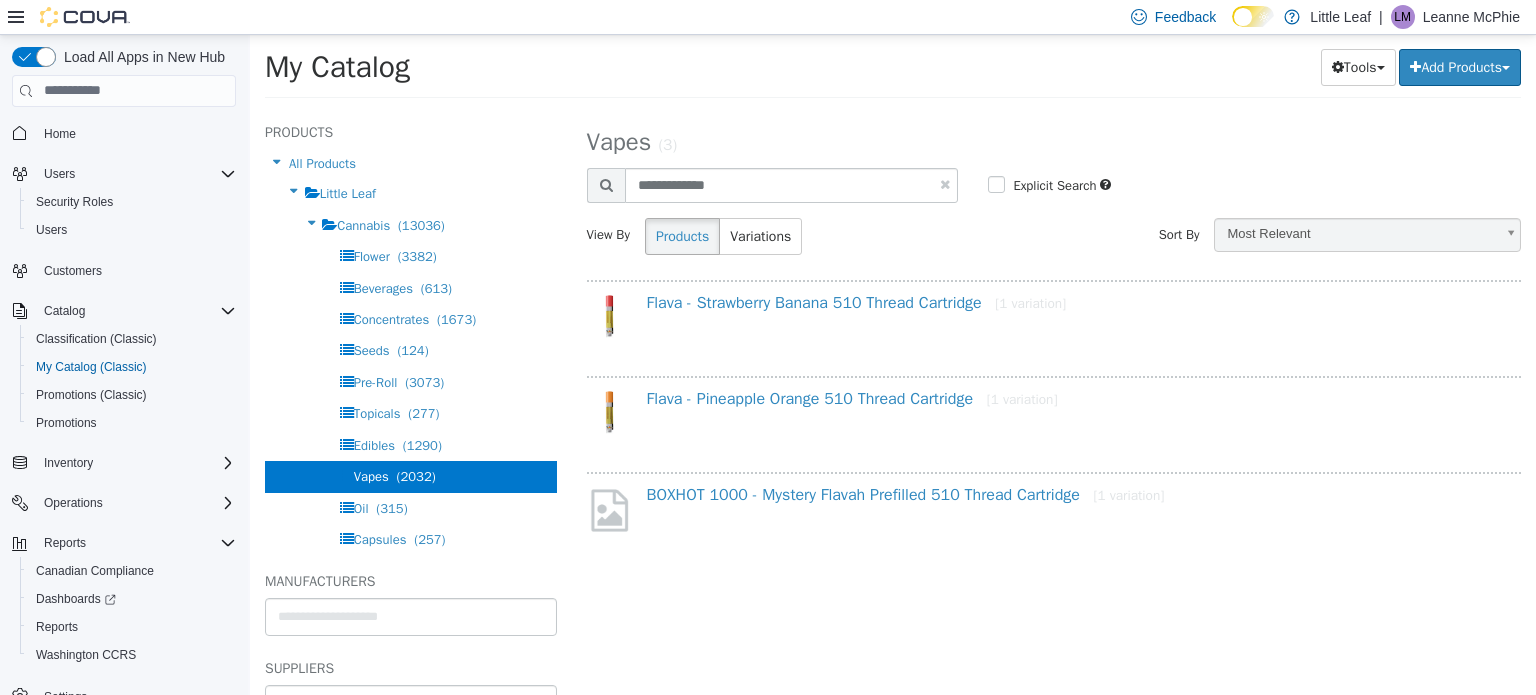 select on "**********" 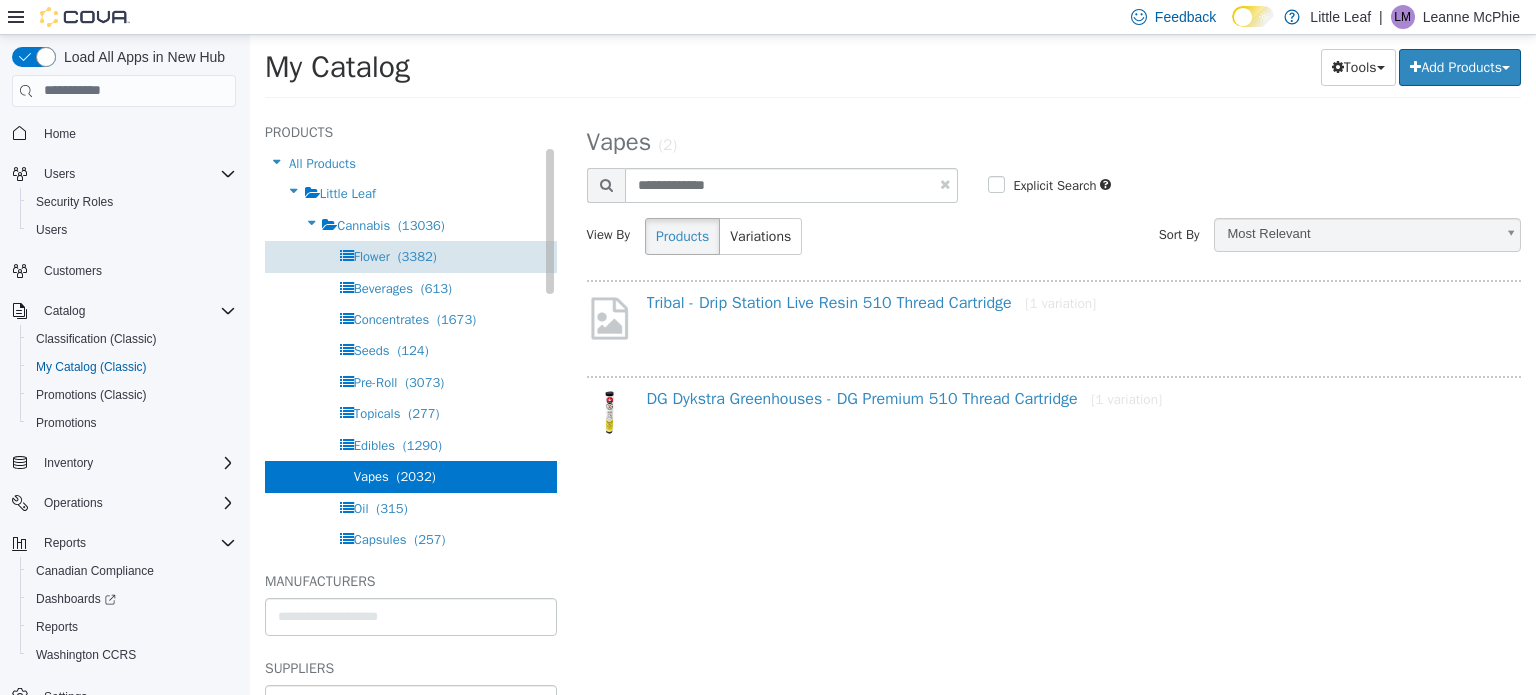 click on "Flower
(3382)" at bounding box center [395, 255] 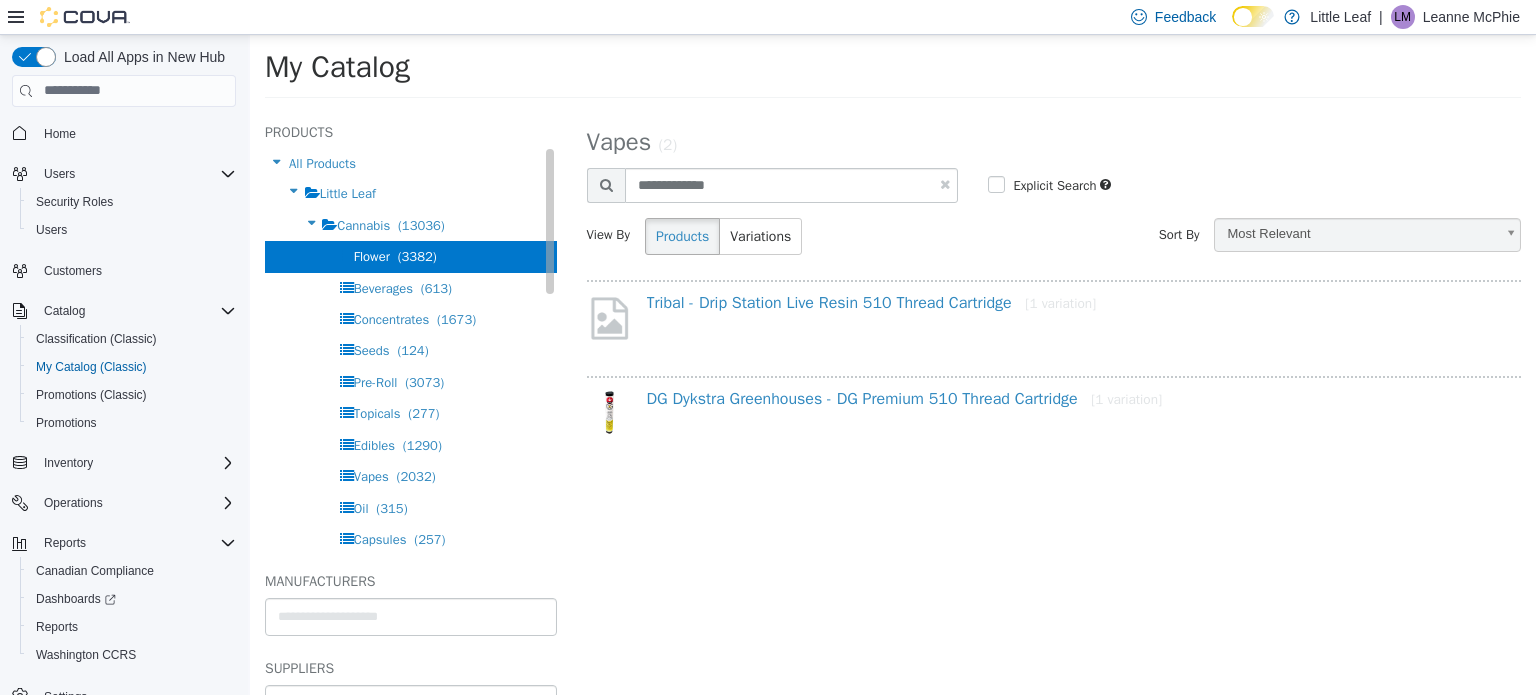 select on "**********" 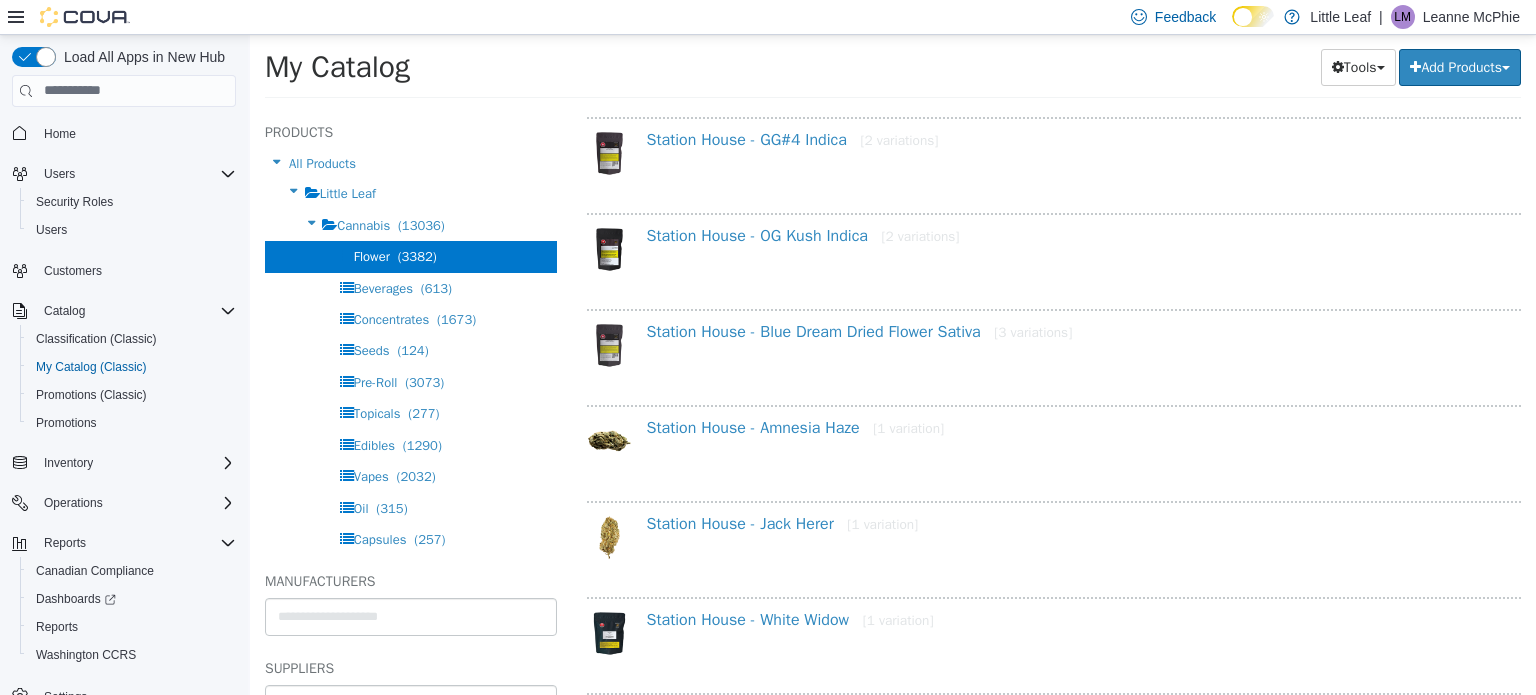 scroll, scrollTop: 500, scrollLeft: 0, axis: vertical 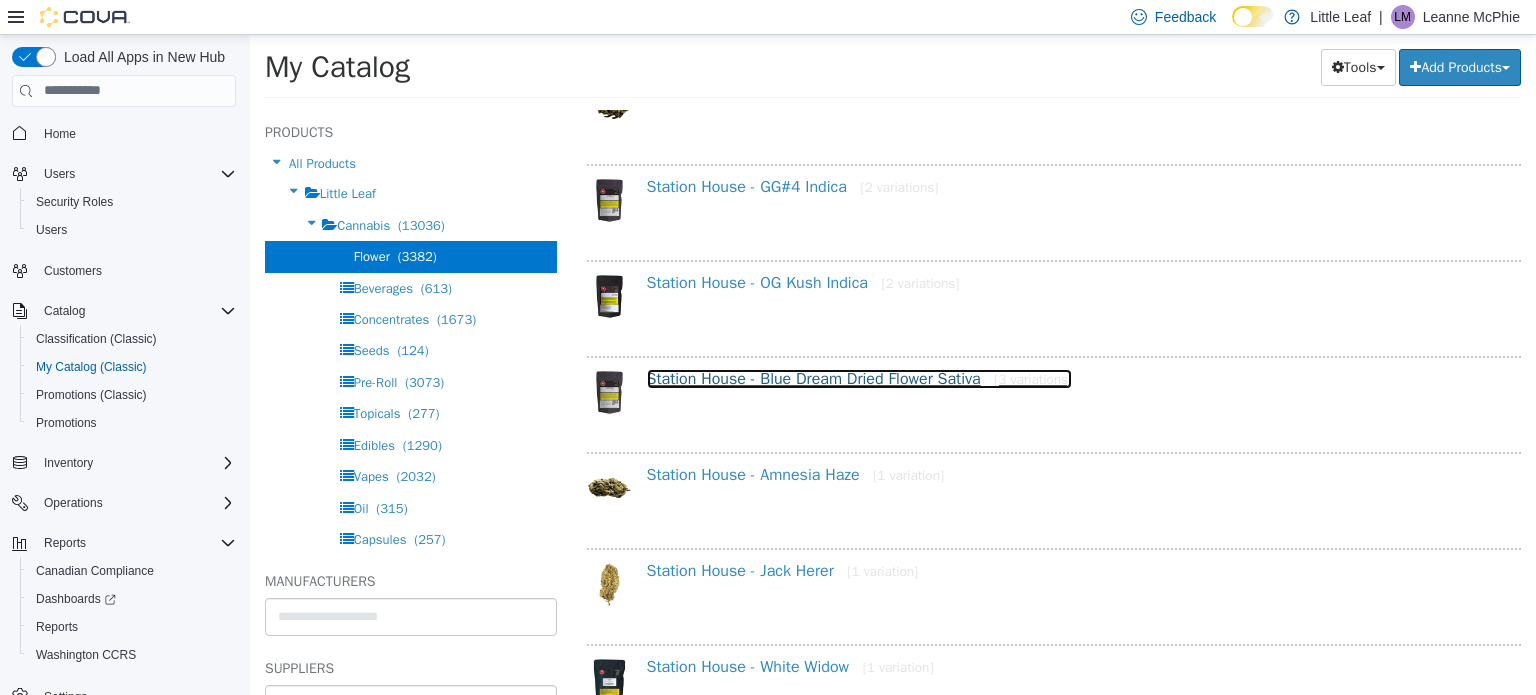 click on "Station House - Blue Dream Dried Flower Sativa
[3 variations]" at bounding box center [860, 378] 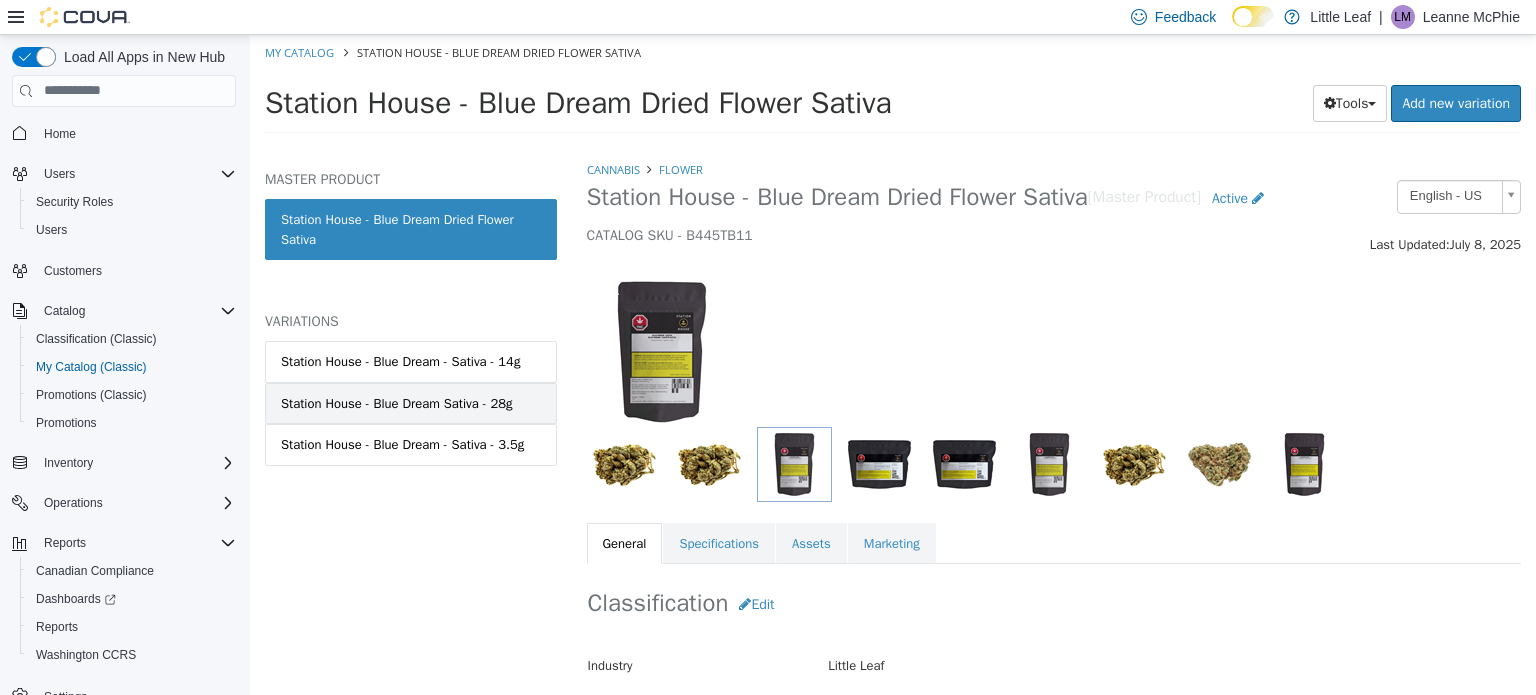 click on "Station House - Blue Dream Sativa - 28g" at bounding box center (411, 403) 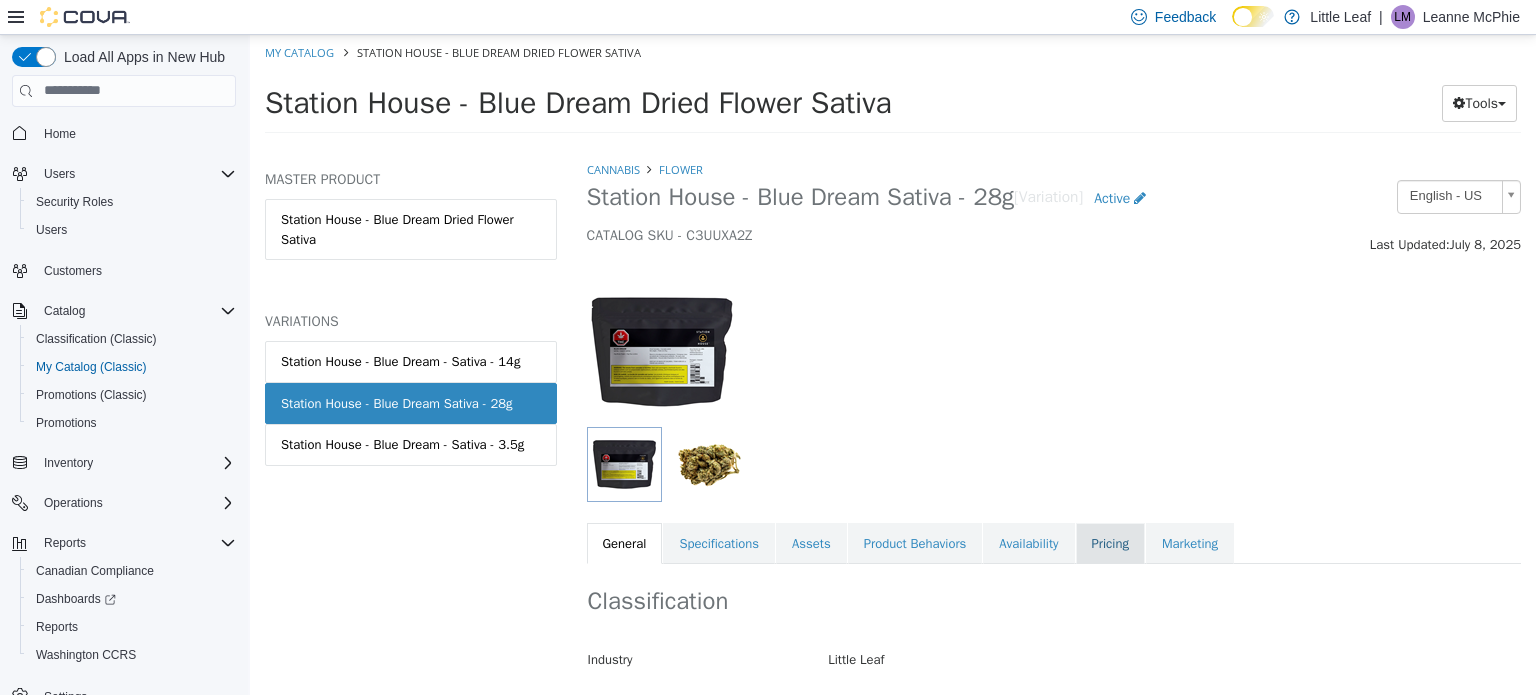 click on "Pricing" at bounding box center [1110, 543] 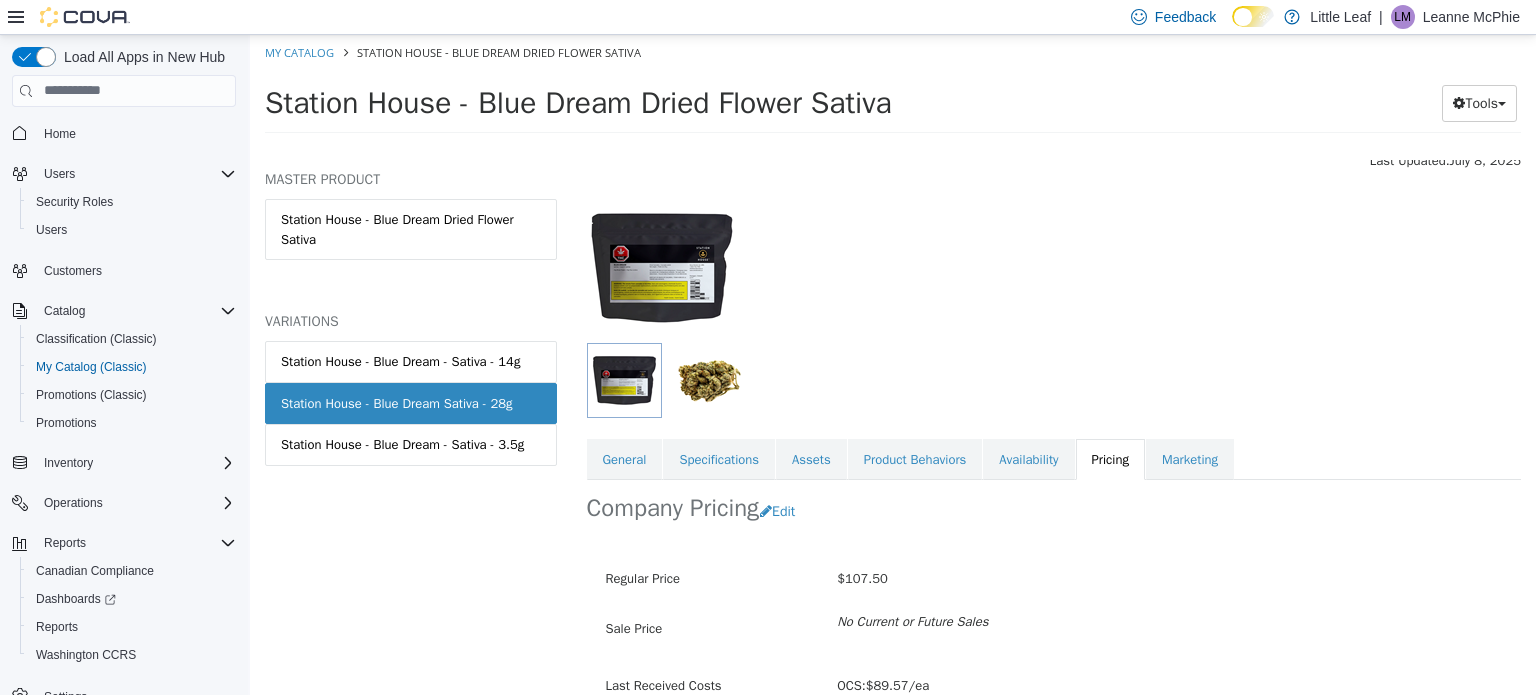 scroll, scrollTop: 179, scrollLeft: 0, axis: vertical 